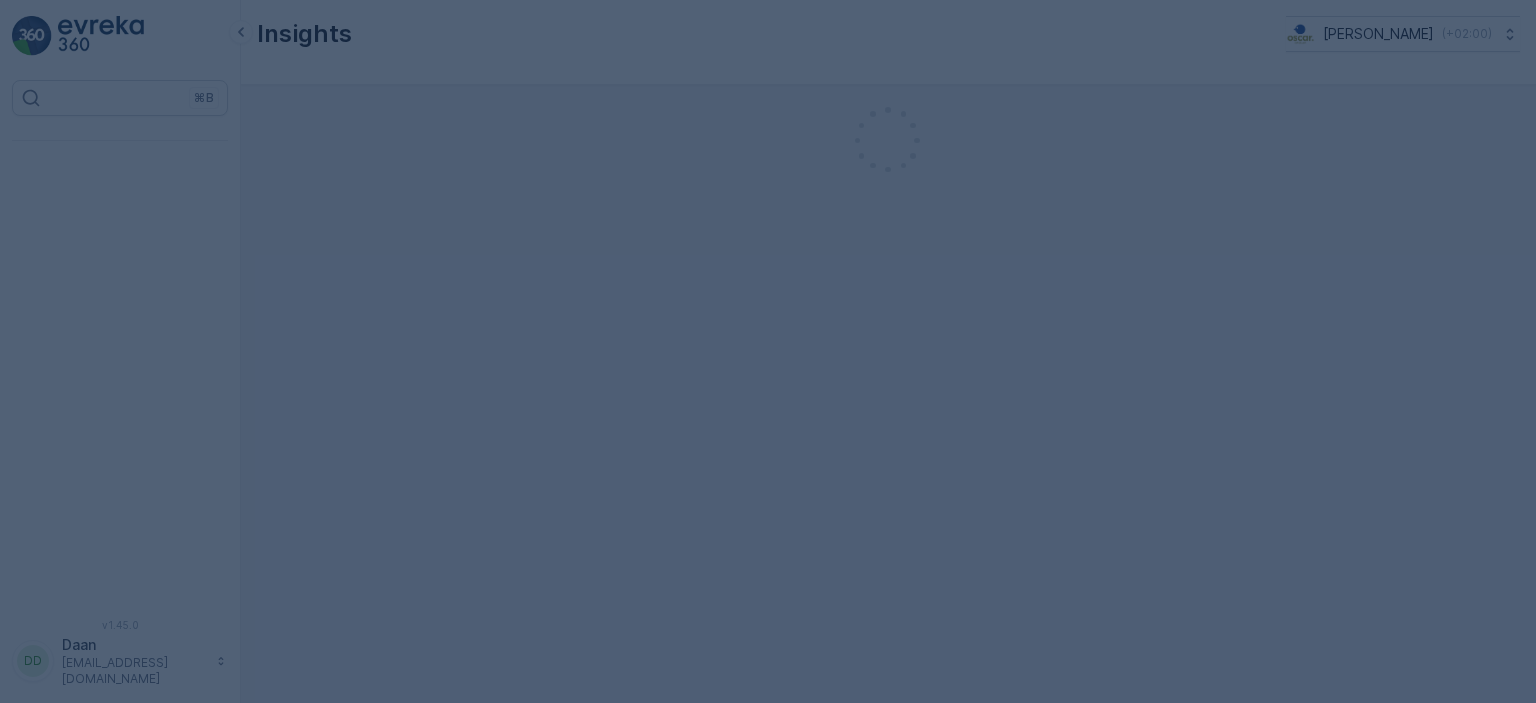 scroll, scrollTop: 0, scrollLeft: 0, axis: both 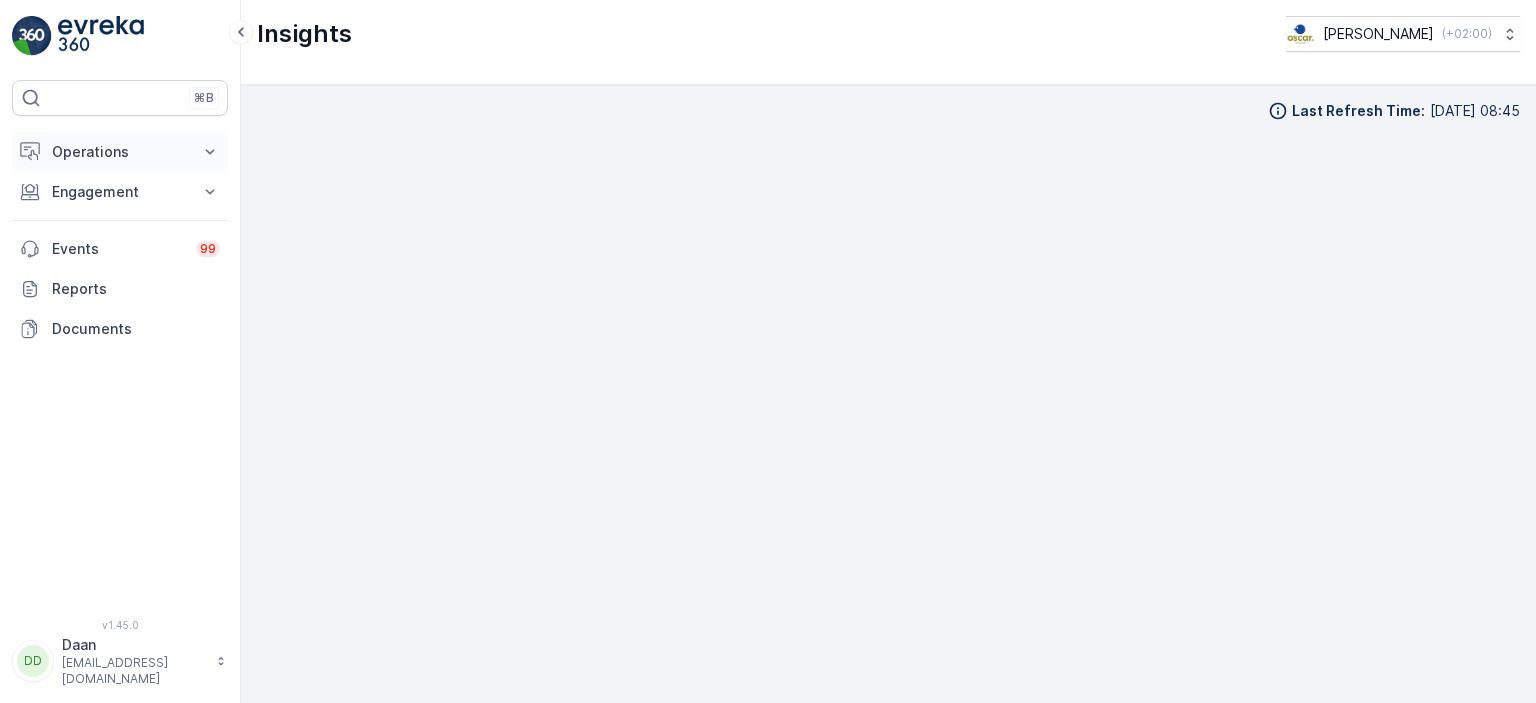 click on "Operations" at bounding box center [120, 152] 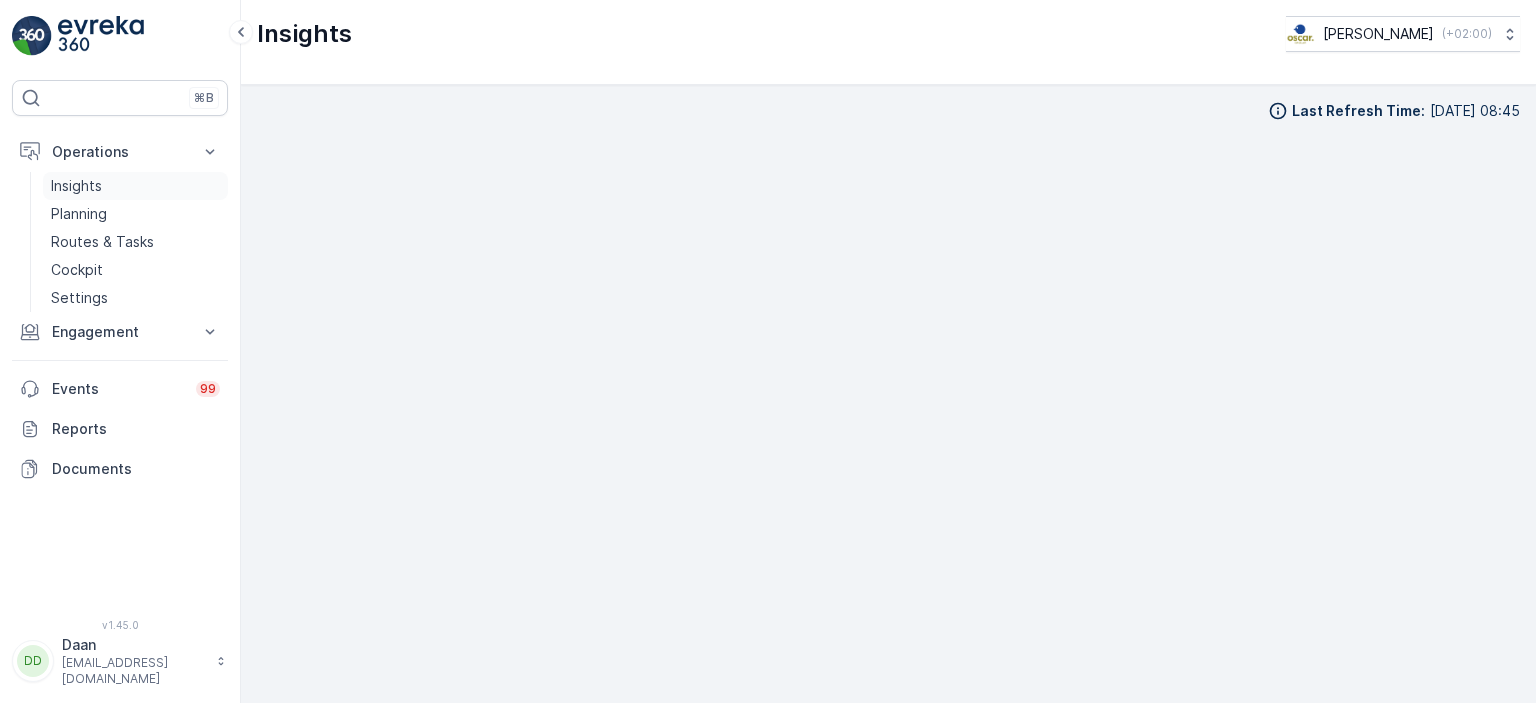 click on "Insights" at bounding box center (76, 186) 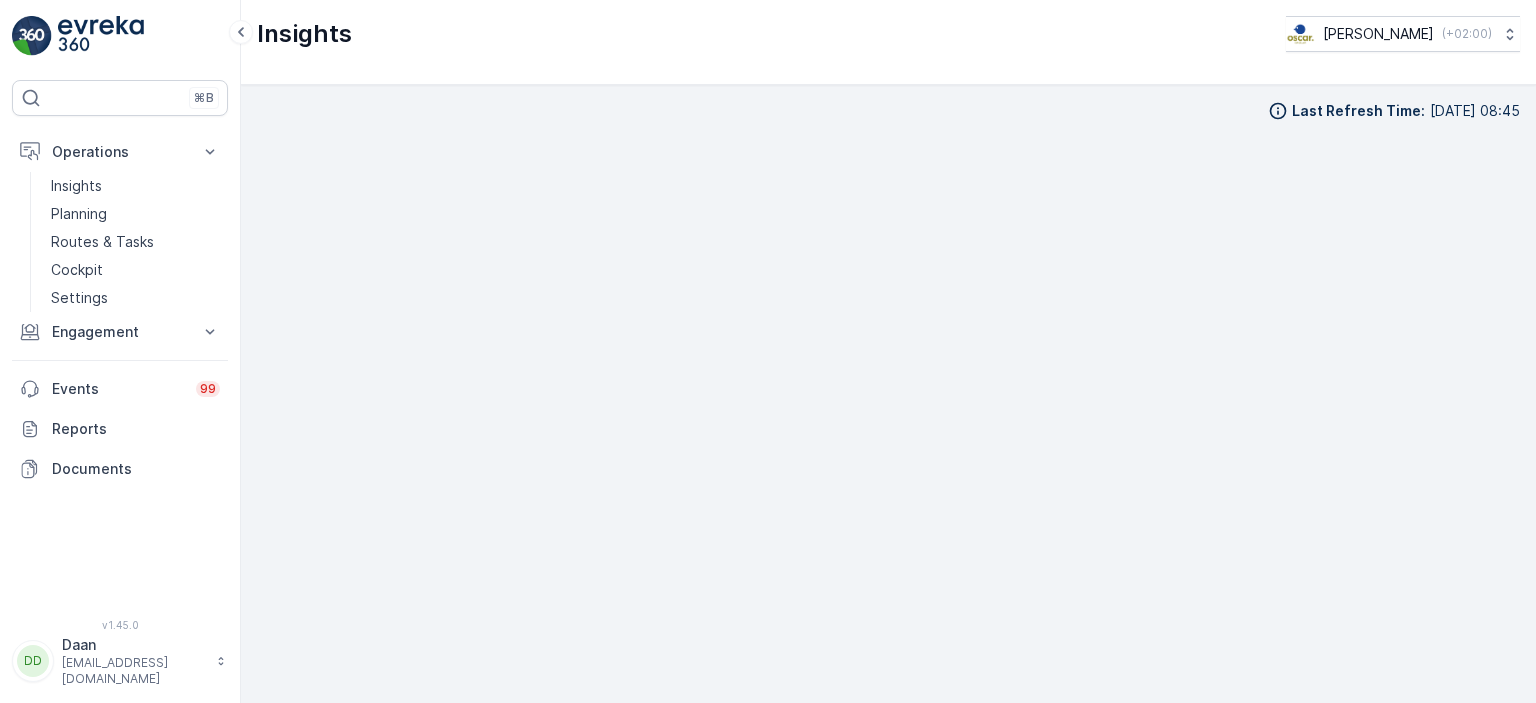 scroll, scrollTop: 16, scrollLeft: 0, axis: vertical 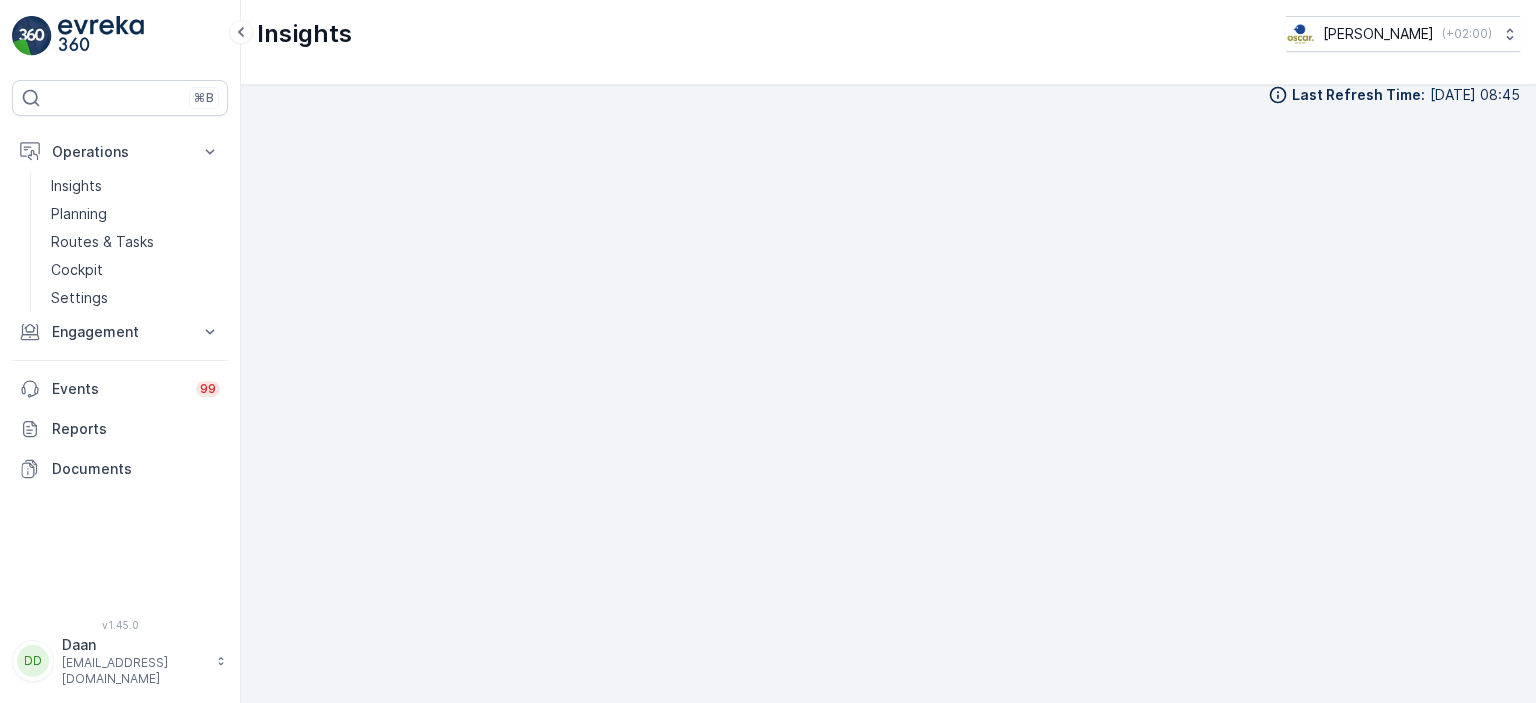 click on "⌘B Operations Insights Planning Routes & Tasks Cockpit Settings Engagement Insights Entities Contacts Service Points Orders Pricing Engine Events 99 Reports Documents v 1.45.0 DD [PERSON_NAME] [PERSON_NAME][EMAIL_ADDRESS][DOMAIN_NAME]" at bounding box center (120, 351) 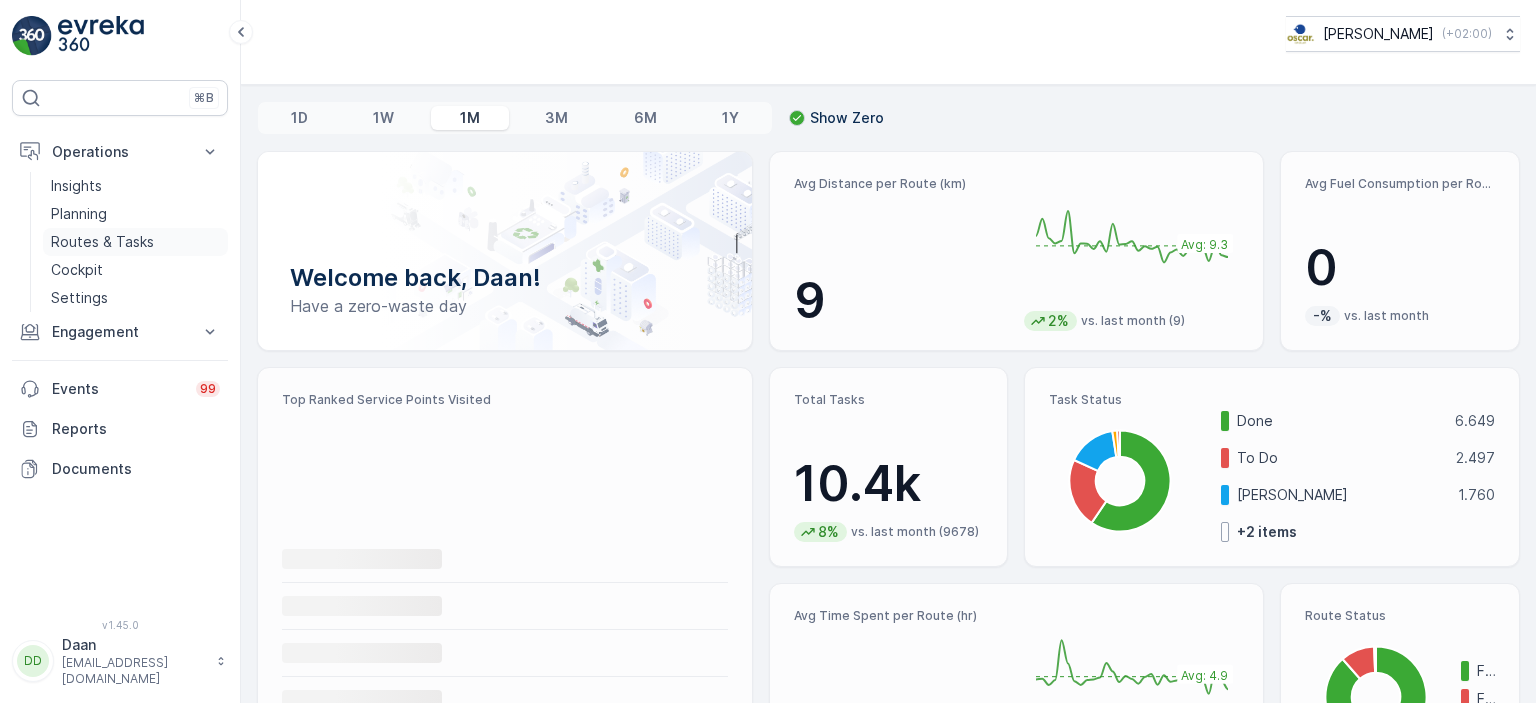 click on "Routes & Tasks" at bounding box center [102, 242] 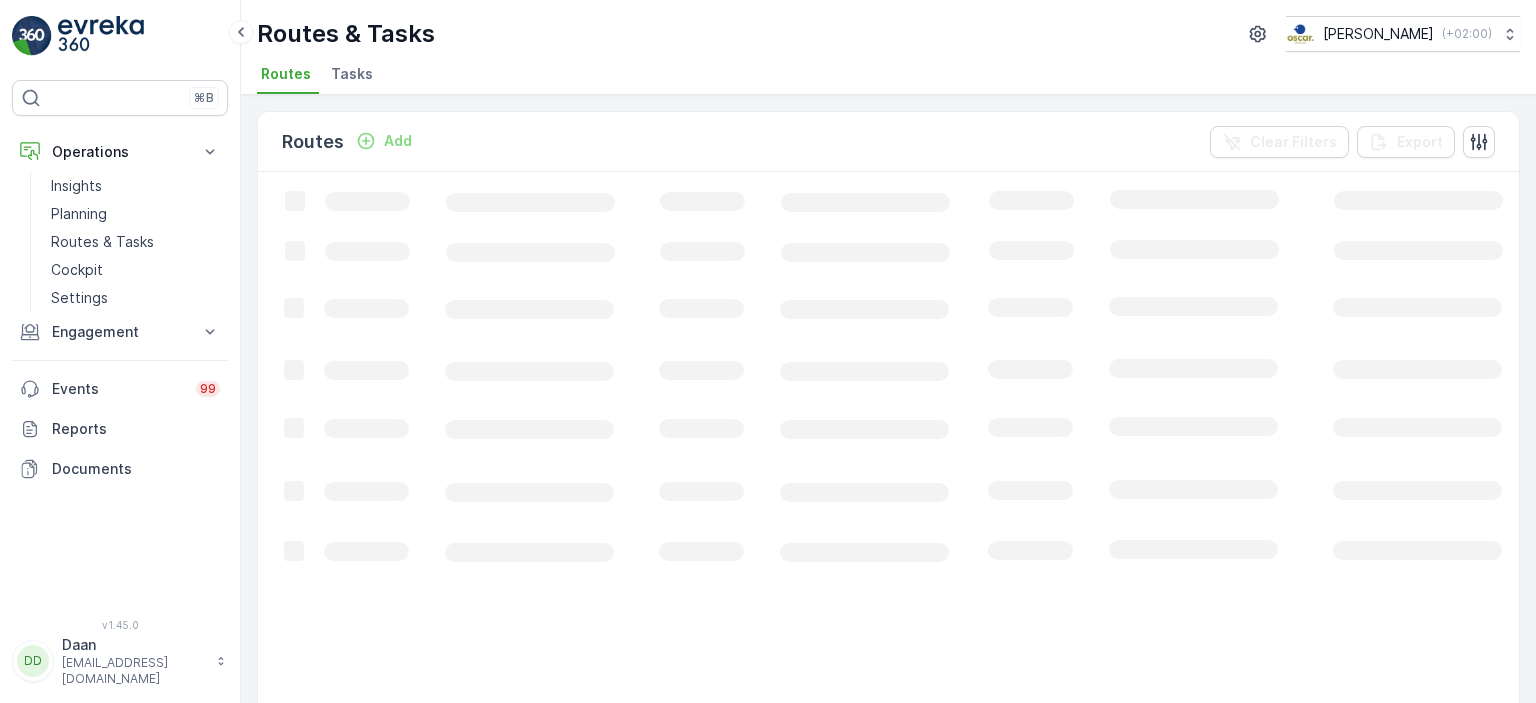 click on "Tasks" at bounding box center [352, 74] 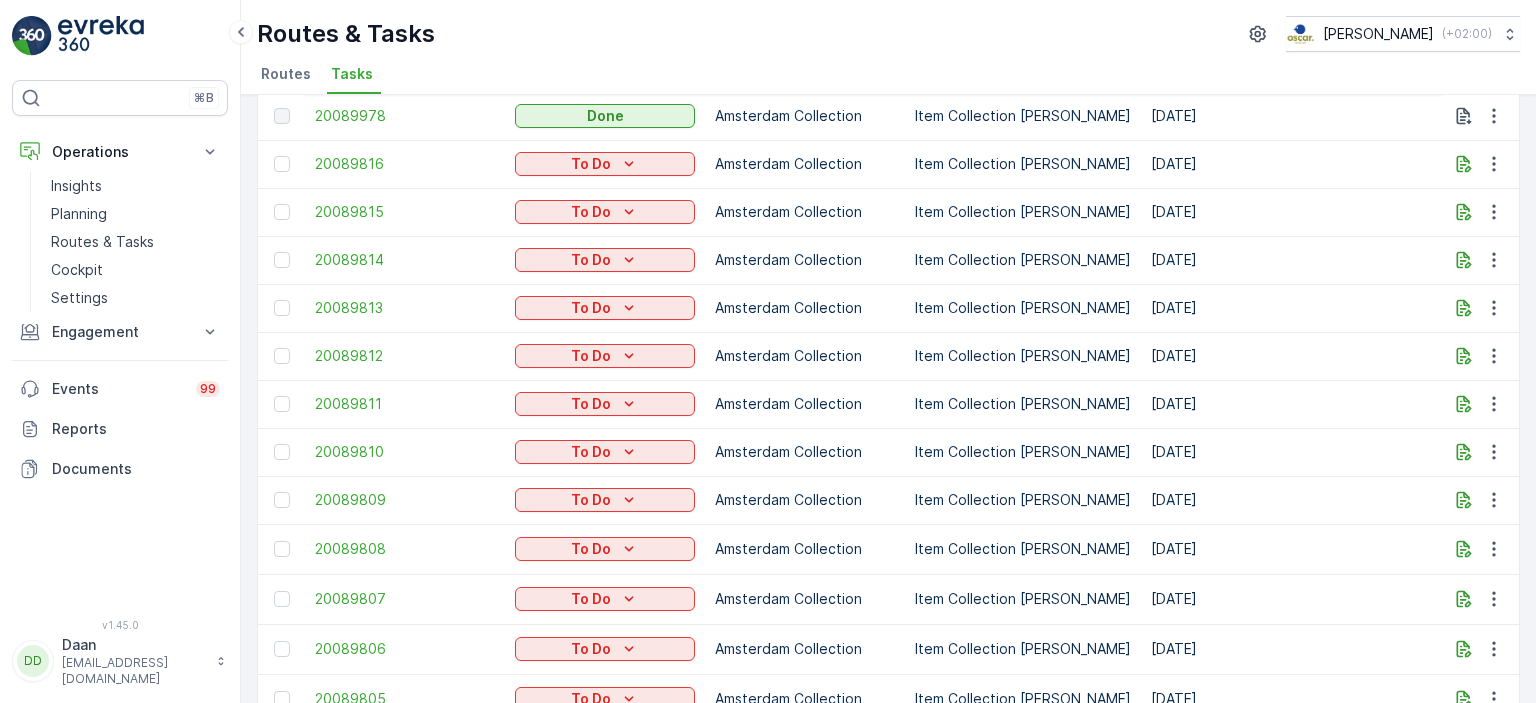 scroll, scrollTop: 200, scrollLeft: 0, axis: vertical 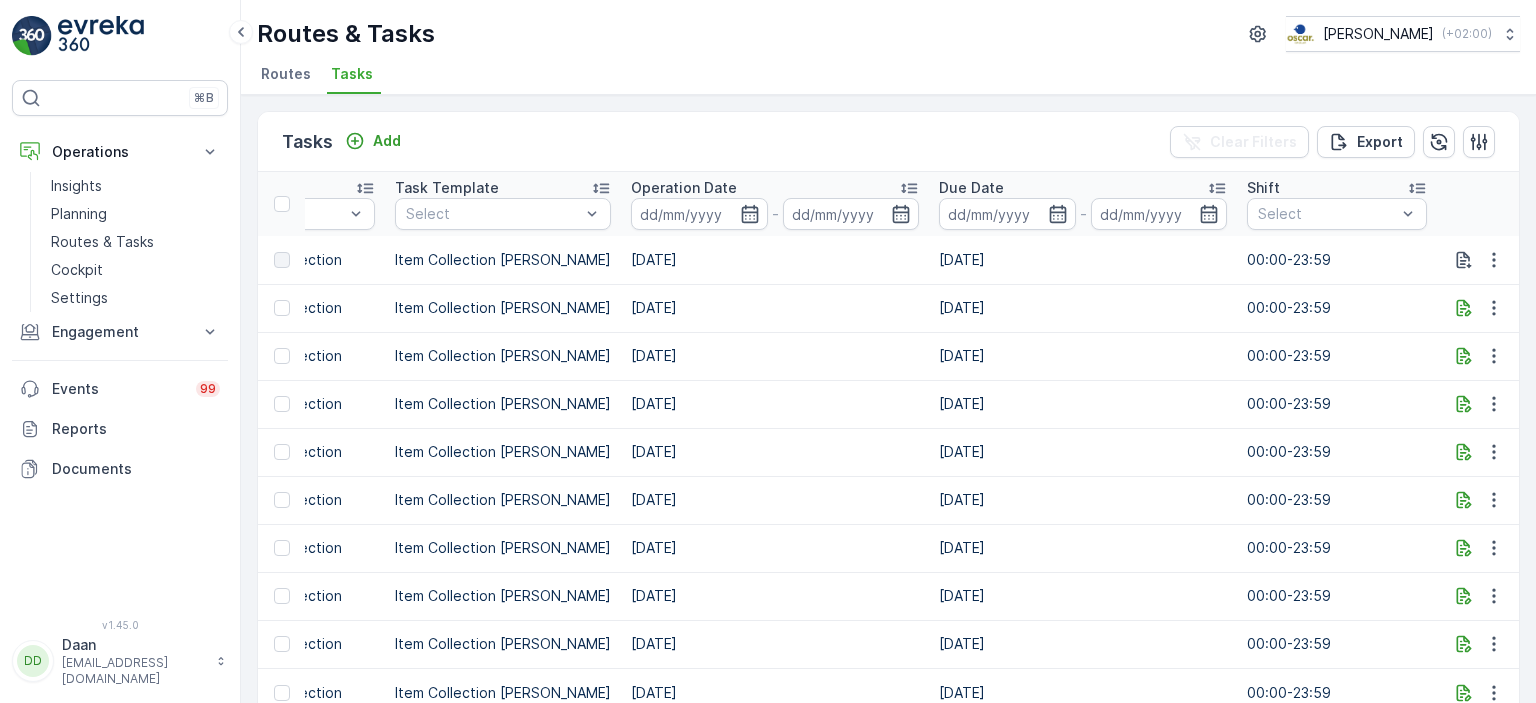 drag, startPoint x: 1087, startPoint y: 359, endPoint x: 1155, endPoint y: 371, distance: 69.050705 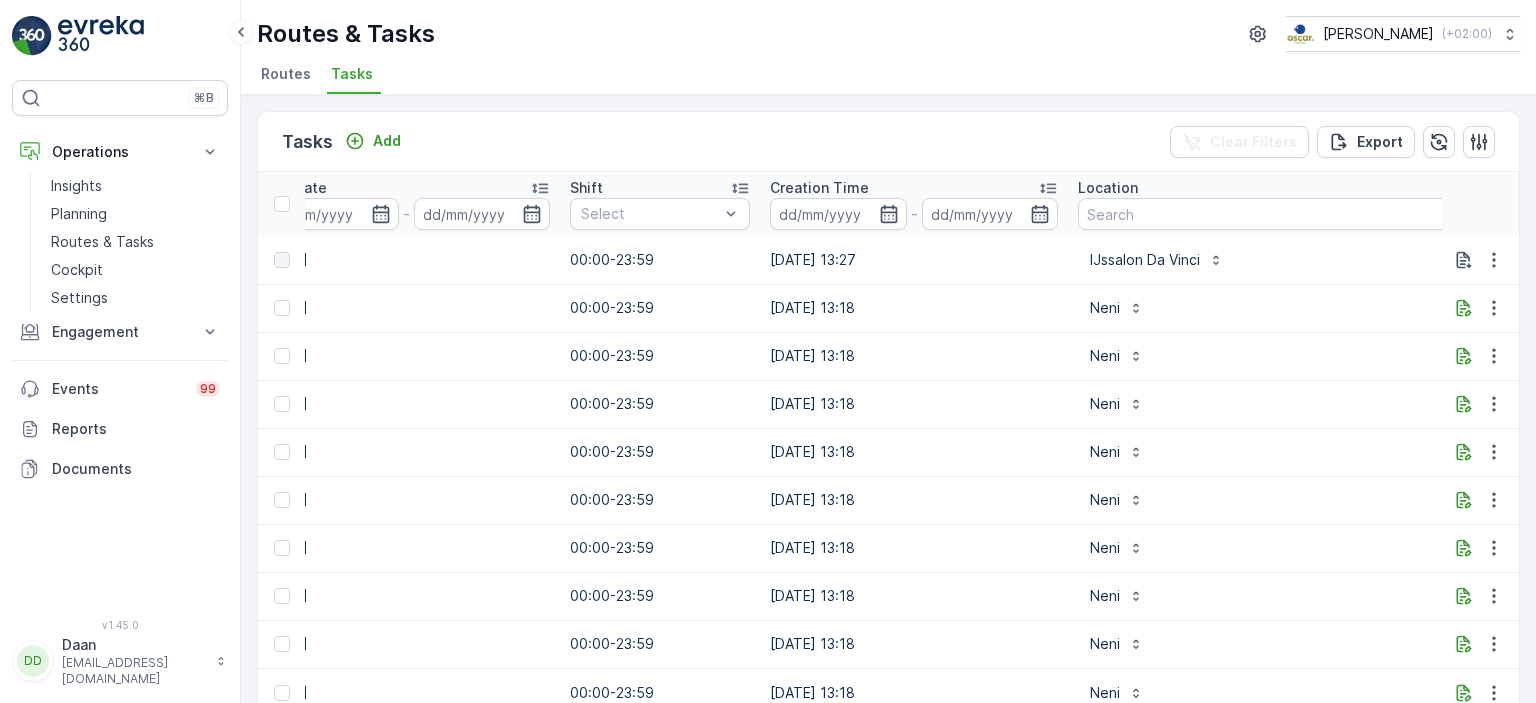 scroll, scrollTop: 0, scrollLeft: 1358, axis: horizontal 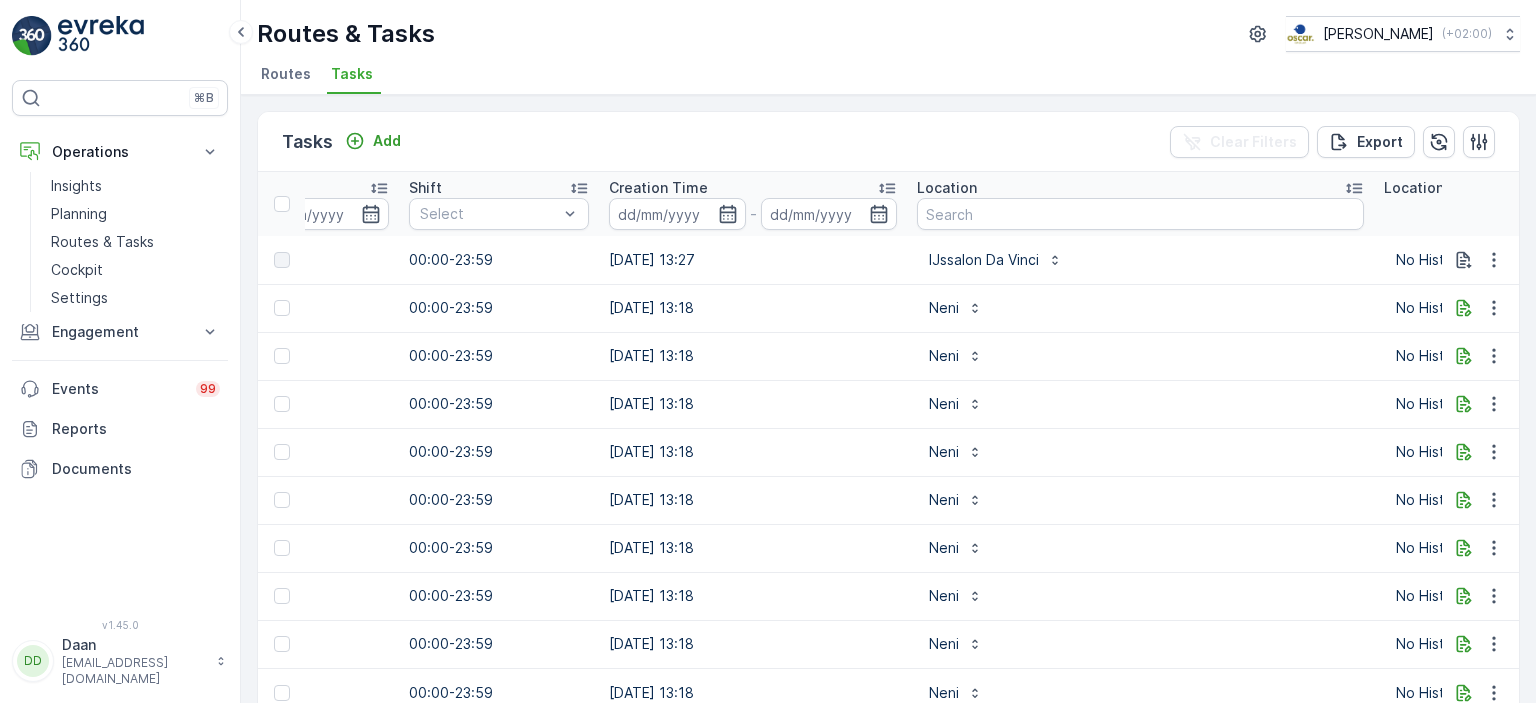 click on "Location" at bounding box center [1140, 188] 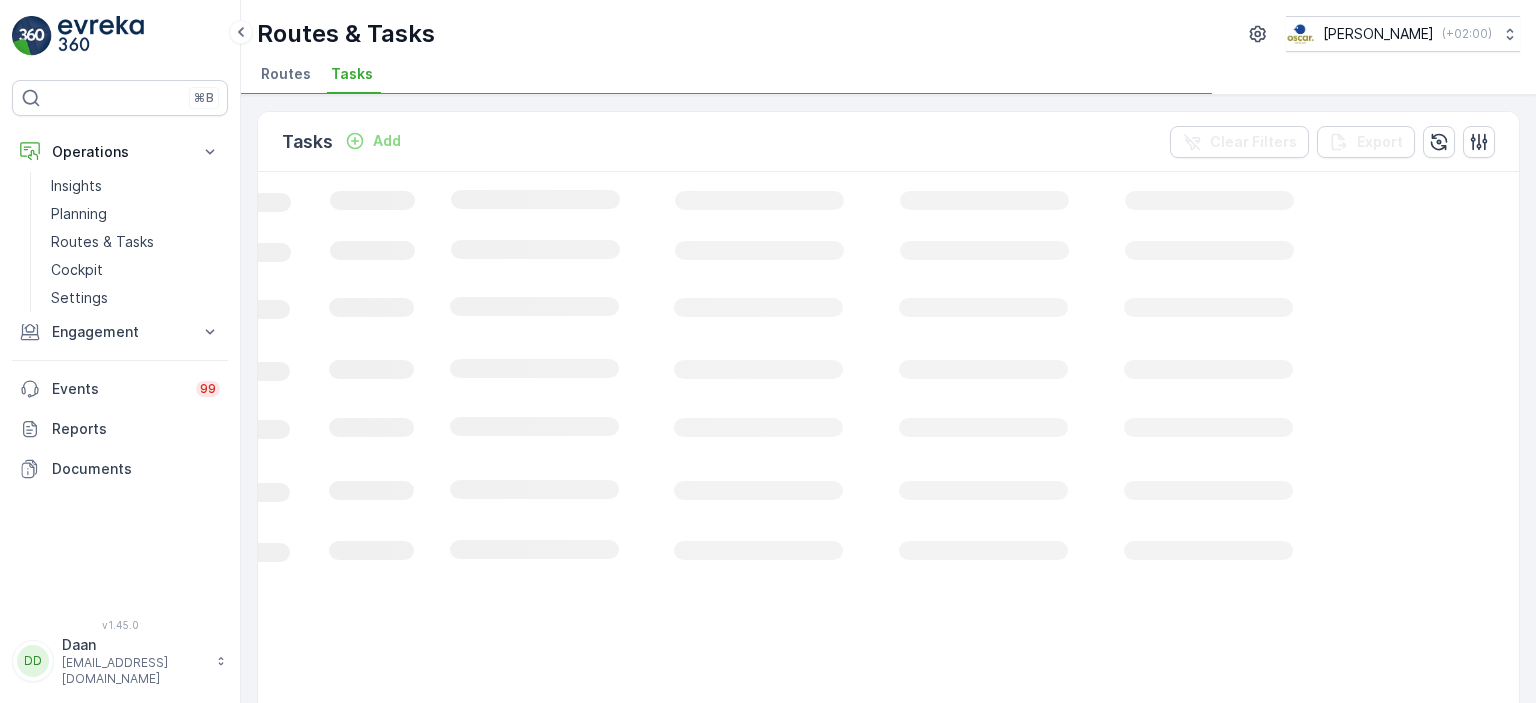 scroll, scrollTop: 0, scrollLeft: 663, axis: horizontal 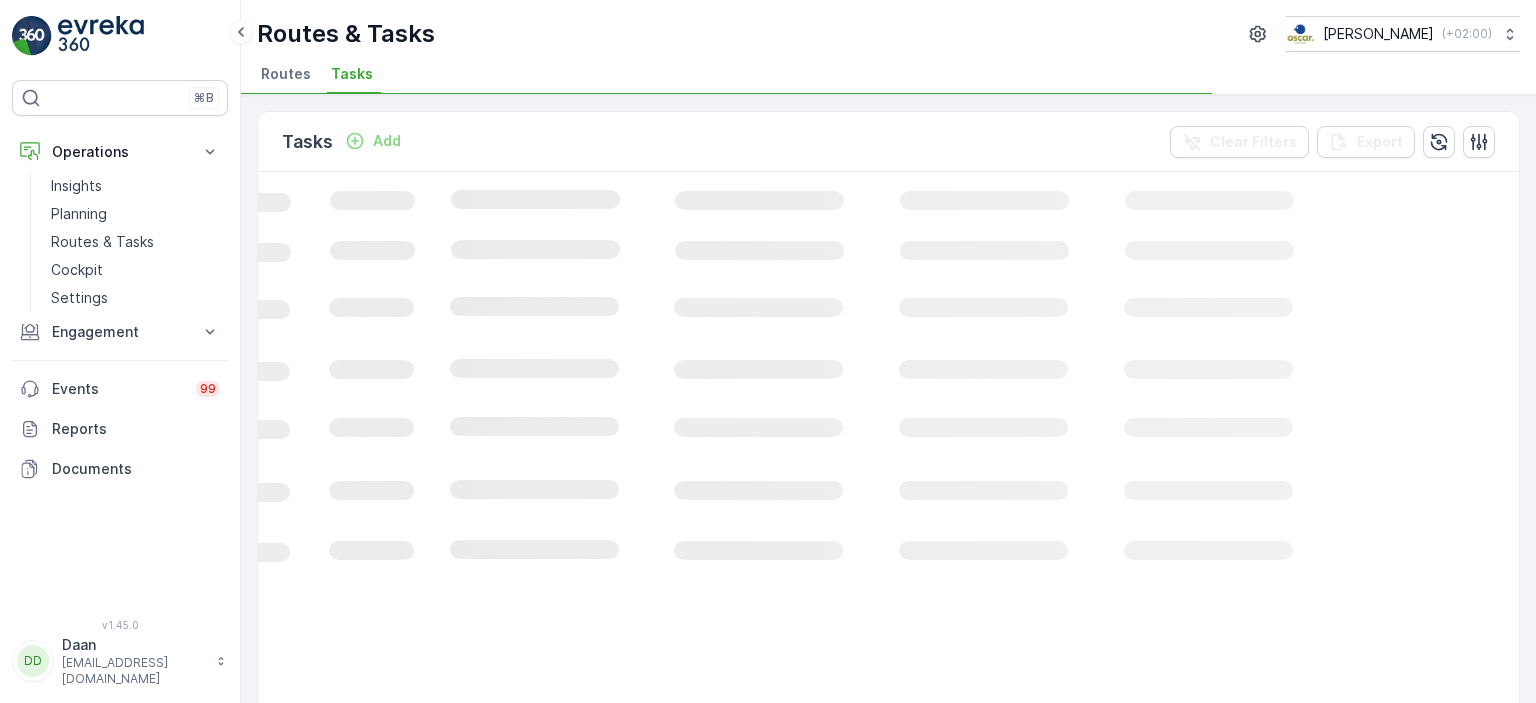 click on "Loading..." 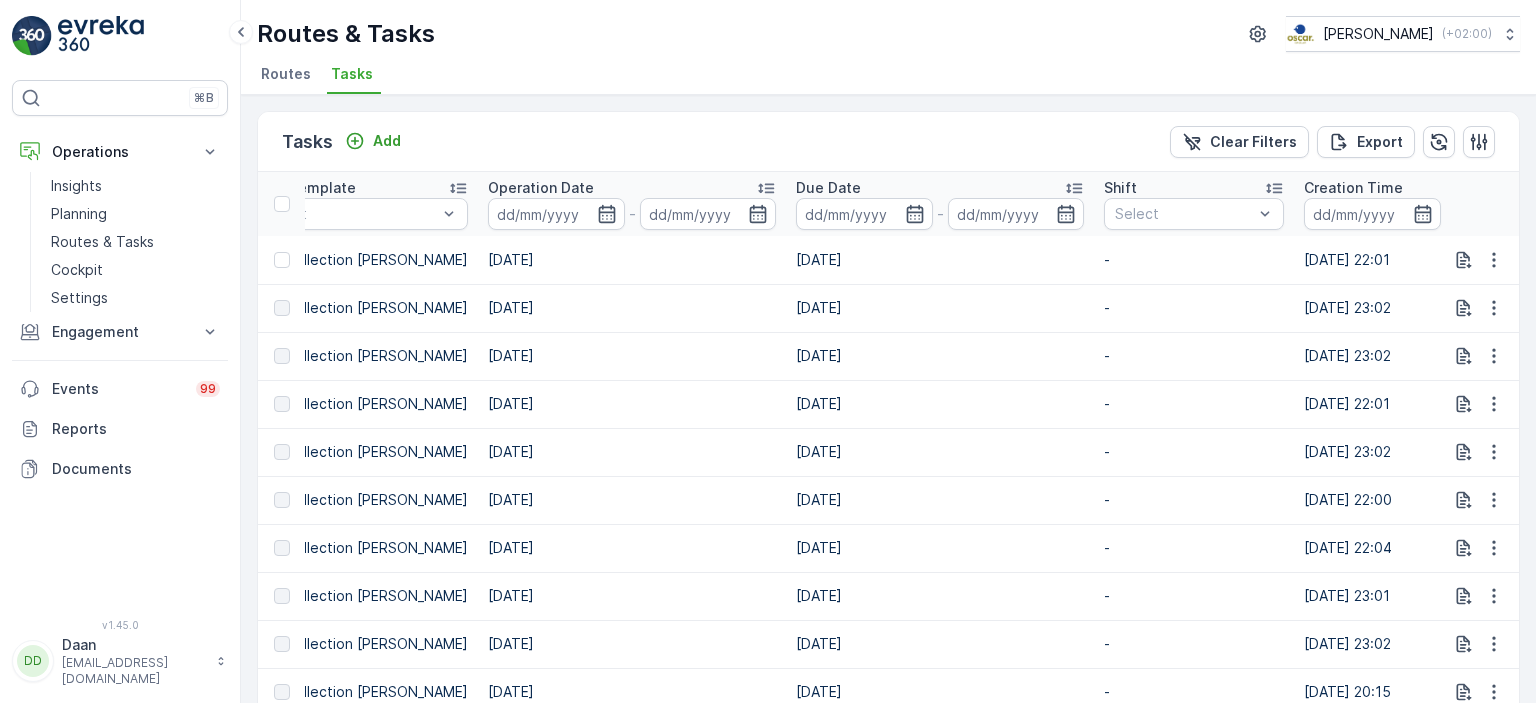 click on "Tasks" at bounding box center [352, 74] 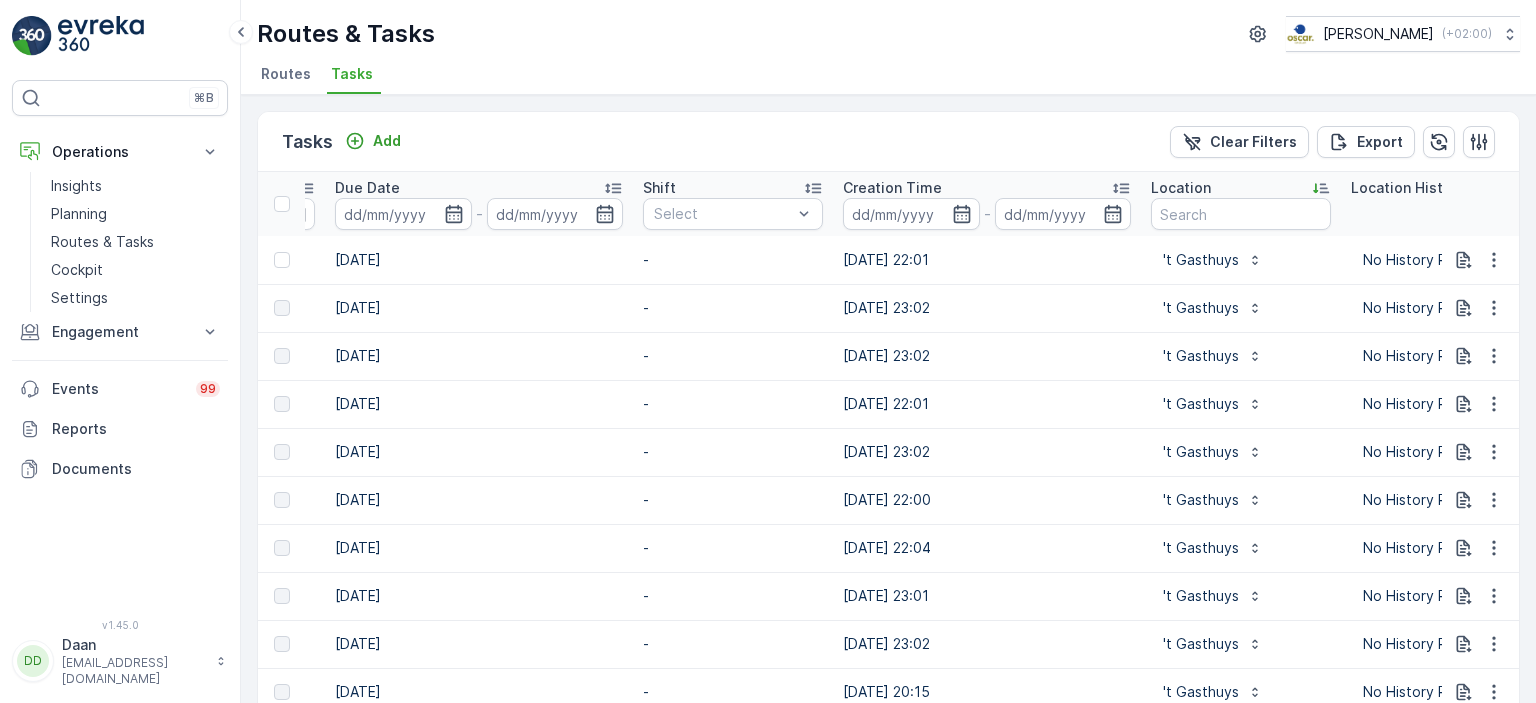 scroll, scrollTop: 0, scrollLeft: 1249, axis: horizontal 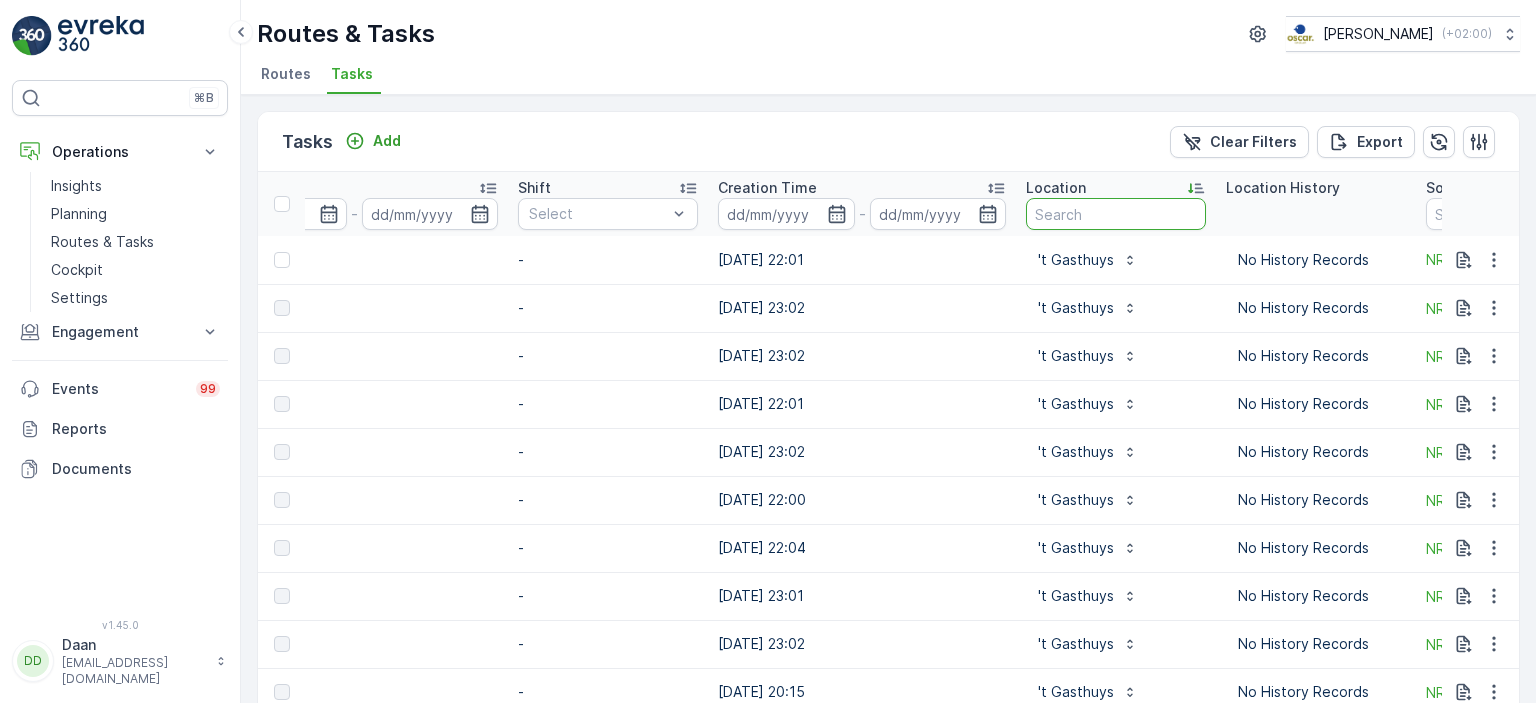 click at bounding box center [1116, 214] 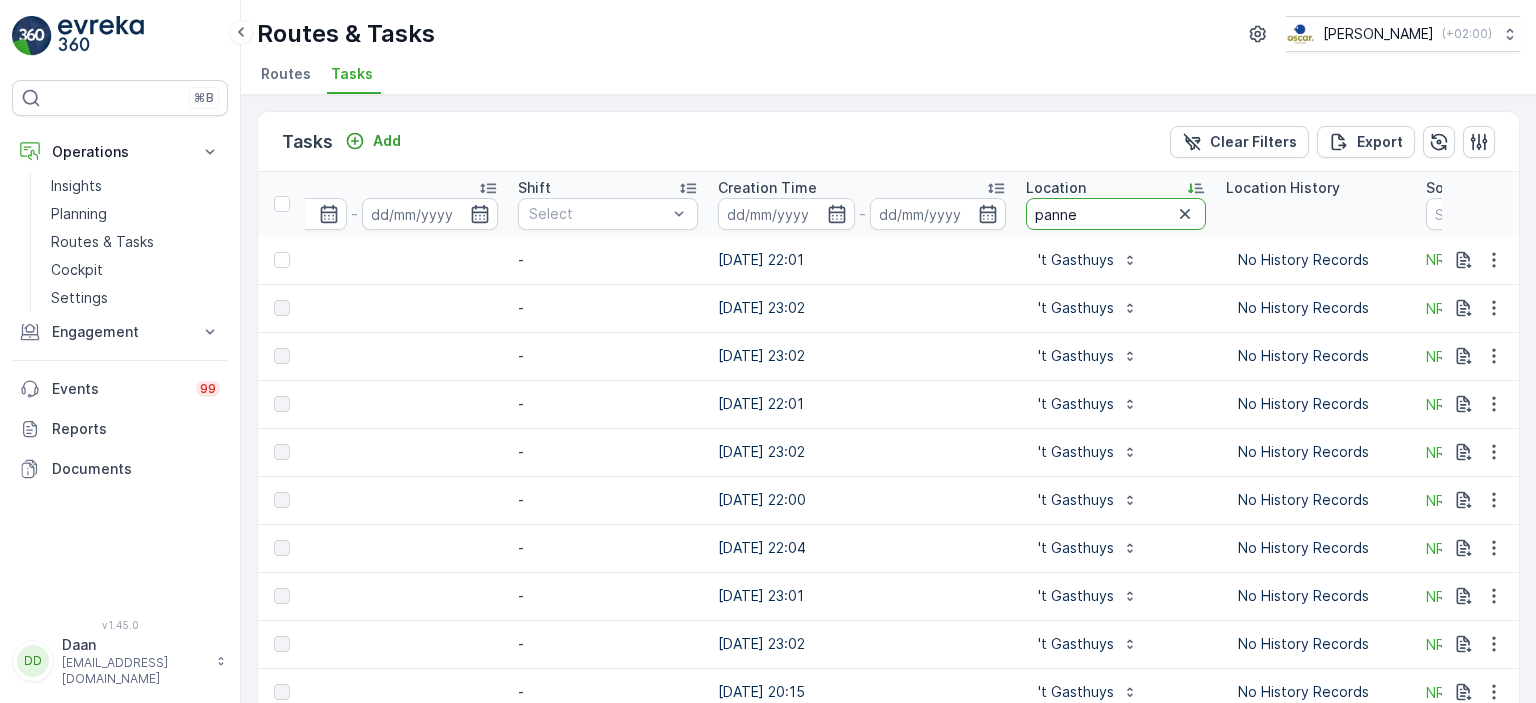 type on "pannen" 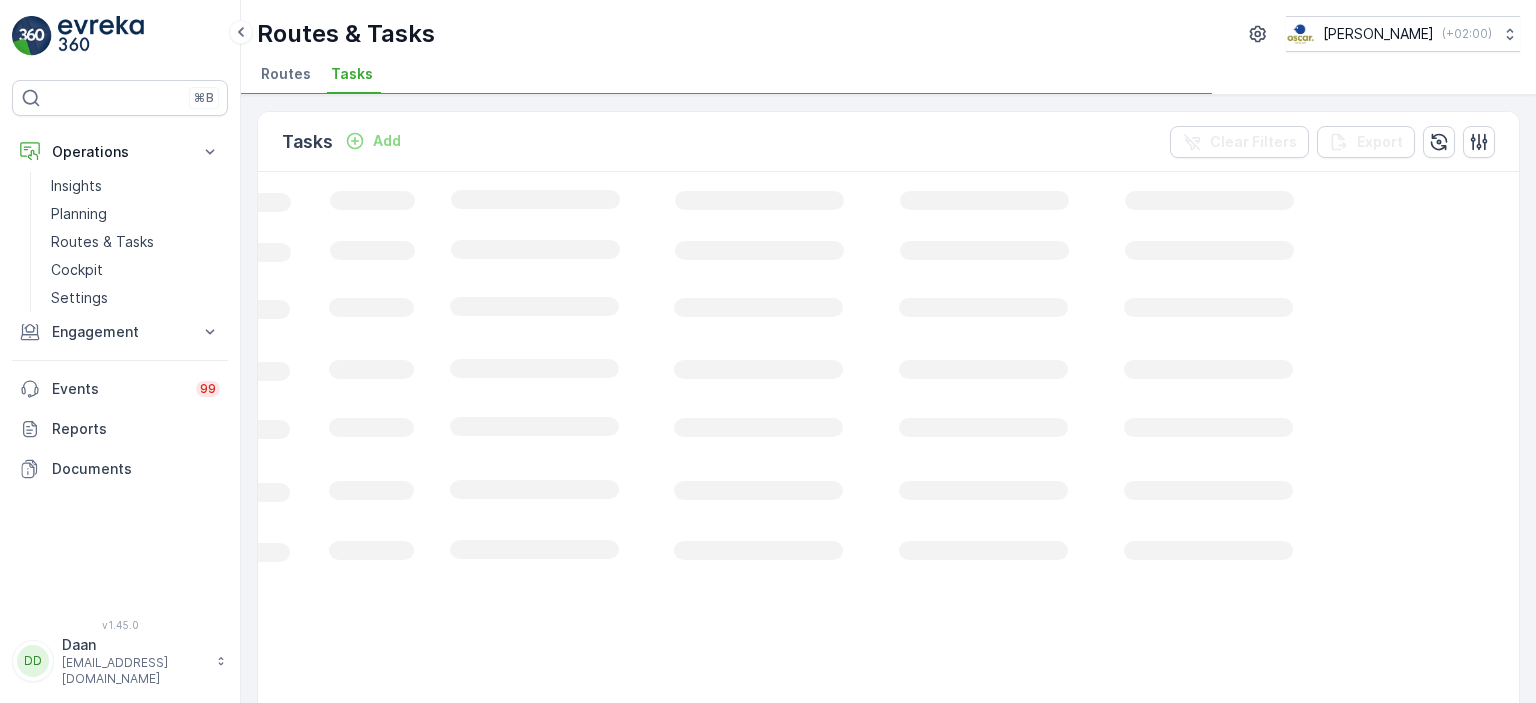 scroll, scrollTop: 0, scrollLeft: 663, axis: horizontal 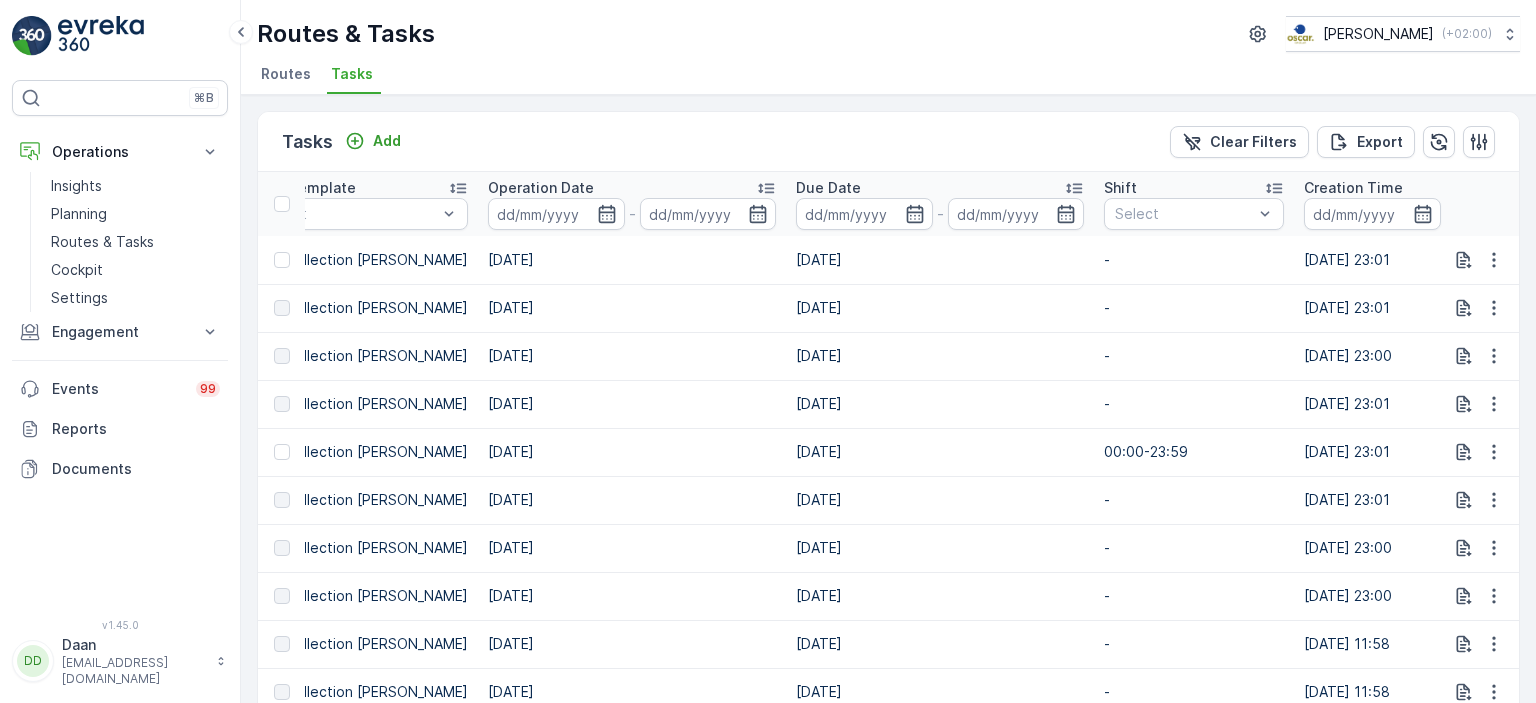 drag, startPoint x: 929, startPoint y: 403, endPoint x: 1079, endPoint y: 399, distance: 150.05333 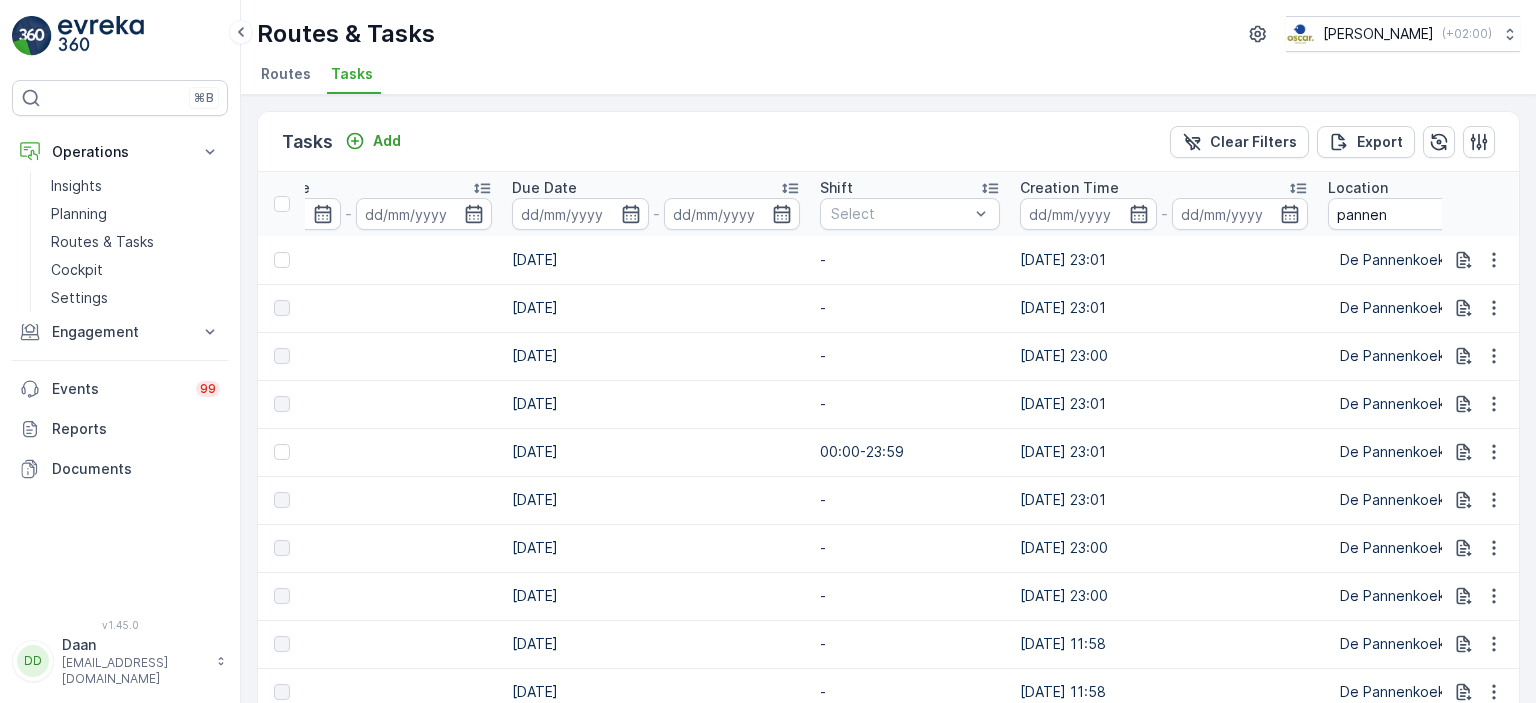 scroll, scrollTop: 0, scrollLeft: 1386, axis: horizontal 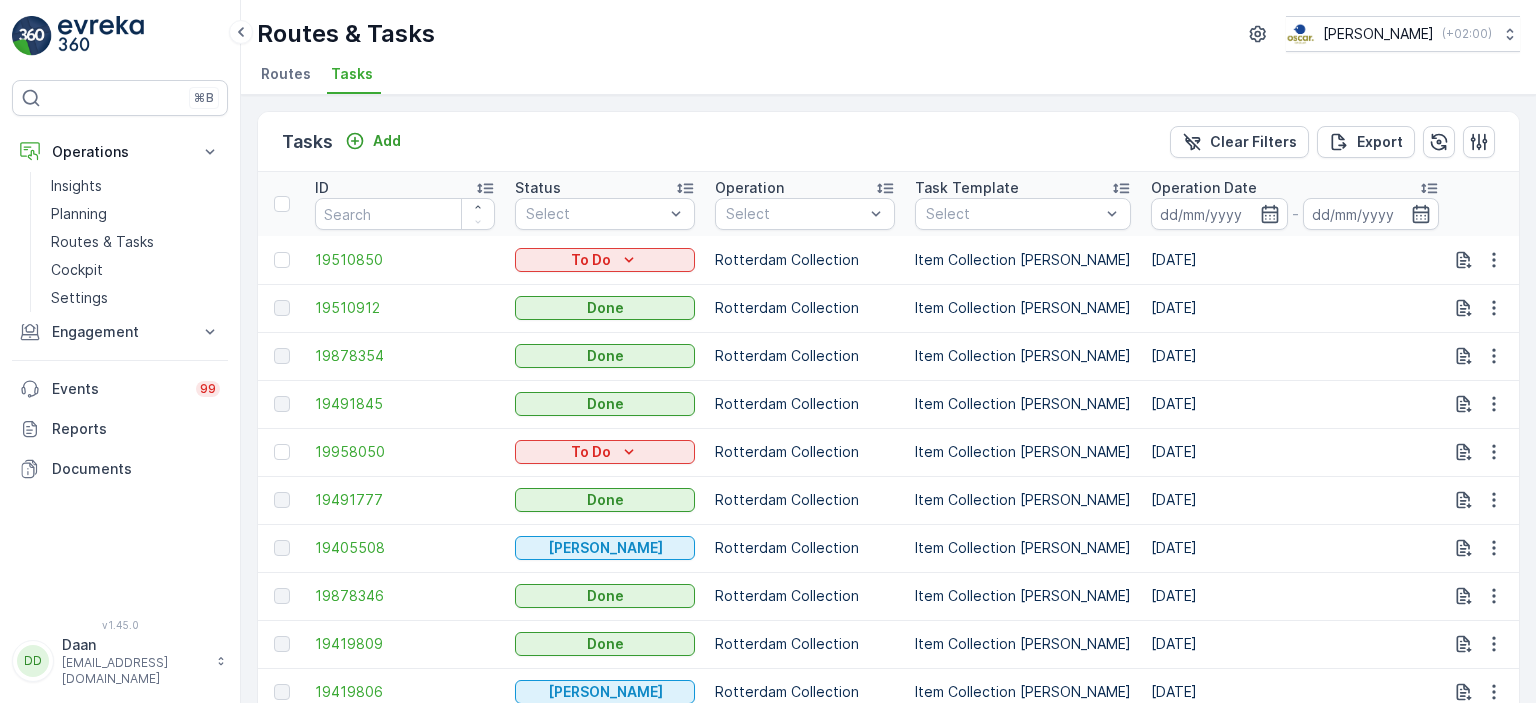 click on "Operation Date" at bounding box center [1204, 188] 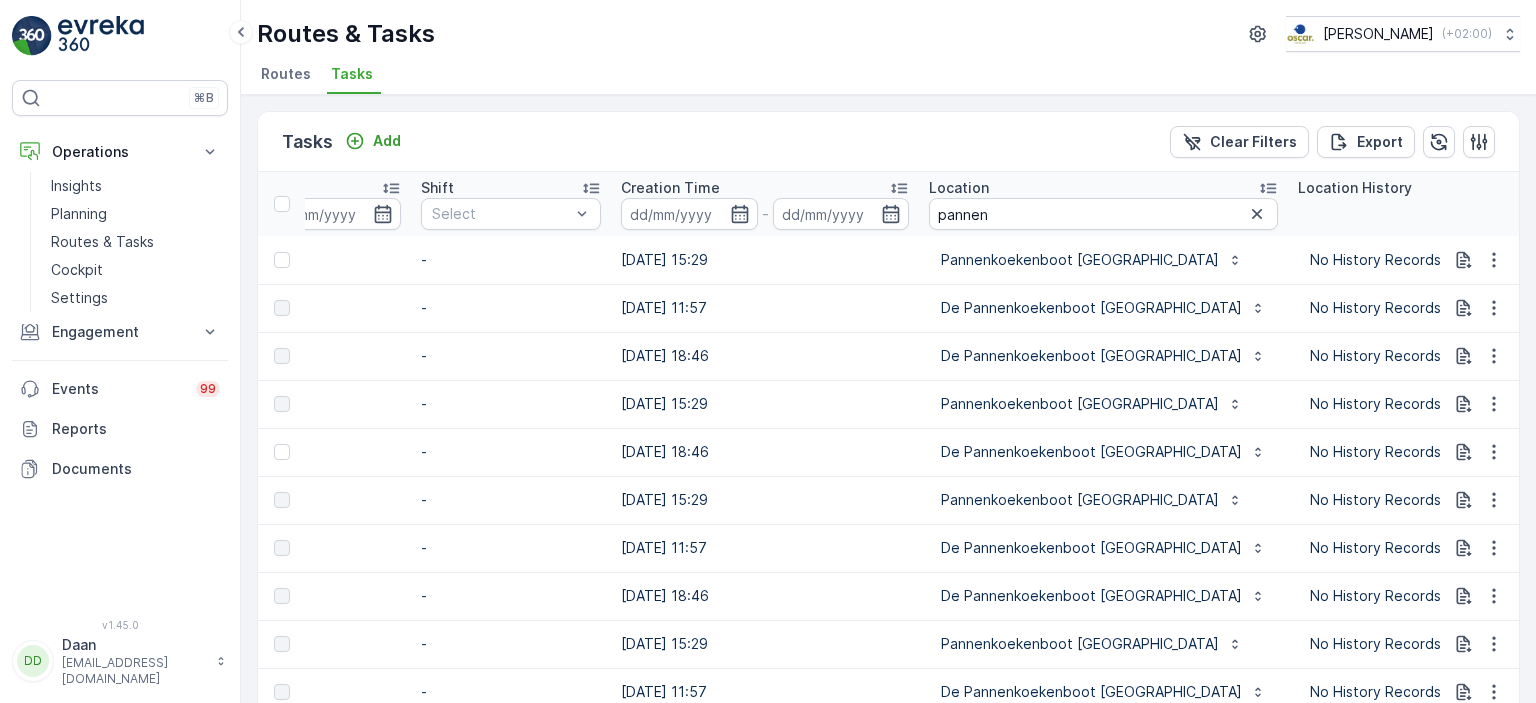 scroll, scrollTop: 0, scrollLeft: 1516, axis: horizontal 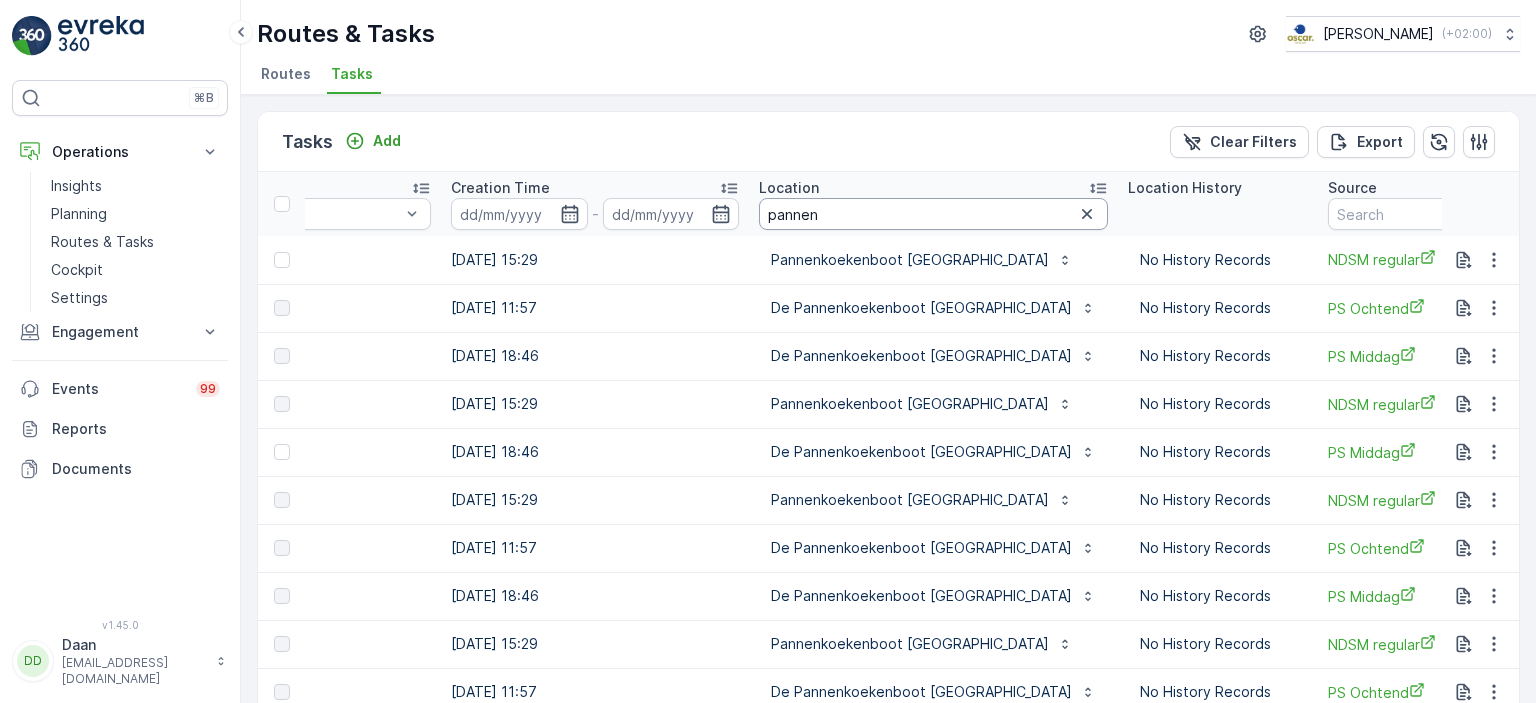 click on "pannen" at bounding box center (933, 214) 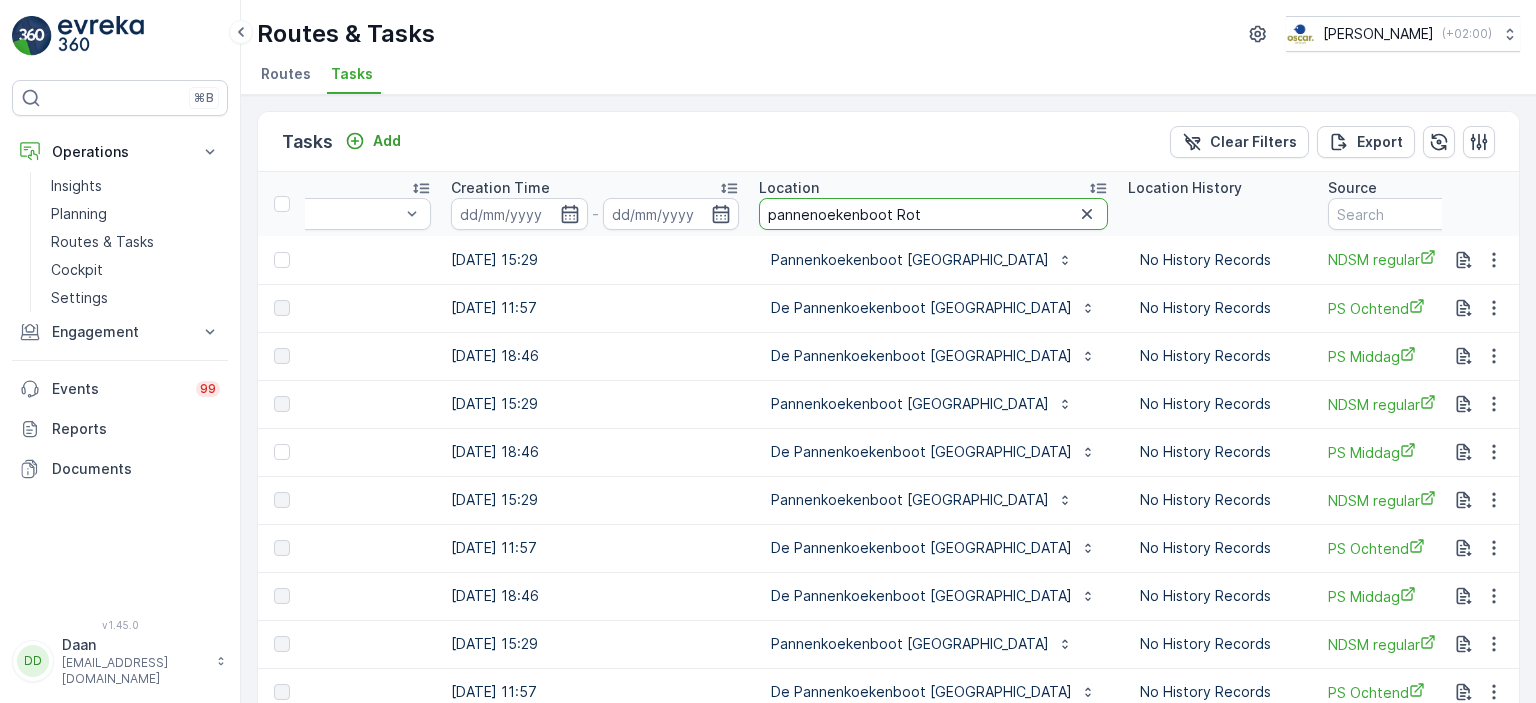 type on "pannenoekenboot [PERSON_NAME]" 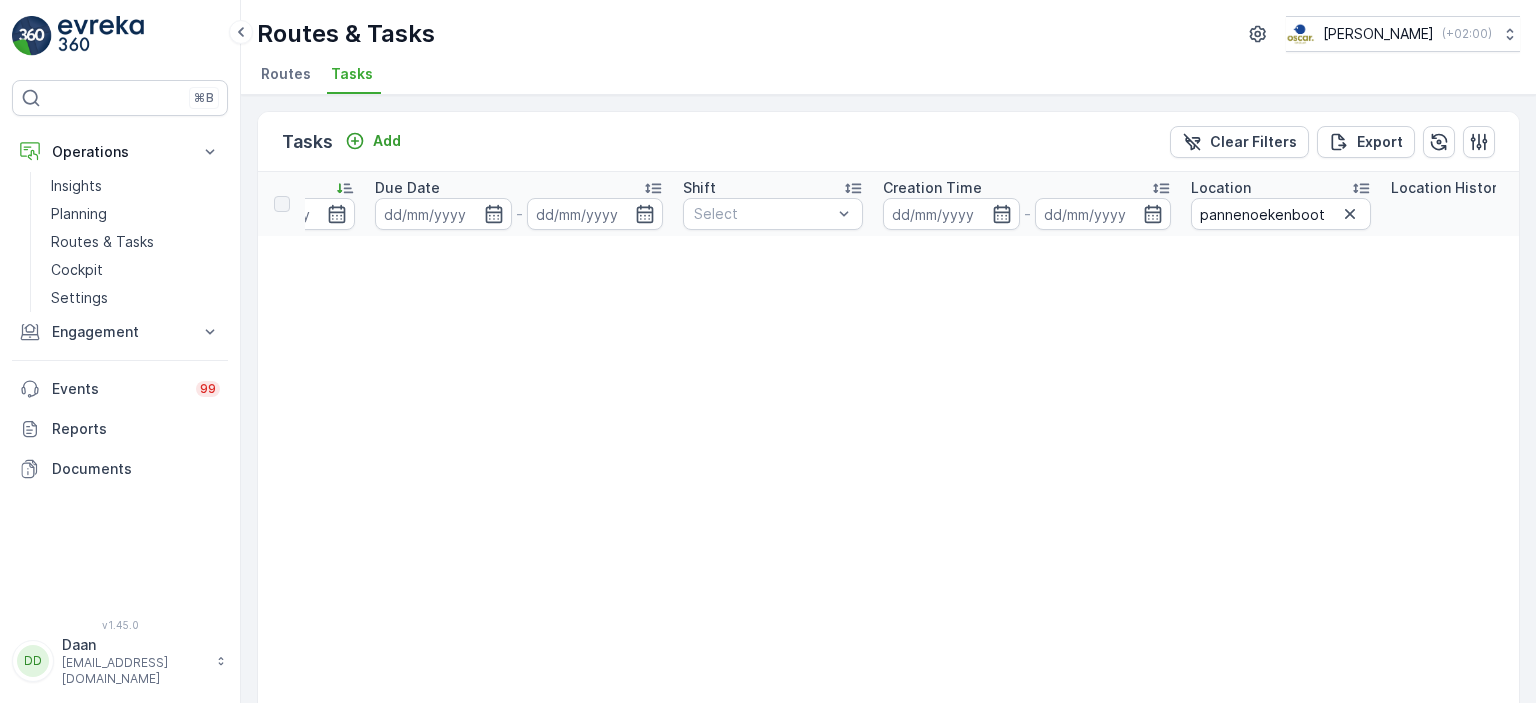 scroll, scrollTop: 0, scrollLeft: 1053, axis: horizontal 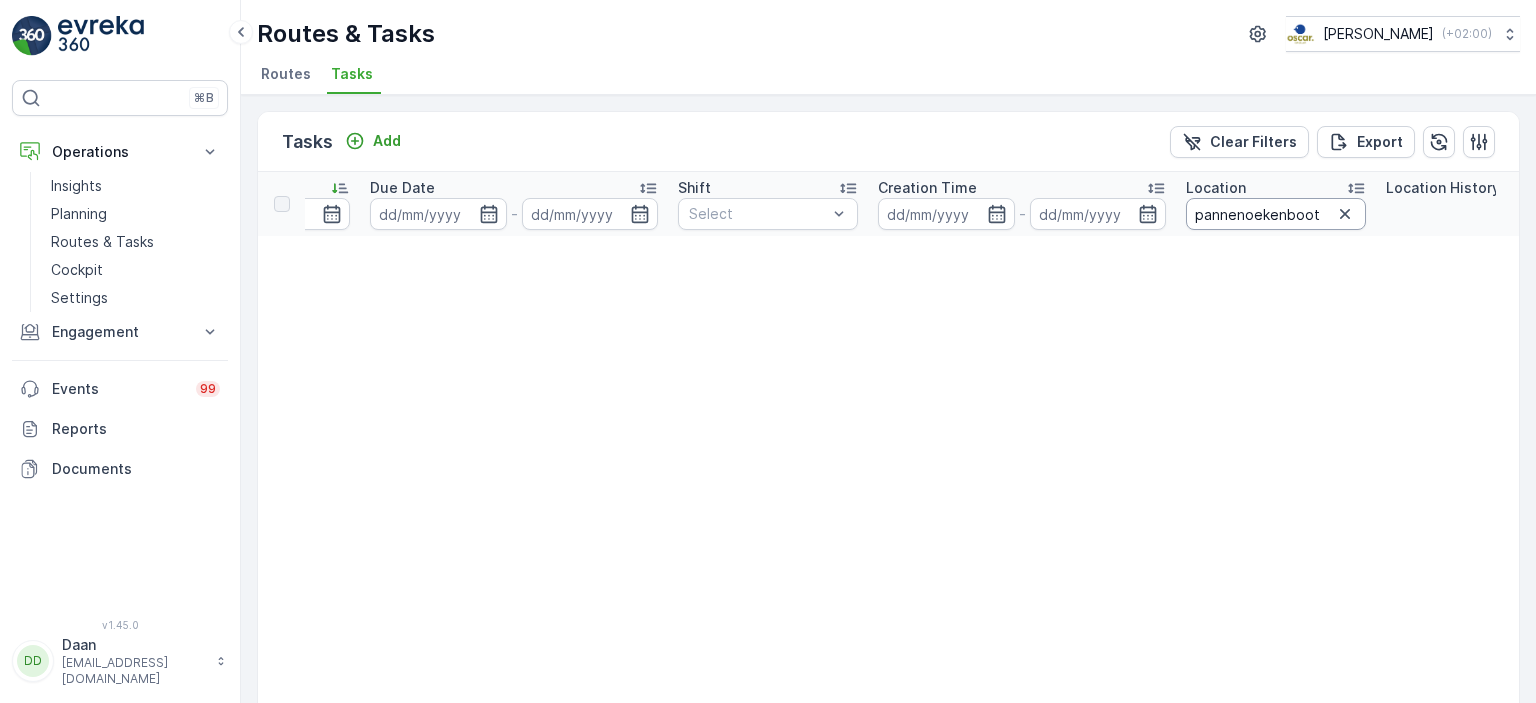 click on "pannenoekenboot [PERSON_NAME]" at bounding box center [1276, 214] 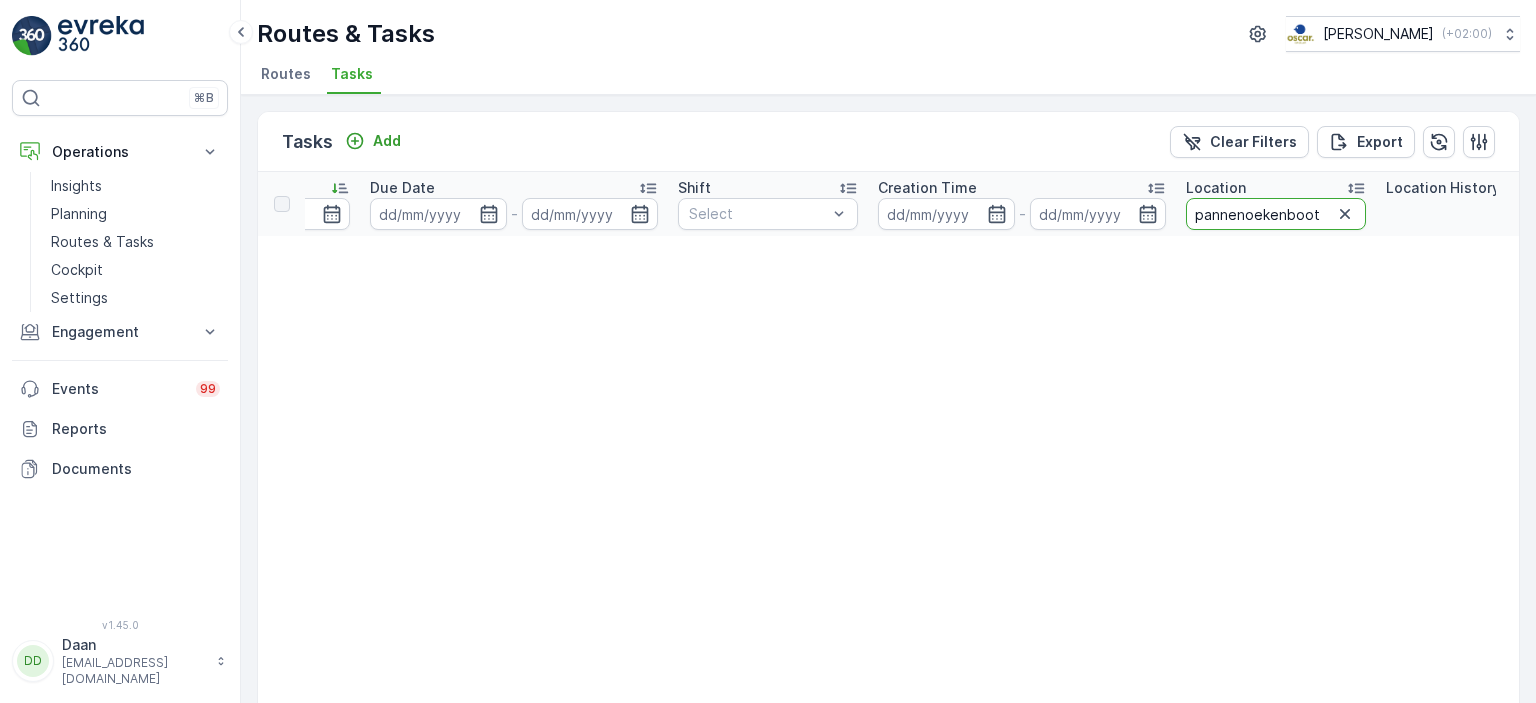 type on "pannenkoekenboot [PERSON_NAME]" 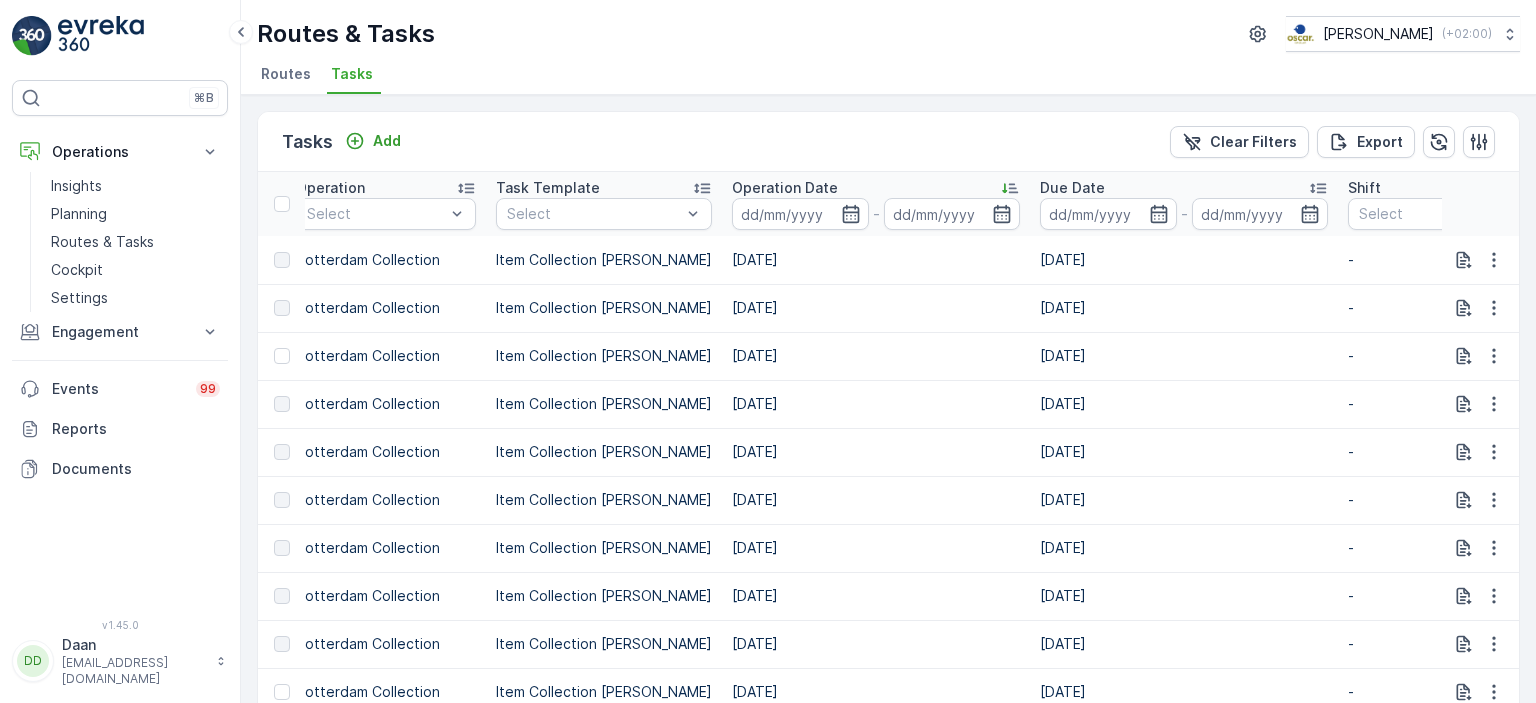scroll, scrollTop: 0, scrollLeft: 0, axis: both 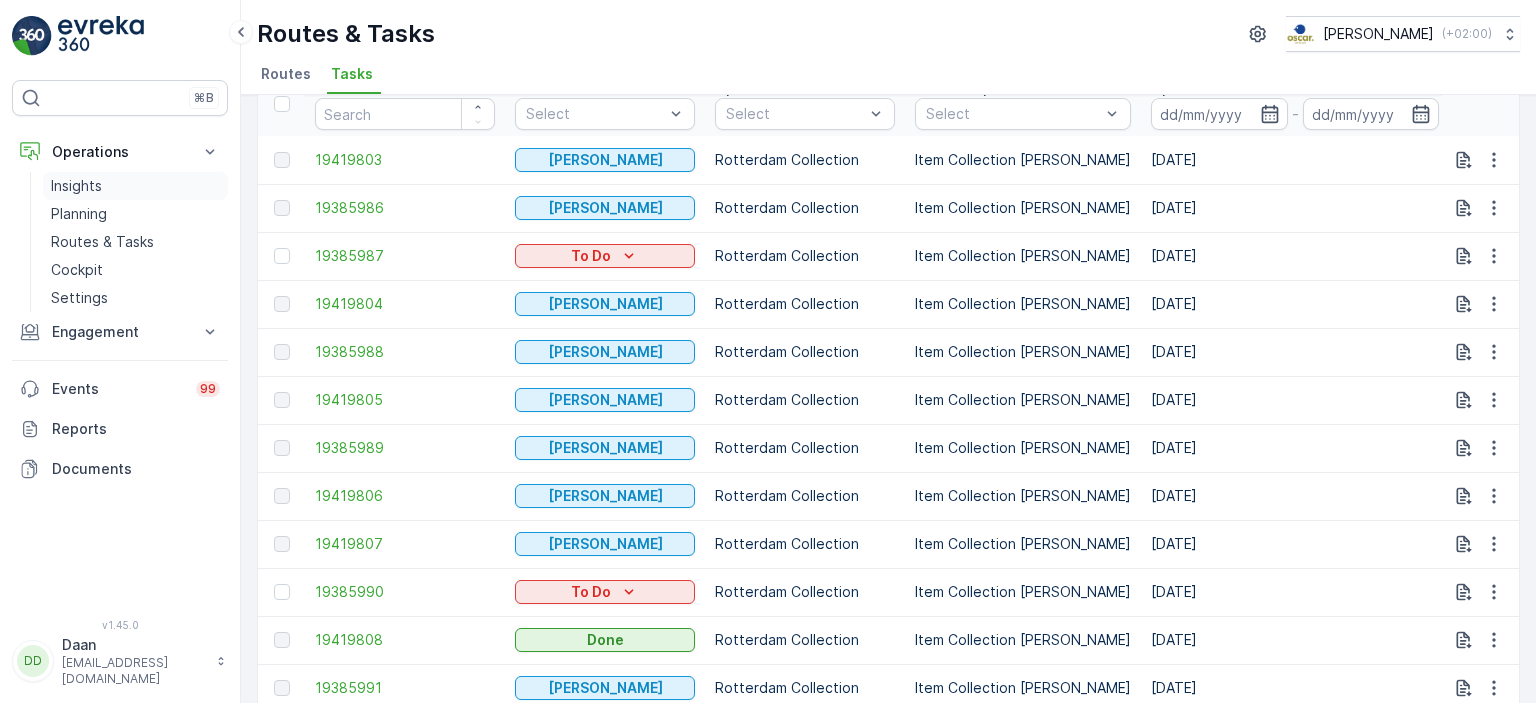 click on "Insights" at bounding box center (135, 186) 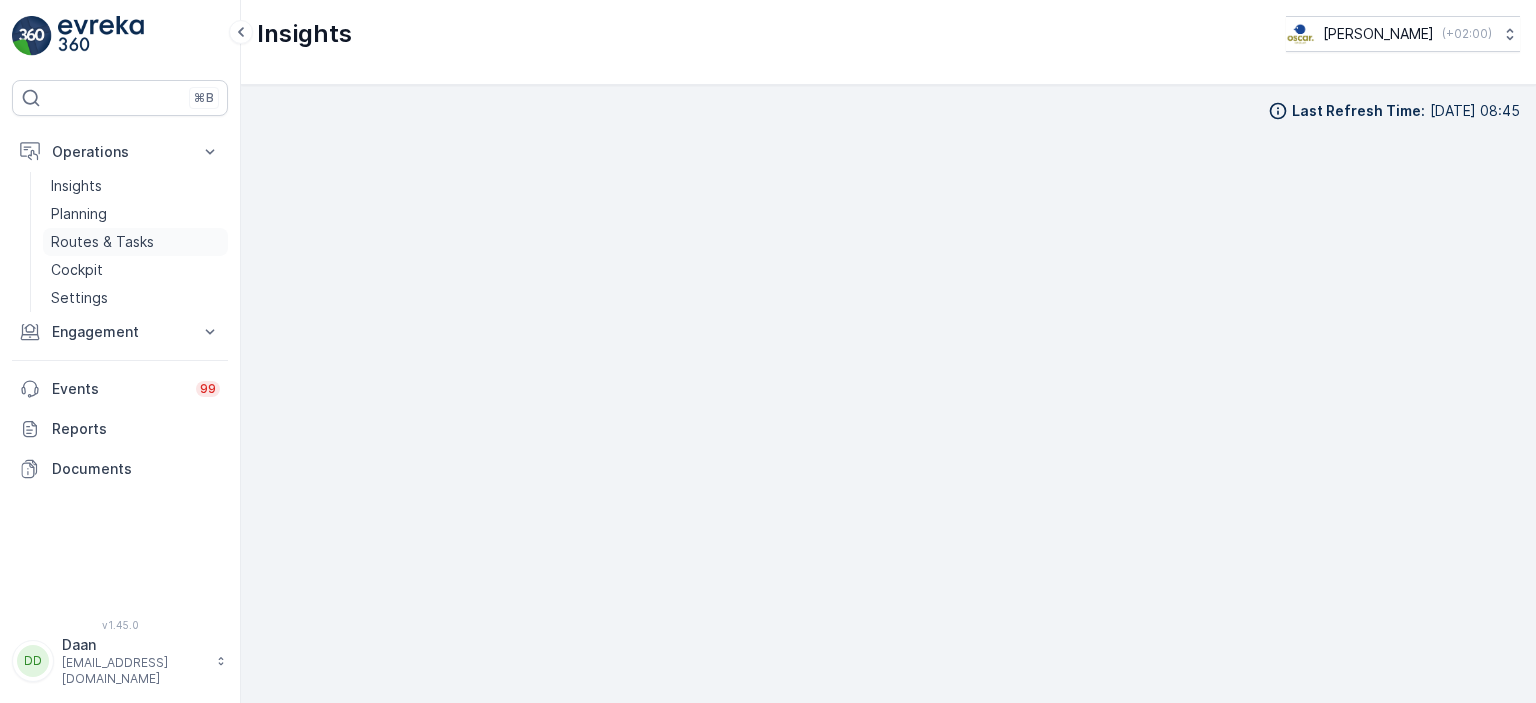 click on "Routes & Tasks" at bounding box center [102, 242] 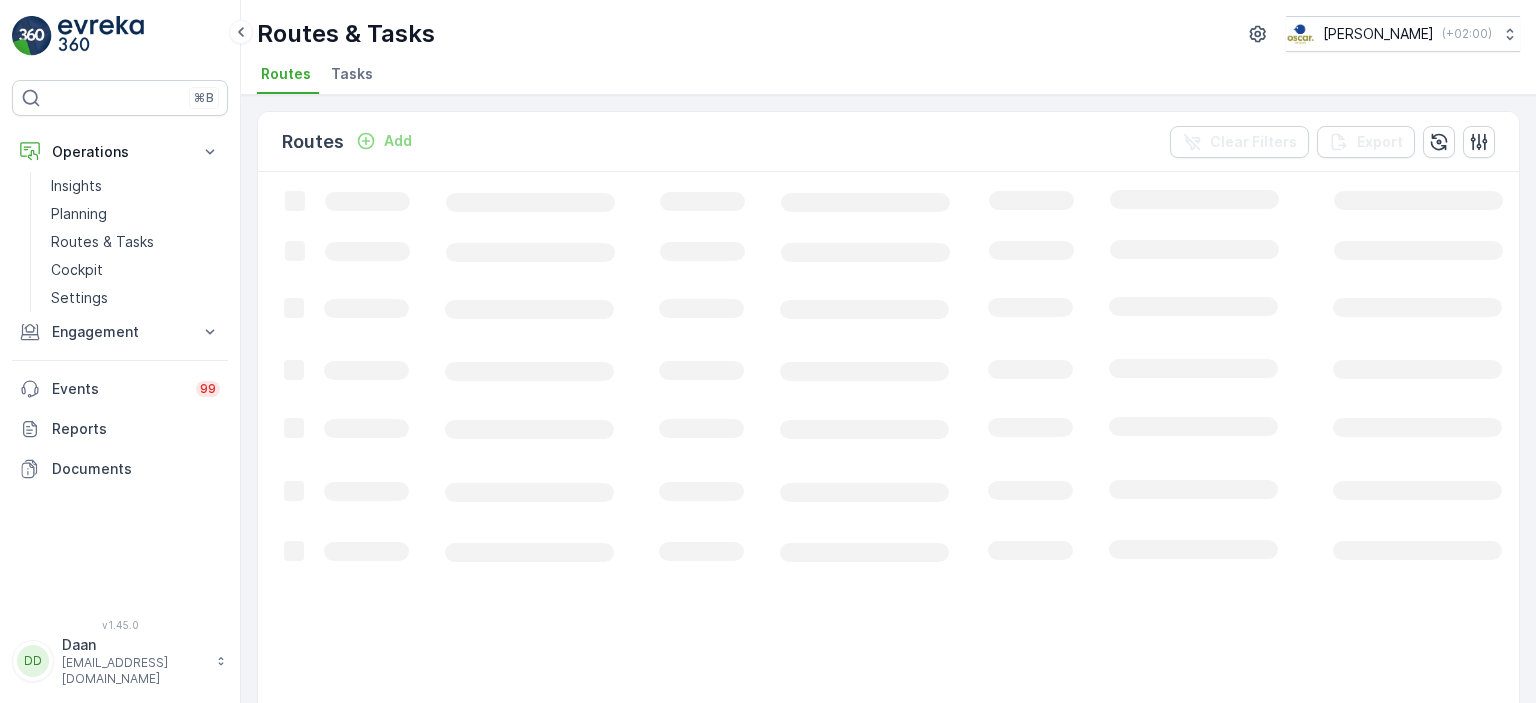 click on "Tasks" at bounding box center [352, 74] 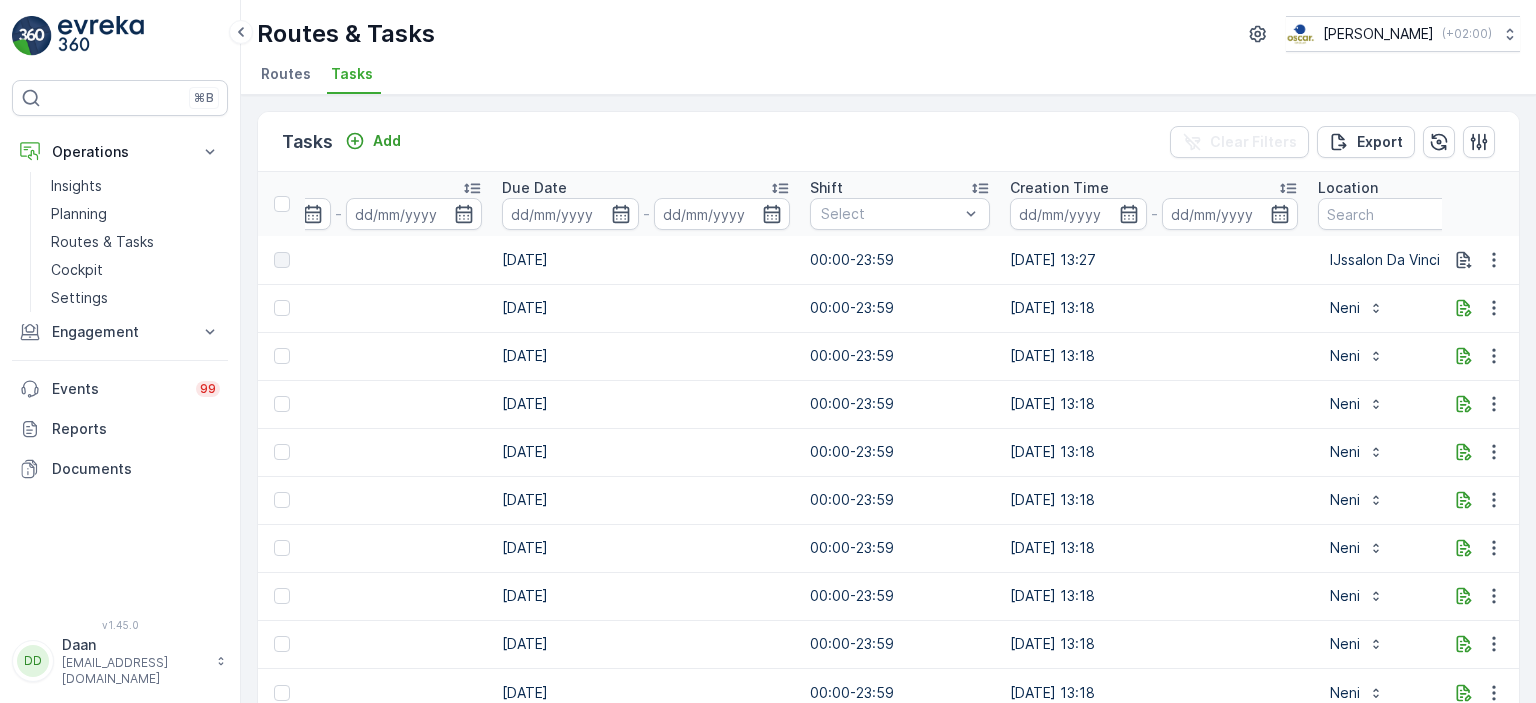 scroll, scrollTop: 0, scrollLeft: 1256, axis: horizontal 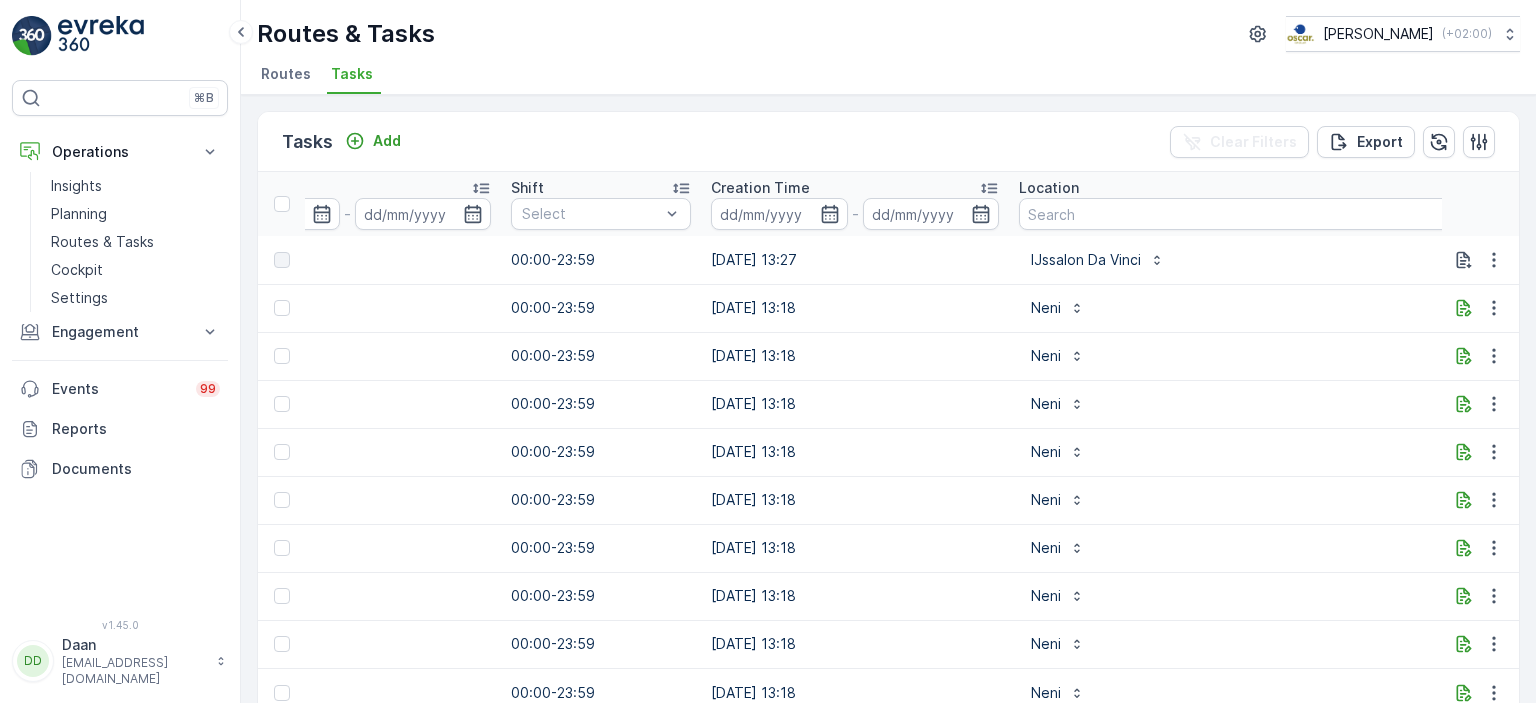 click at bounding box center (1242, 214) 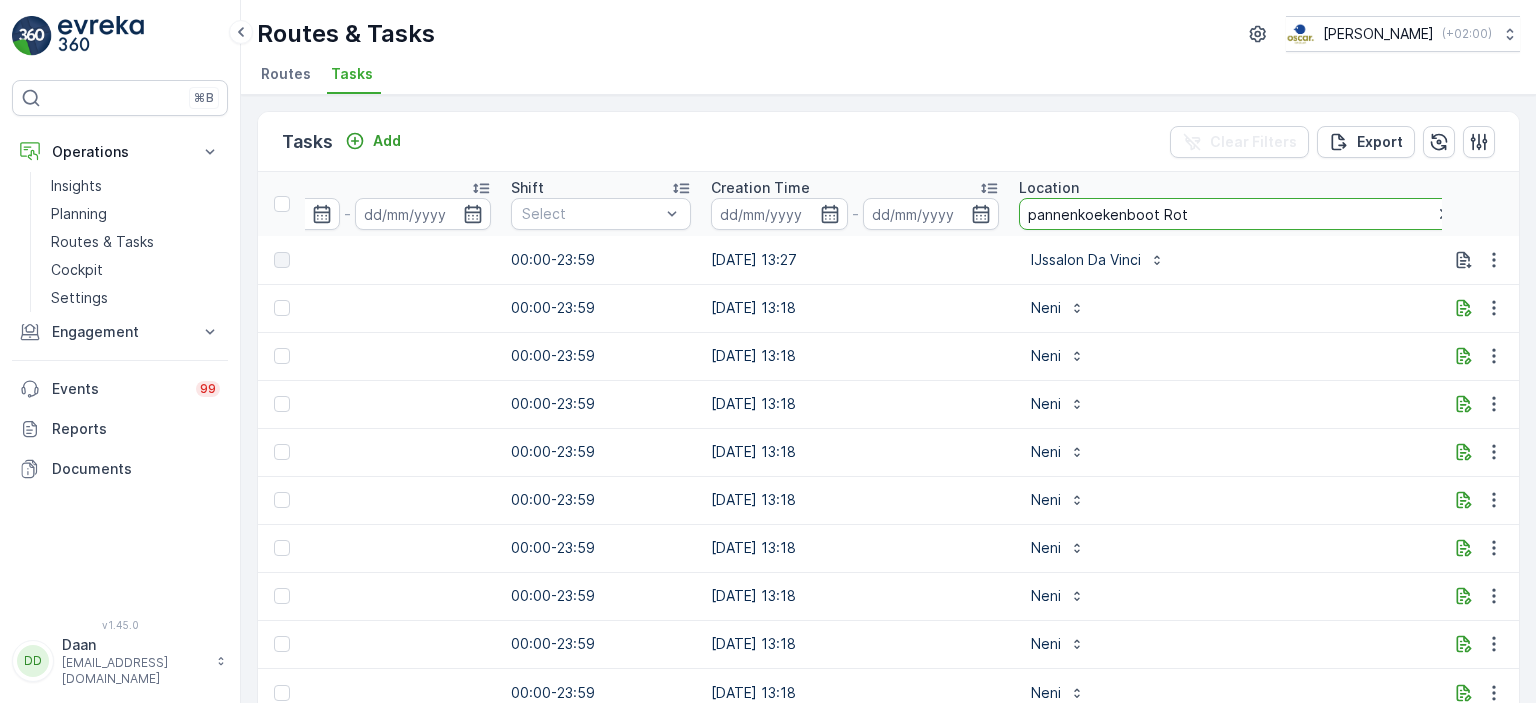 type on "pannenkoekenboot [PERSON_NAME]" 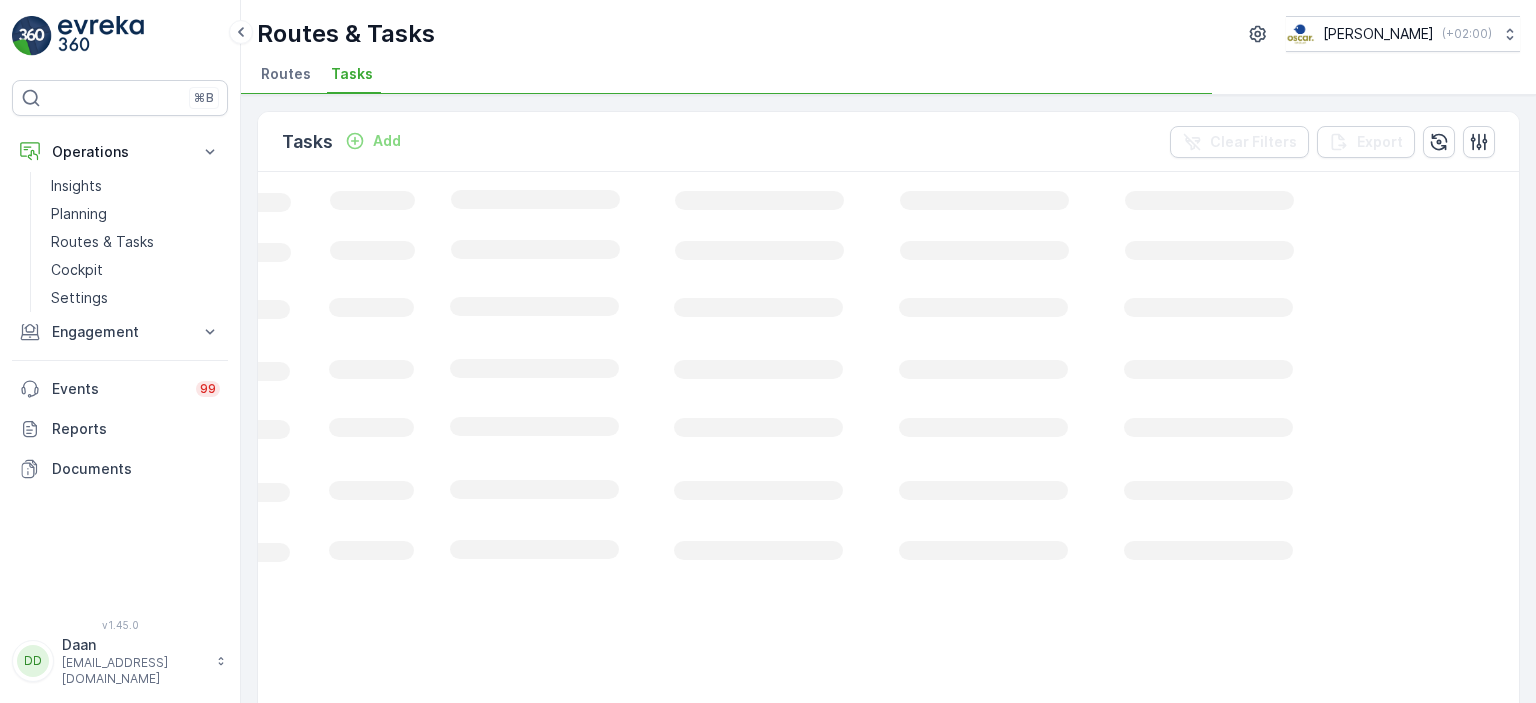 scroll, scrollTop: 0, scrollLeft: 663, axis: horizontal 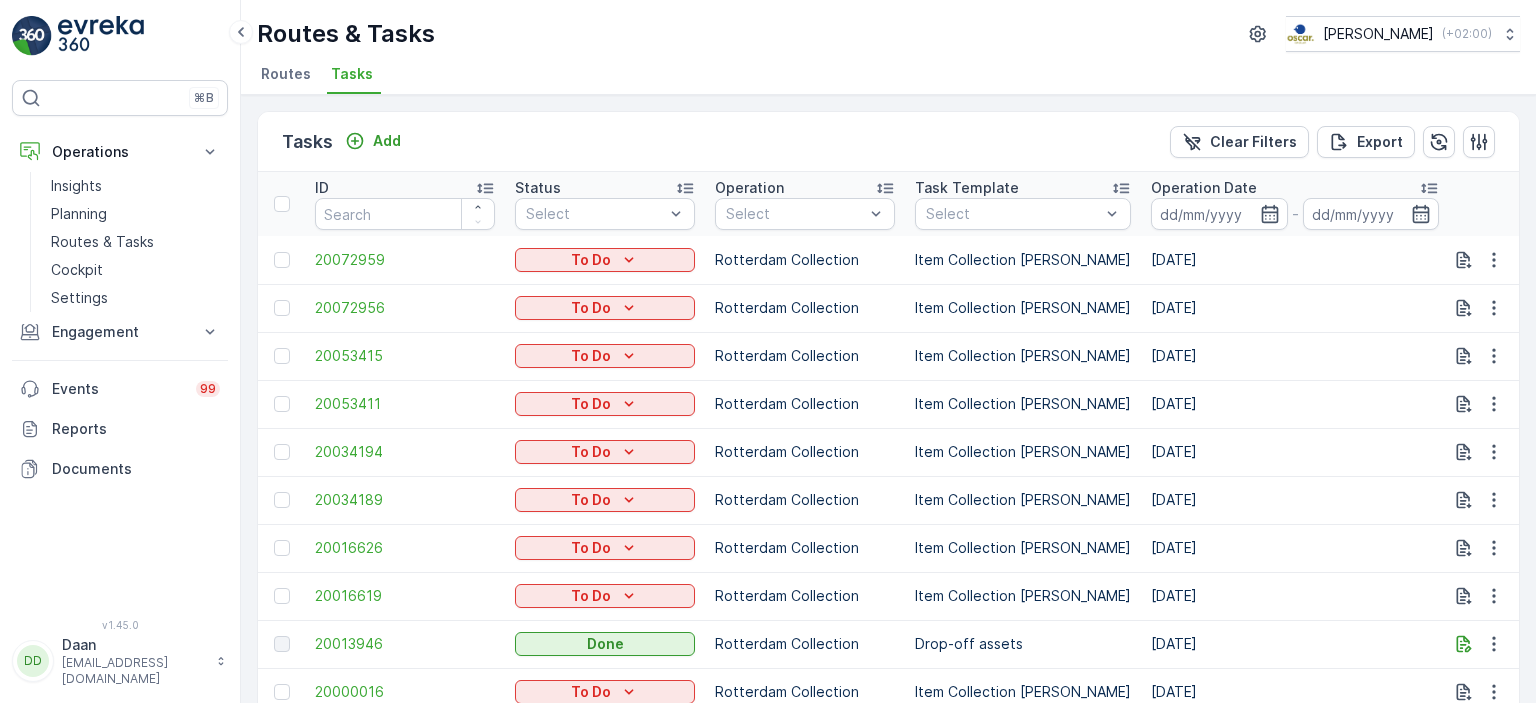 drag, startPoint x: 773, startPoint y: 339, endPoint x: 840, endPoint y: 354, distance: 68.65858 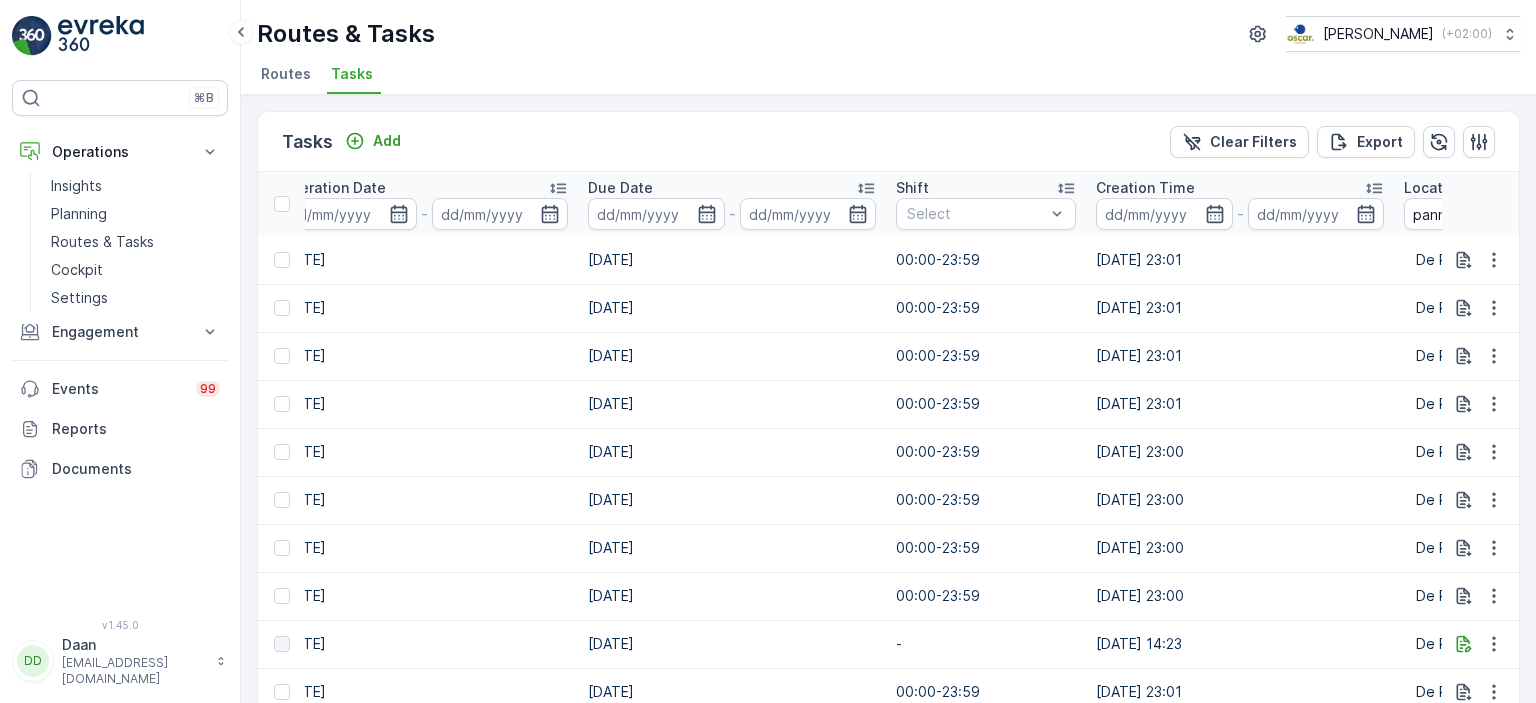 scroll, scrollTop: 0, scrollLeft: 976, axis: horizontal 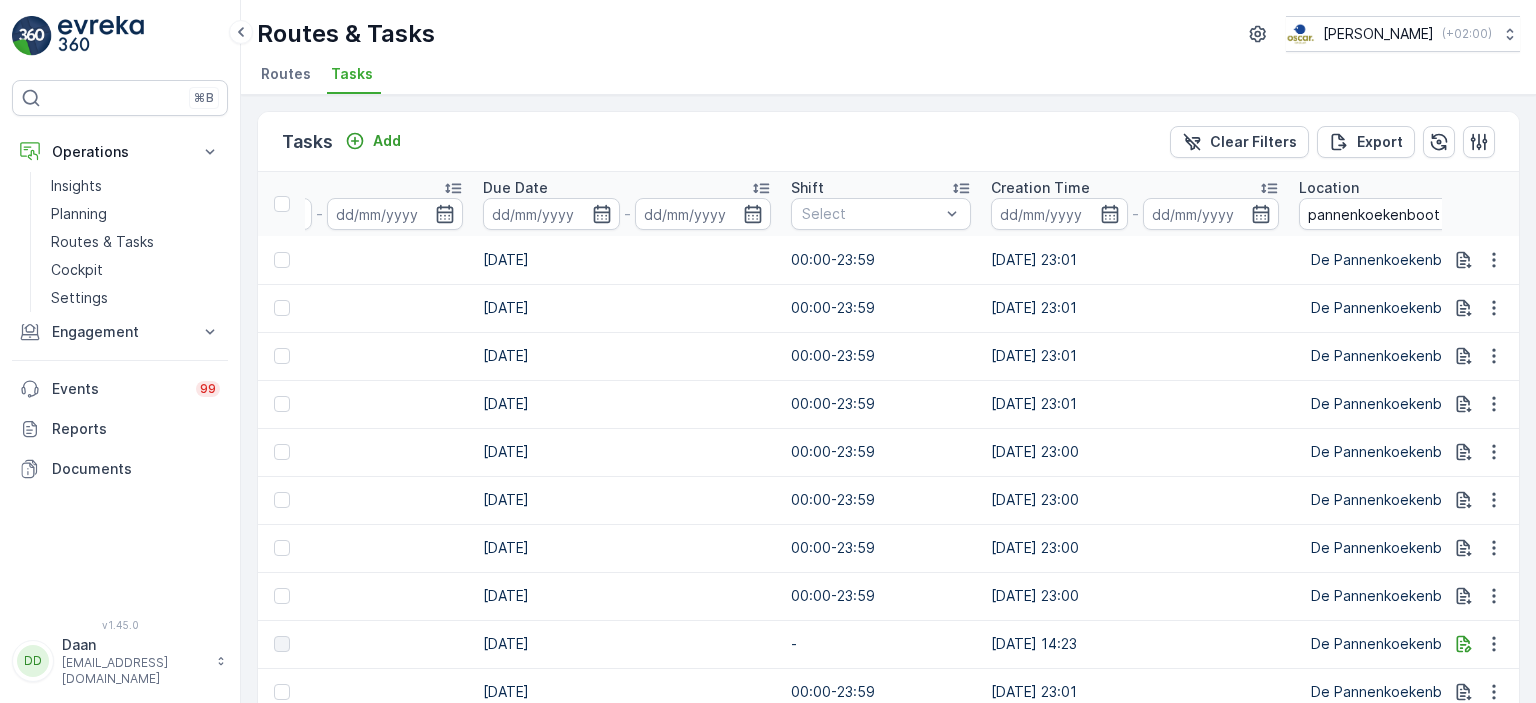 click on "Location pannenkoekenboot [PERSON_NAME]" at bounding box center (1473, 204) 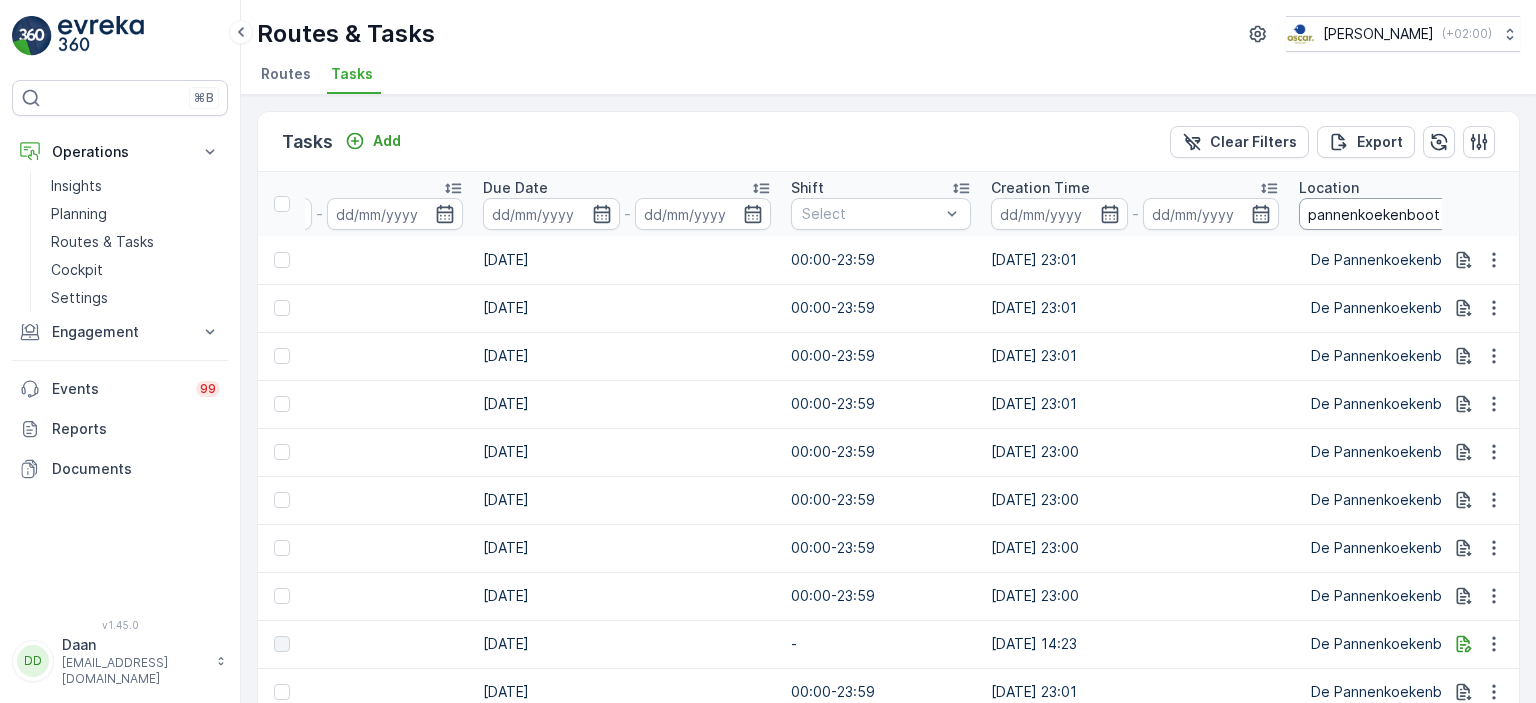 click on "pannenkoekenboot [PERSON_NAME]" at bounding box center (1473, 214) 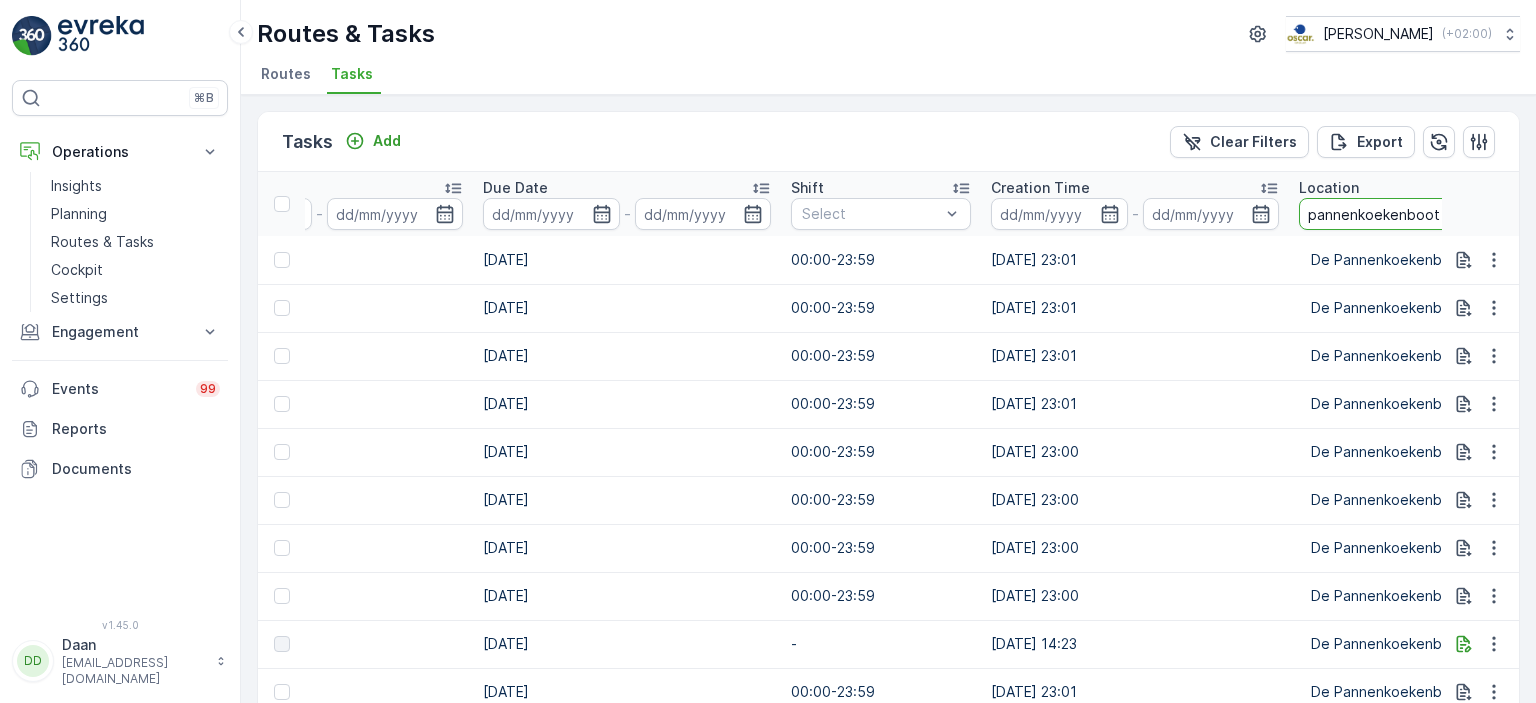 scroll, scrollTop: 0, scrollLeft: 1310, axis: horizontal 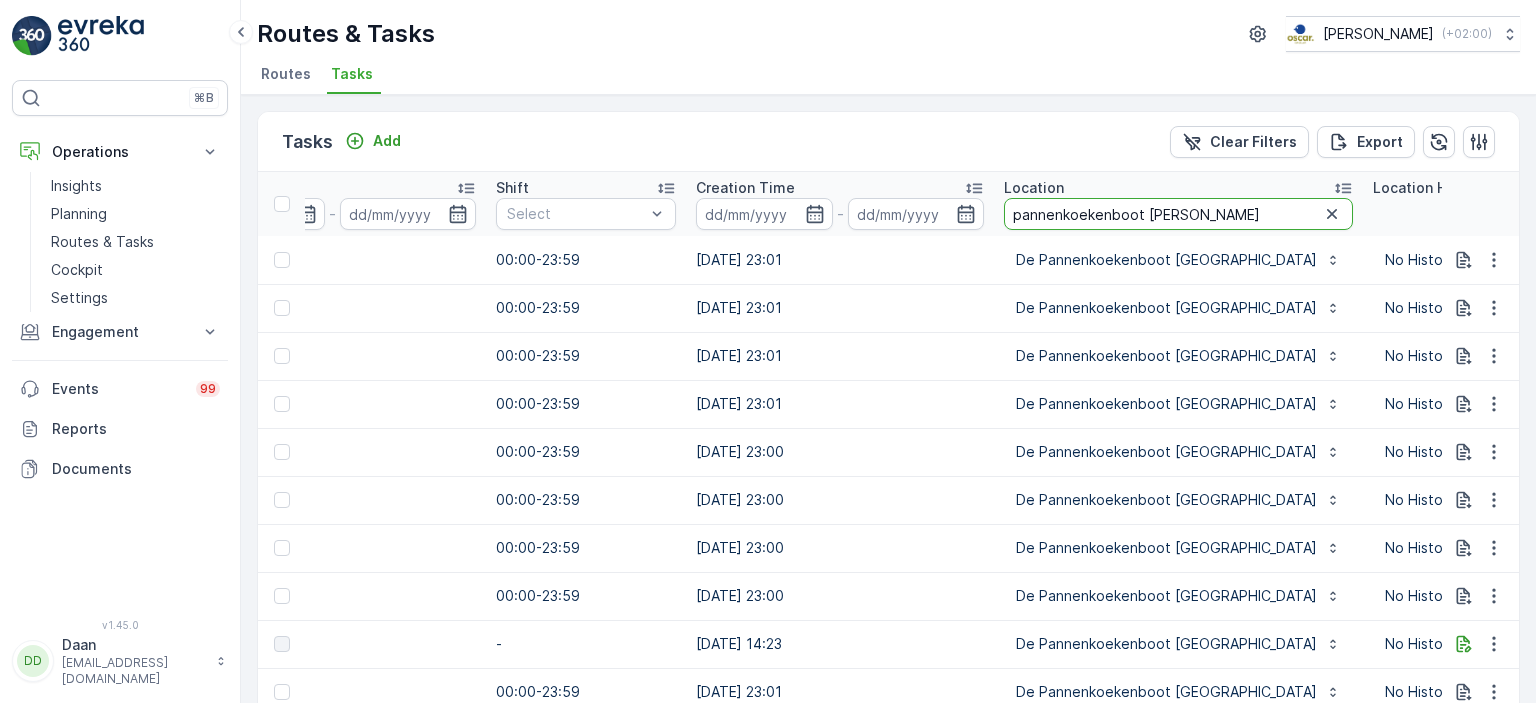 drag, startPoint x: 1289, startPoint y: 219, endPoint x: 1535, endPoint y: 247, distance: 247.58836 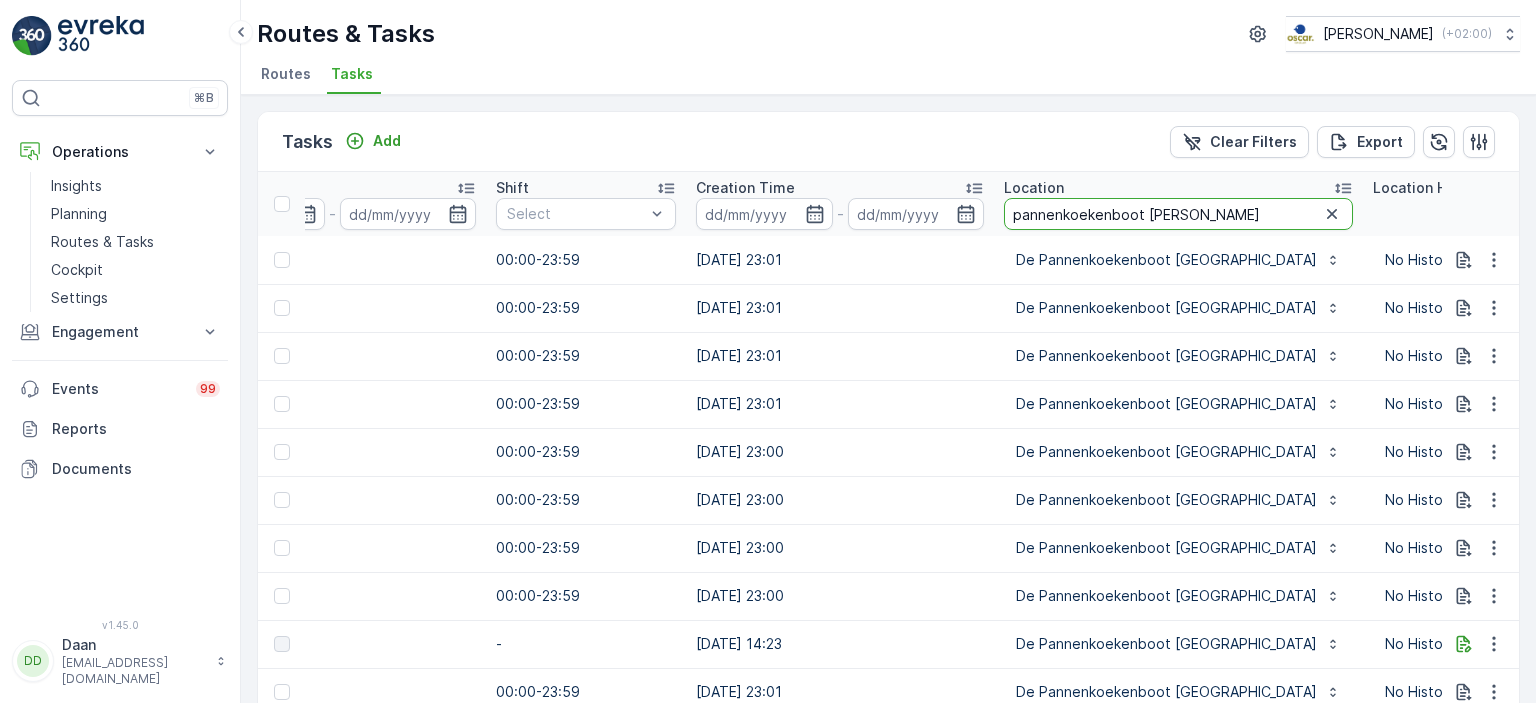 click on "Tasks Add Clear Filters Export ID Status Select Operation Select Task Template Select Operation Date - Due Date - Shift Select Creation Time - Location pannenkoekenboot [PERSON_NAME] Location History Source Route Region 20072959 To Do [GEOGRAPHIC_DATA] Collection Item Collection Oscar Regulier [DATE] [DATE] 00:00-23:59 [DATE] 23:01   De Pannenkoekenboot Rotterdam No History Records PS Ochtend PS Ochtend - 20072956 To Do Rotterdam Collection Item Collection Oscar Regulier [DATE] [DATE] 00:00-23:59 [DATE] 23:01   De Pannenkoekenboot Rotterdam No History Records [PERSON_NAME] [PERSON_NAME] - 20053415 To Do Rotterdam Collection Item Collection Oscar Regulier [DATE] [DATE] 00:00-23:59 [DATE] 23:01   De Pannenkoekenboot Rotterdam No History Records PS Ochtend PS Ochtend - 20053411 To Do Rotterdam Collection Item Collection Oscar Regulier [DATE] [DATE] 00:00-23:59 [DATE] 23:01   De Pannenkoekenboot Rotterdam No History Records [PERSON_NAME] [PERSON_NAME] - 20034194 To Do Rotterdam Collection   - To Do" at bounding box center (888, 399) 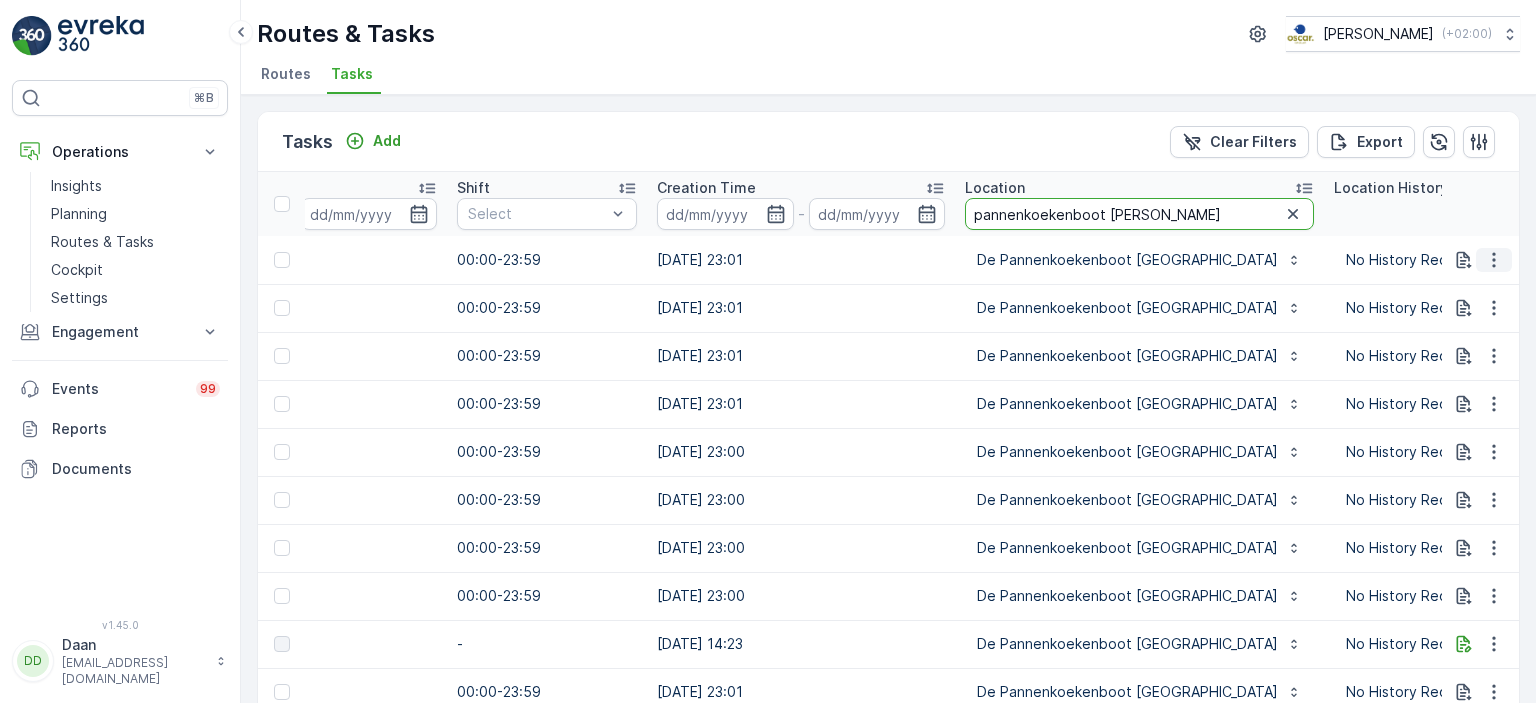 type 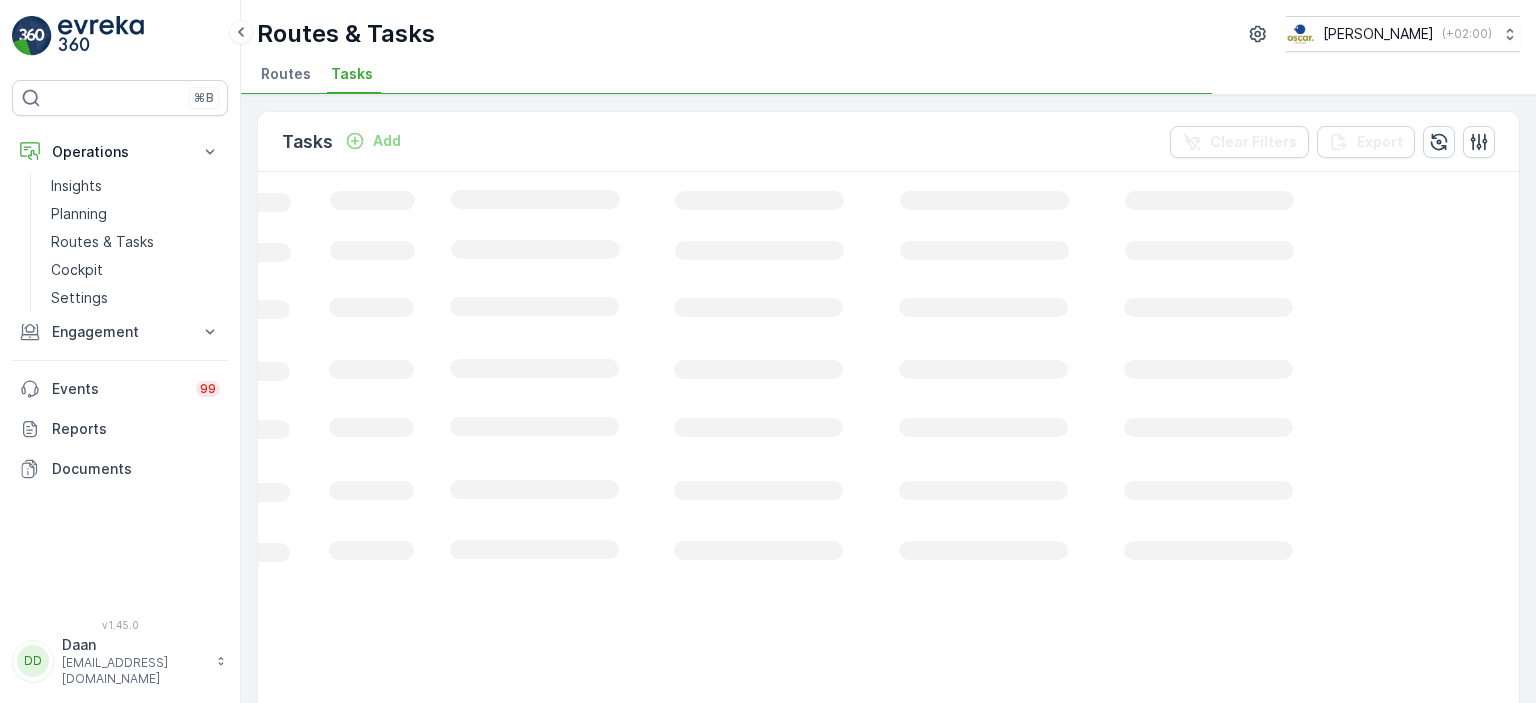 scroll, scrollTop: 0, scrollLeft: 663, axis: horizontal 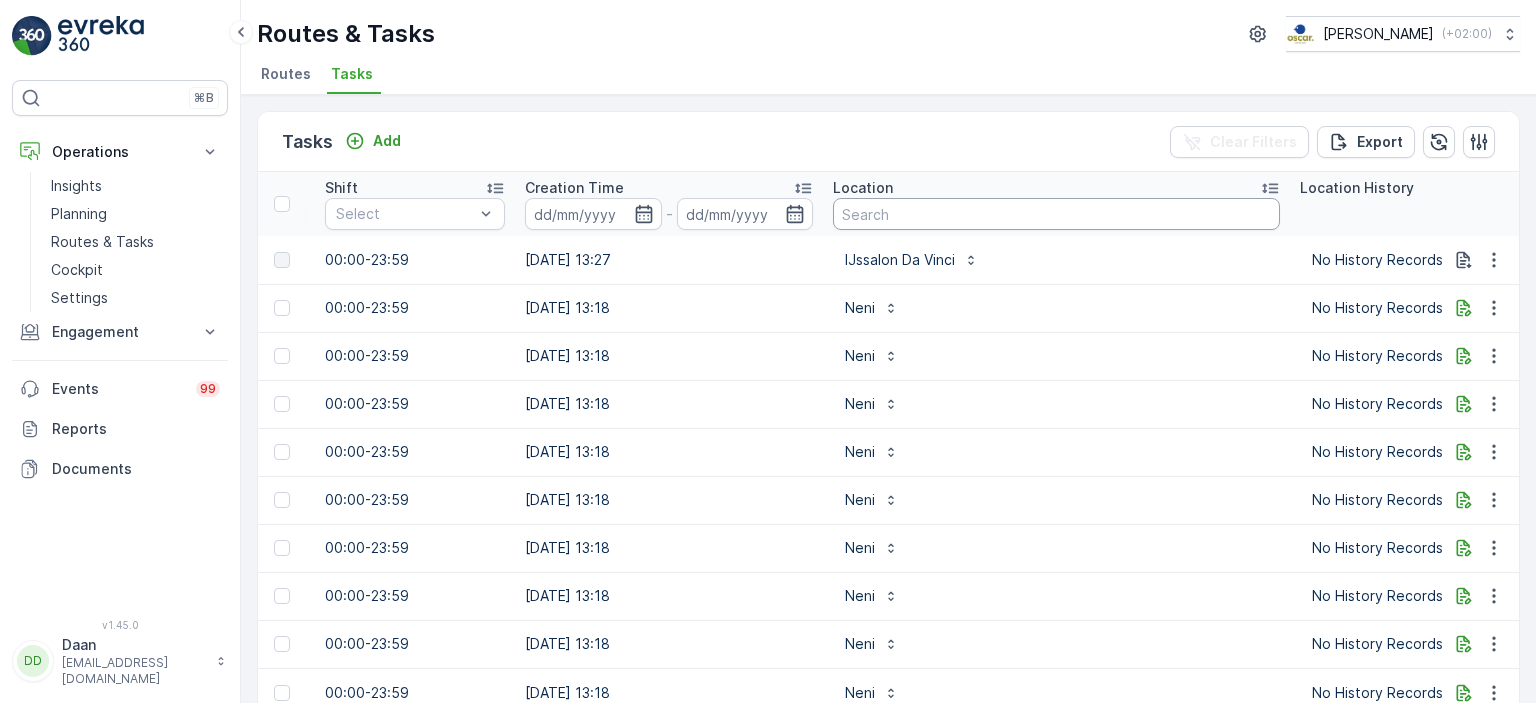 click at bounding box center [1056, 214] 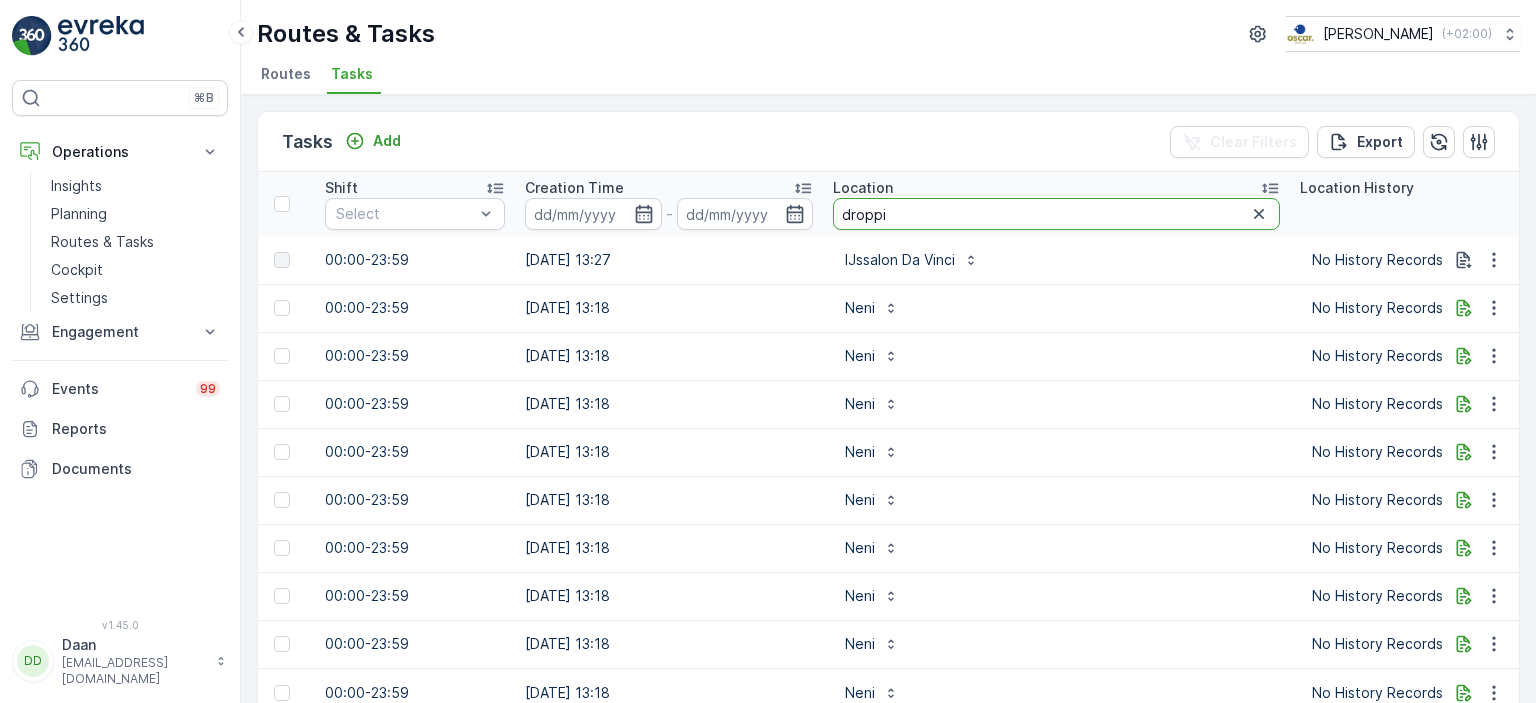 type on "droppie" 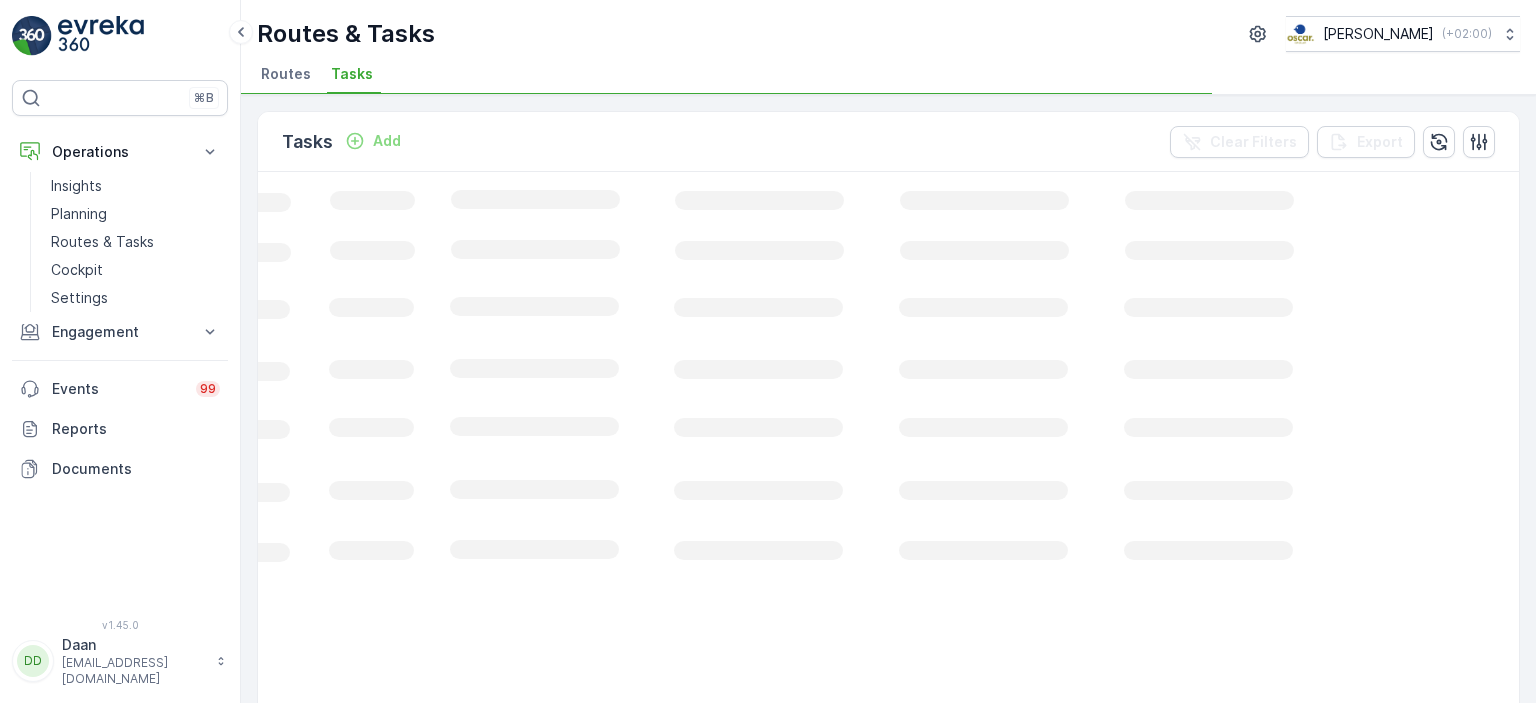 scroll, scrollTop: 0, scrollLeft: 663, axis: horizontal 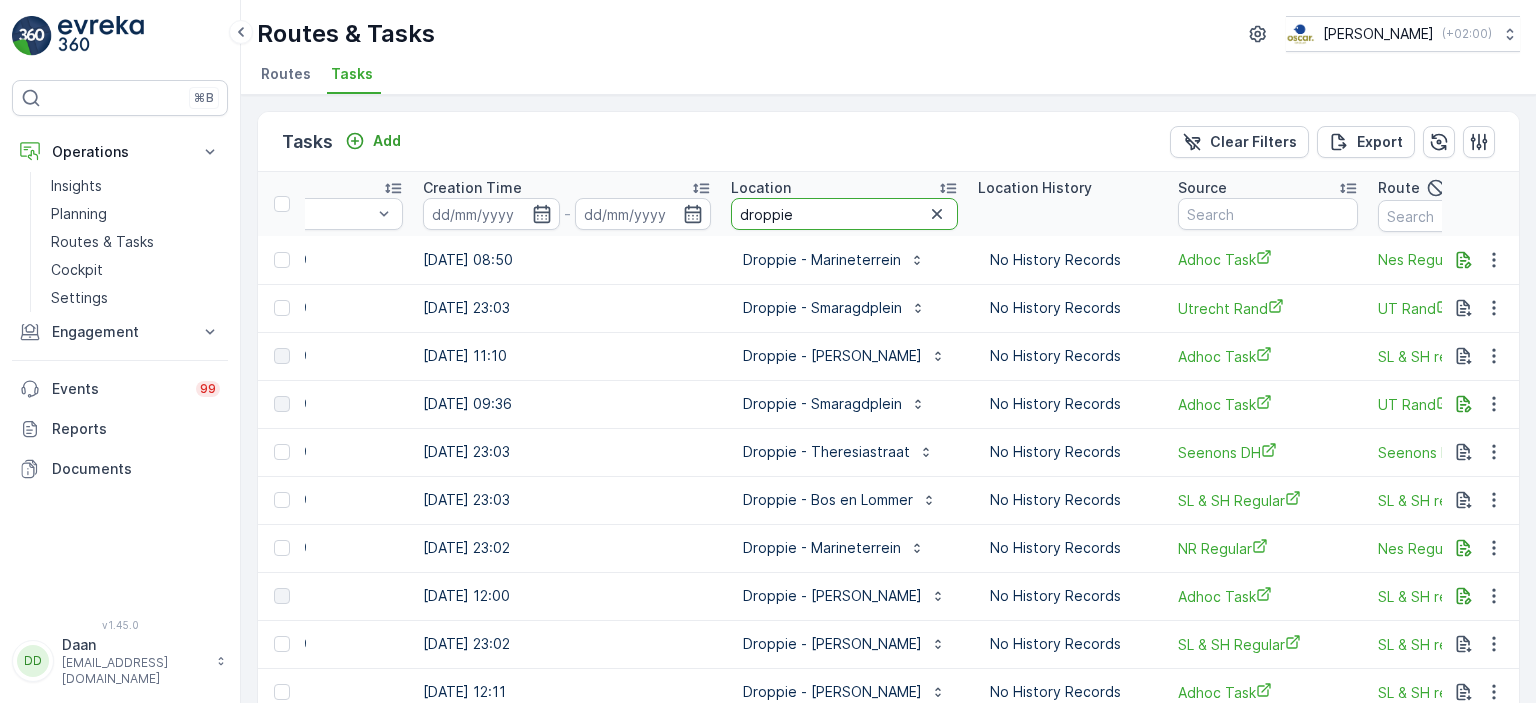 click on "droppie" at bounding box center [844, 214] 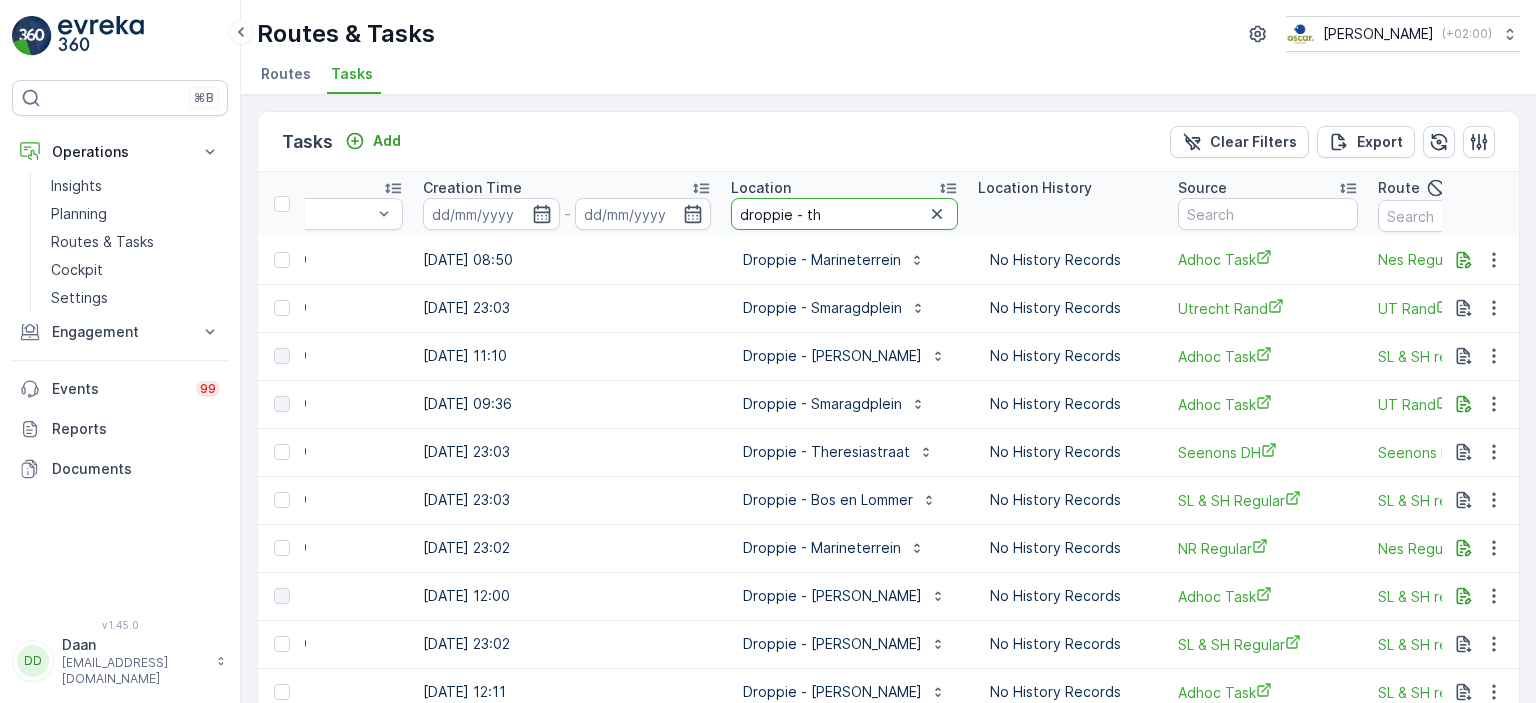 type on "droppie - the" 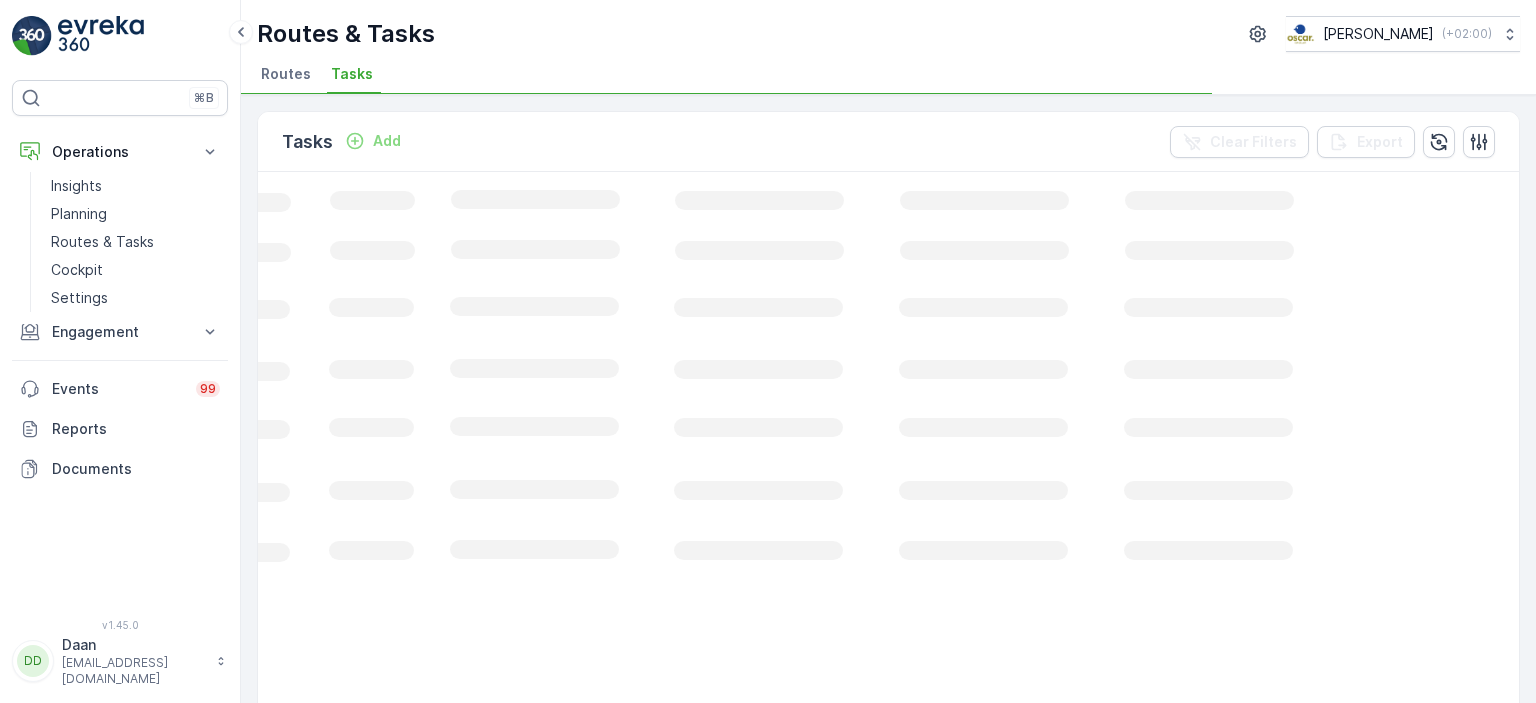 scroll, scrollTop: 0, scrollLeft: 663, axis: horizontal 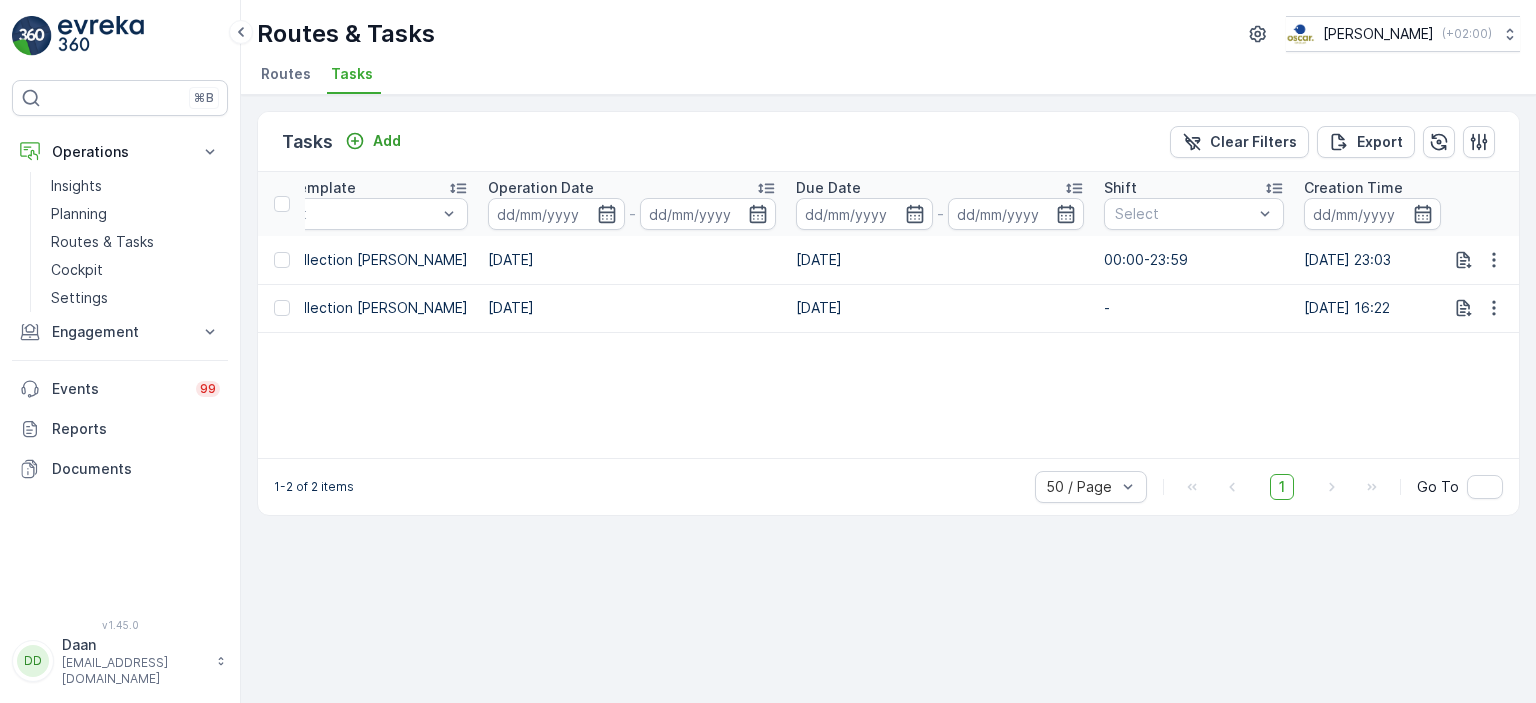 drag, startPoint x: 828, startPoint y: 447, endPoint x: 481, endPoint y: 421, distance: 347.9727 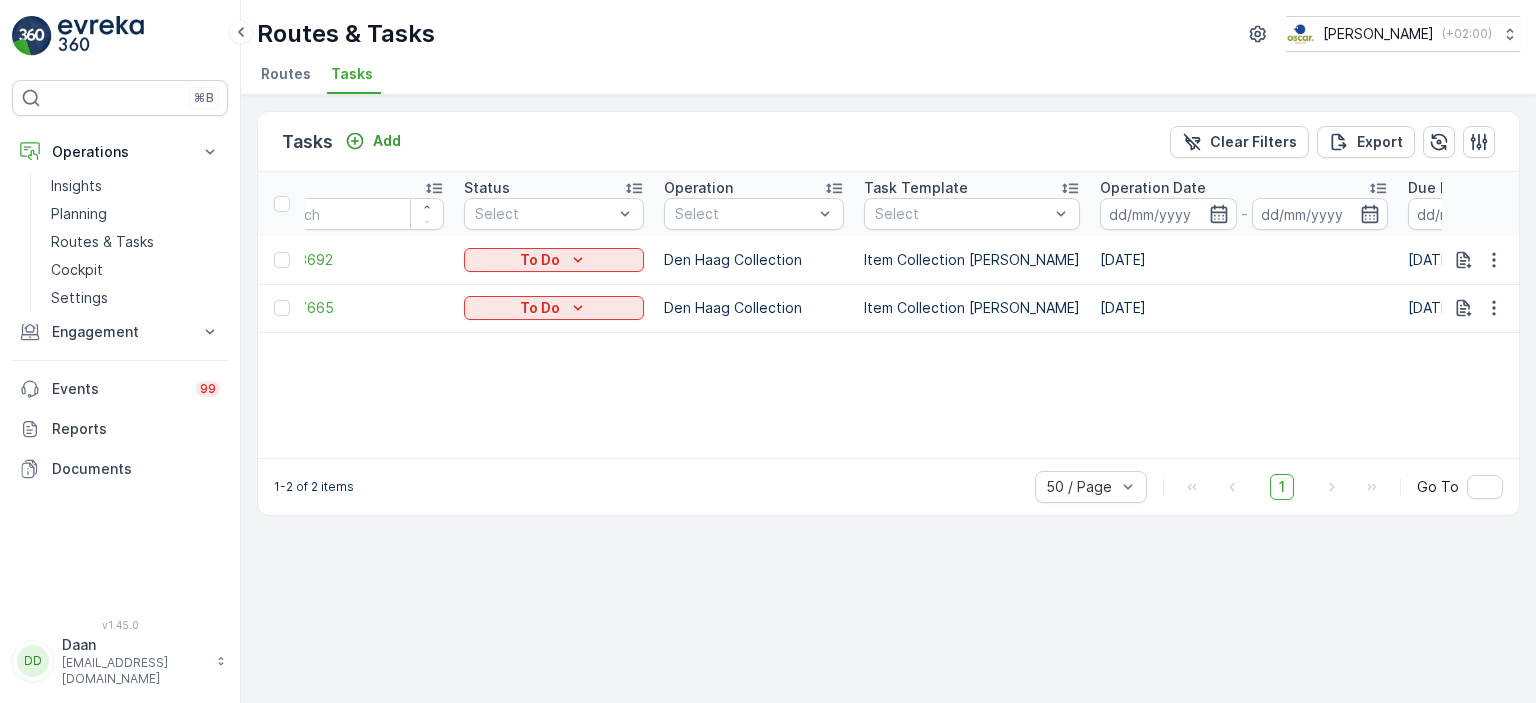 scroll, scrollTop: 0, scrollLeft: 0, axis: both 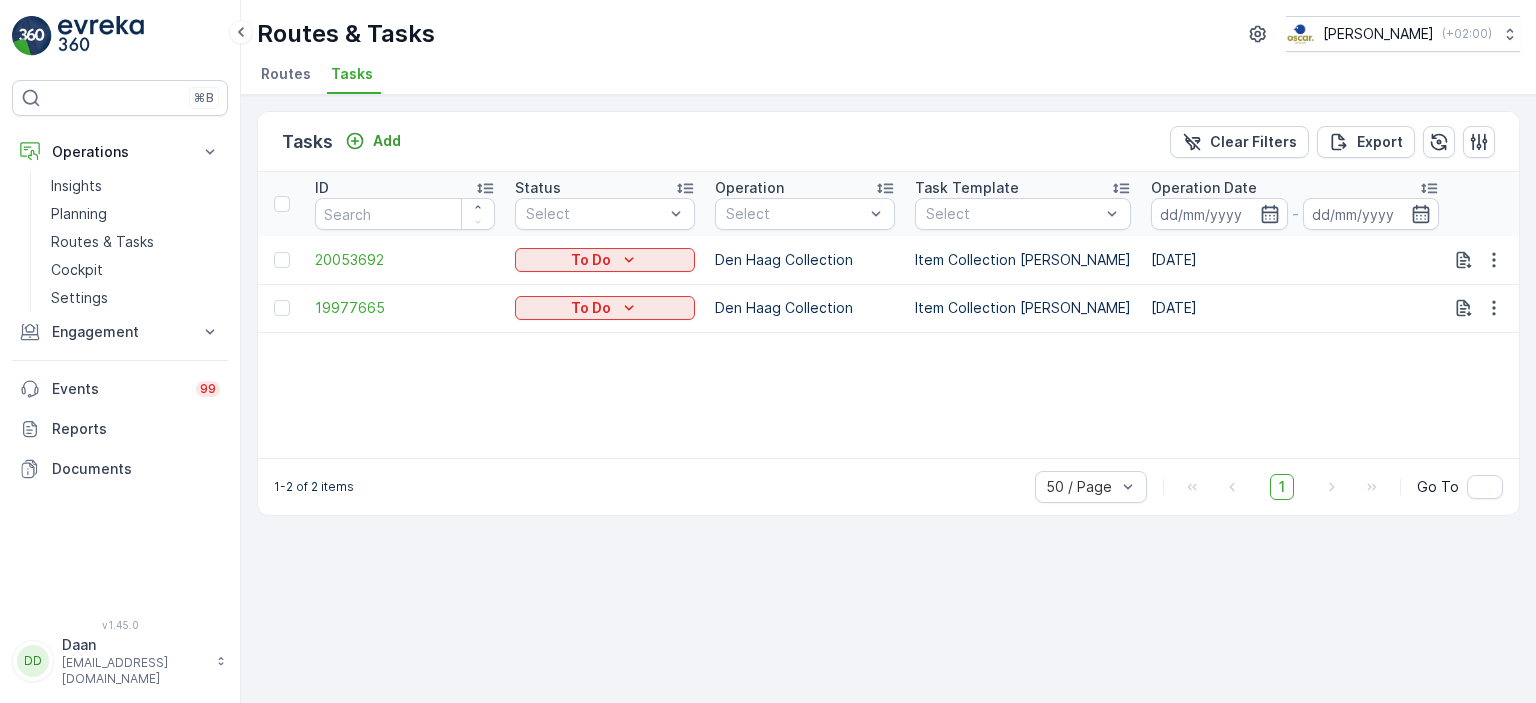 drag, startPoint x: 680, startPoint y: 405, endPoint x: 676, endPoint y: 371, distance: 34.234486 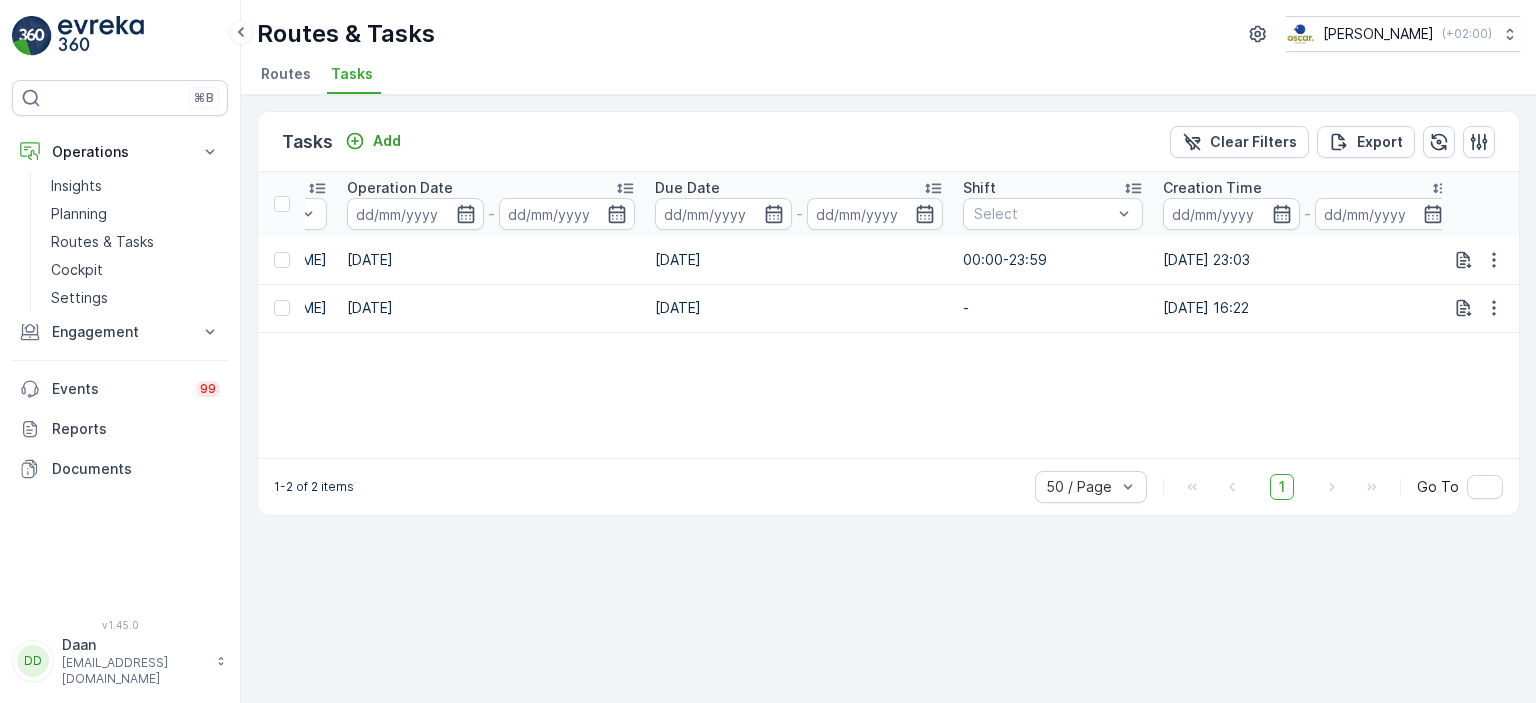 scroll, scrollTop: 0, scrollLeft: 904, axis: horizontal 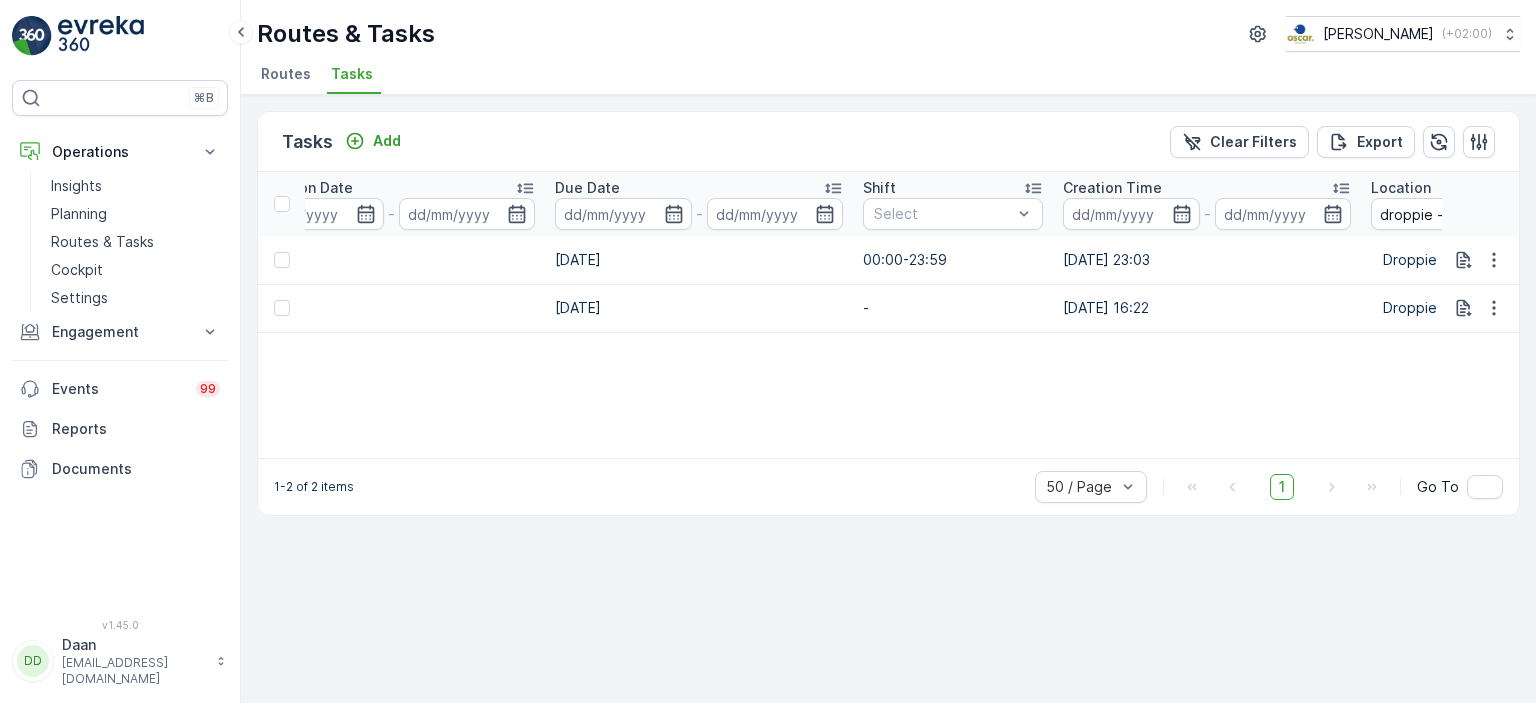click on "Routes" at bounding box center [288, 77] 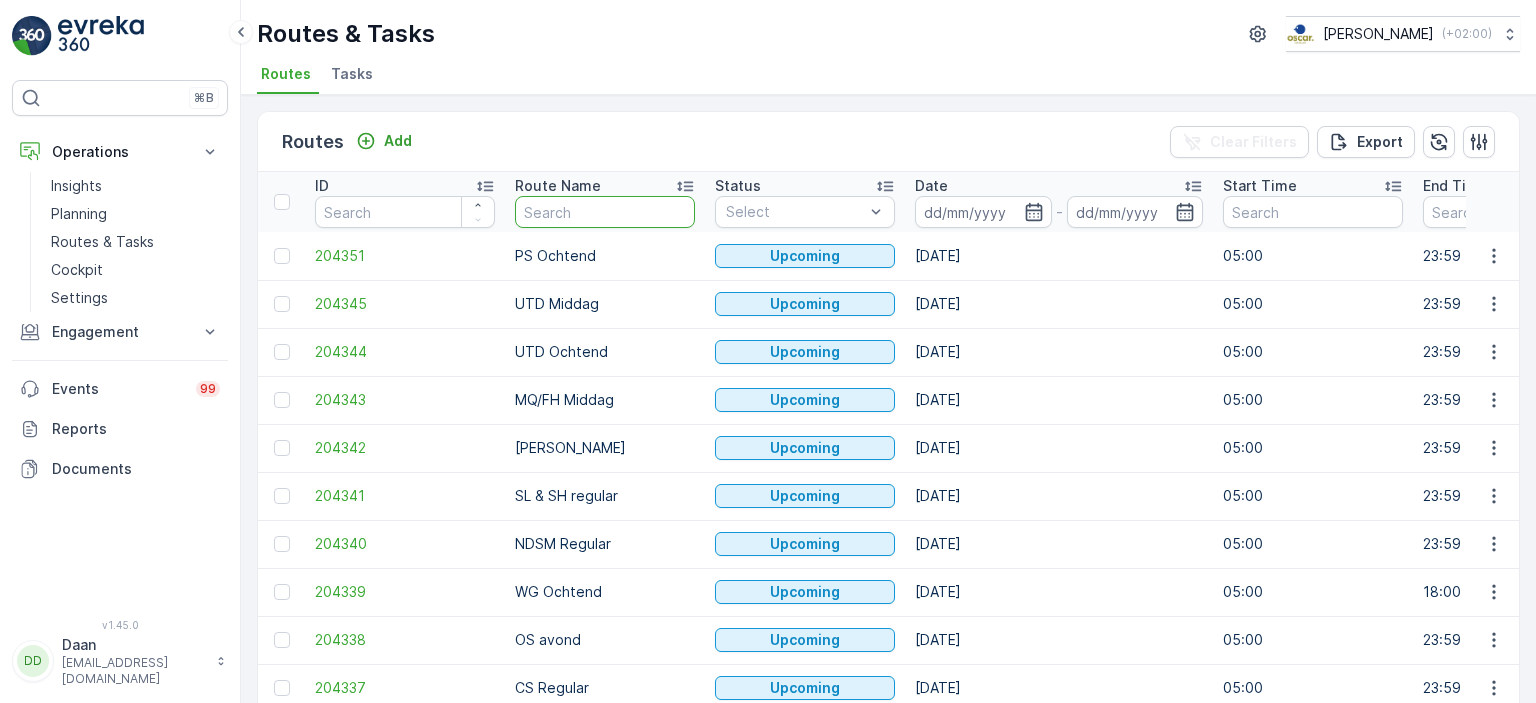 click at bounding box center [605, 212] 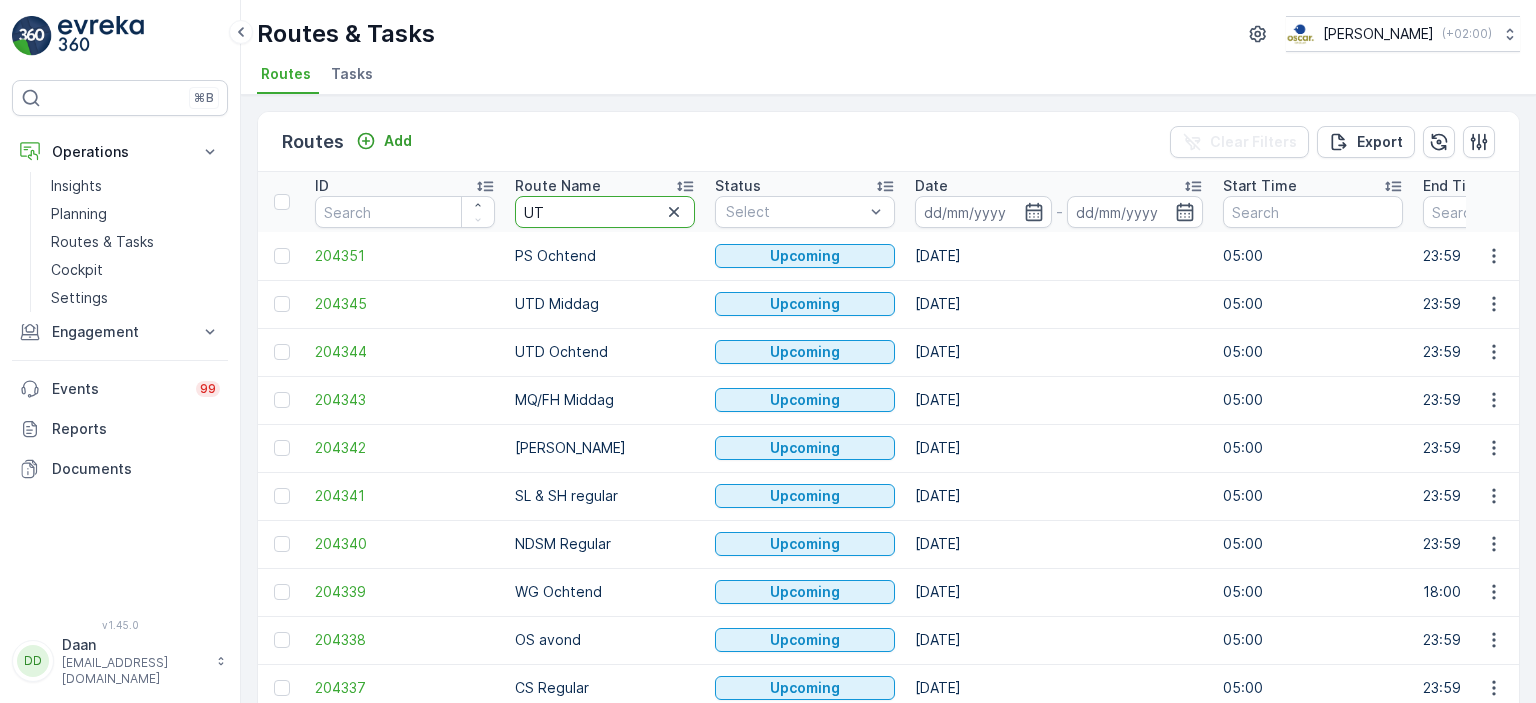 type on "UTD" 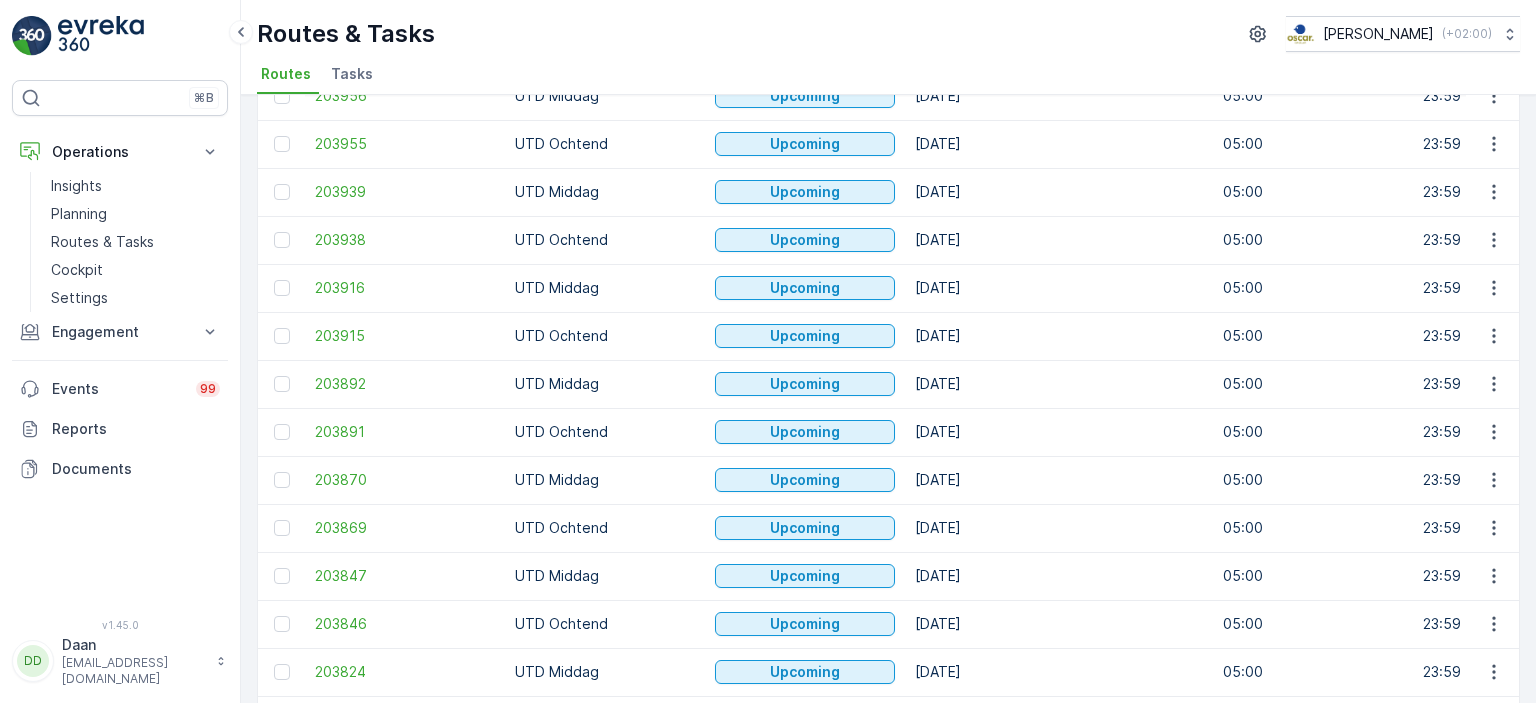 scroll, scrollTop: 2011, scrollLeft: 0, axis: vertical 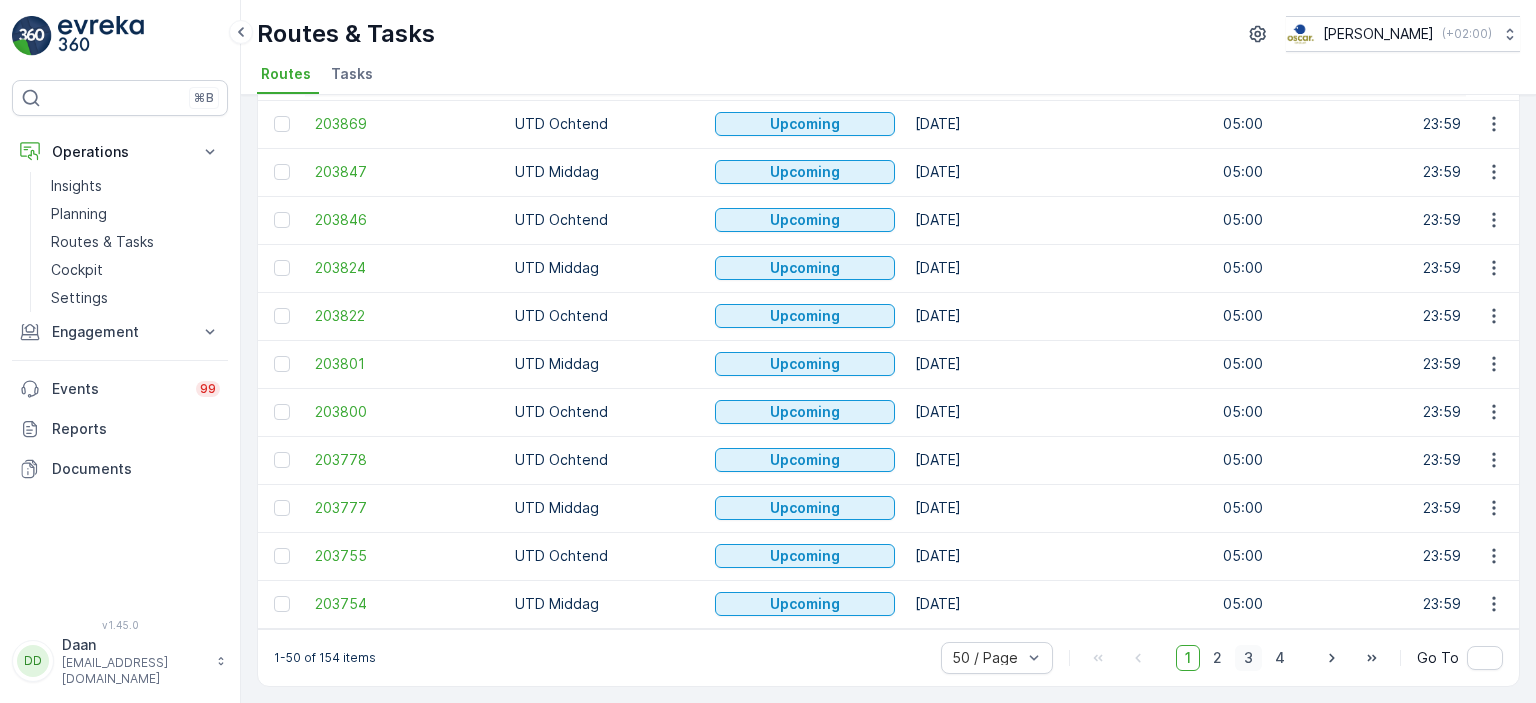 click on "3" at bounding box center [1248, 658] 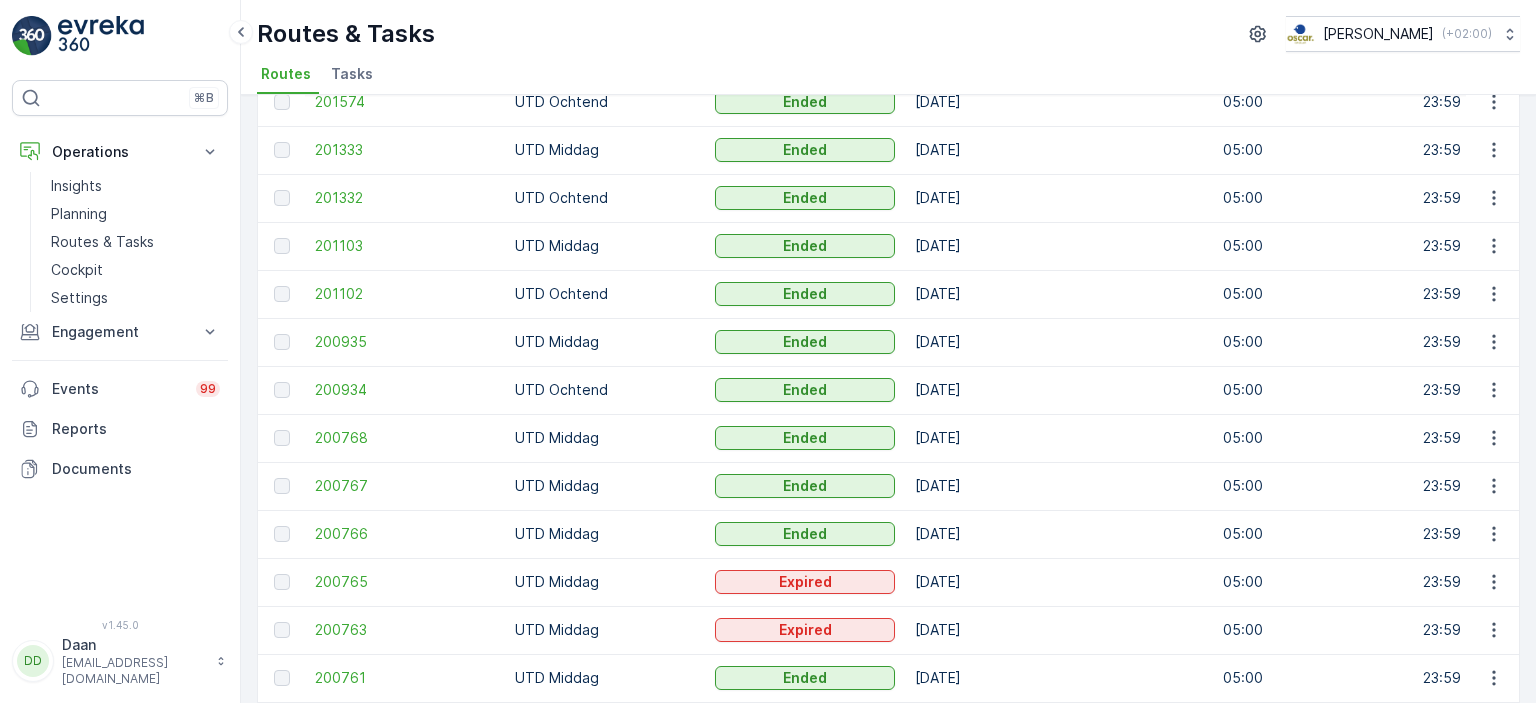 scroll, scrollTop: 1409, scrollLeft: 0, axis: vertical 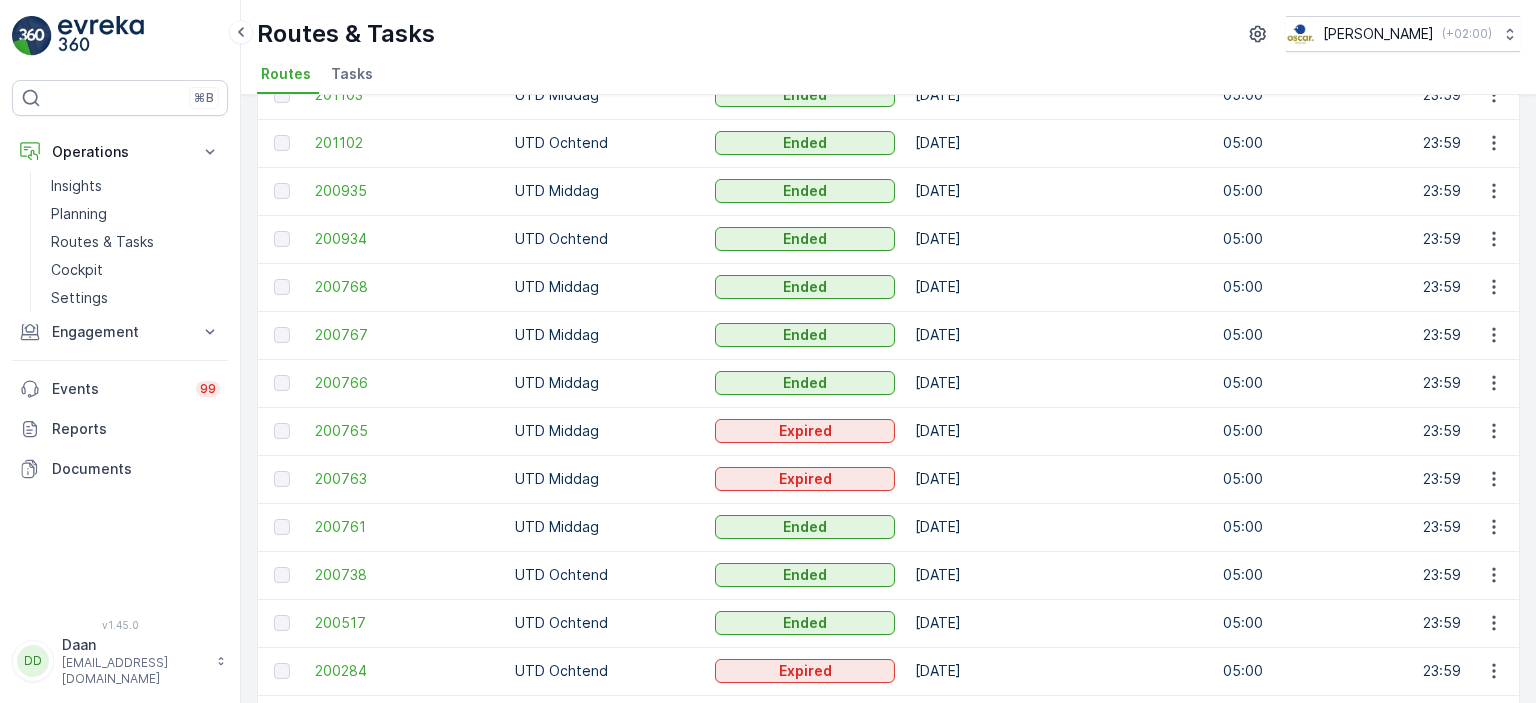 click on "[DATE]" at bounding box center [1059, 383] 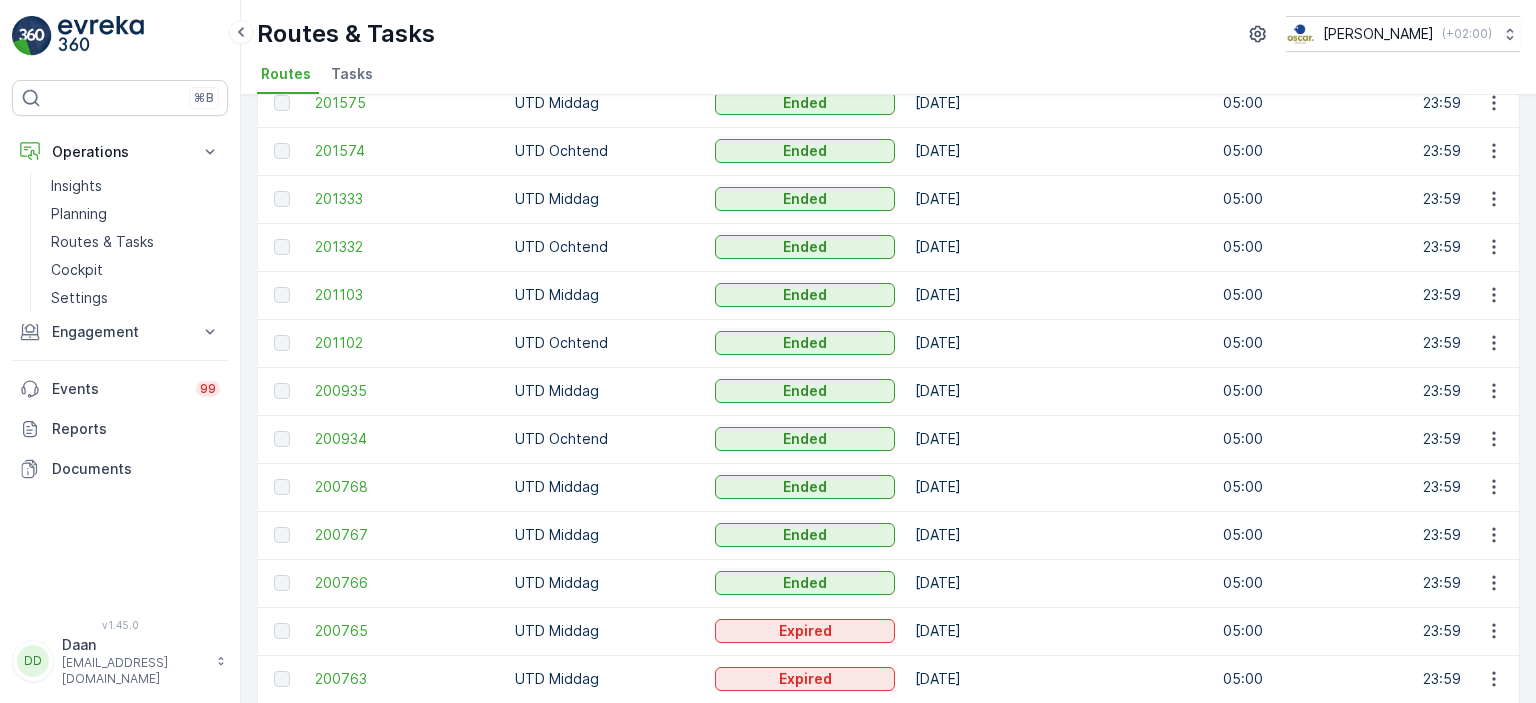 scroll, scrollTop: 1109, scrollLeft: 0, axis: vertical 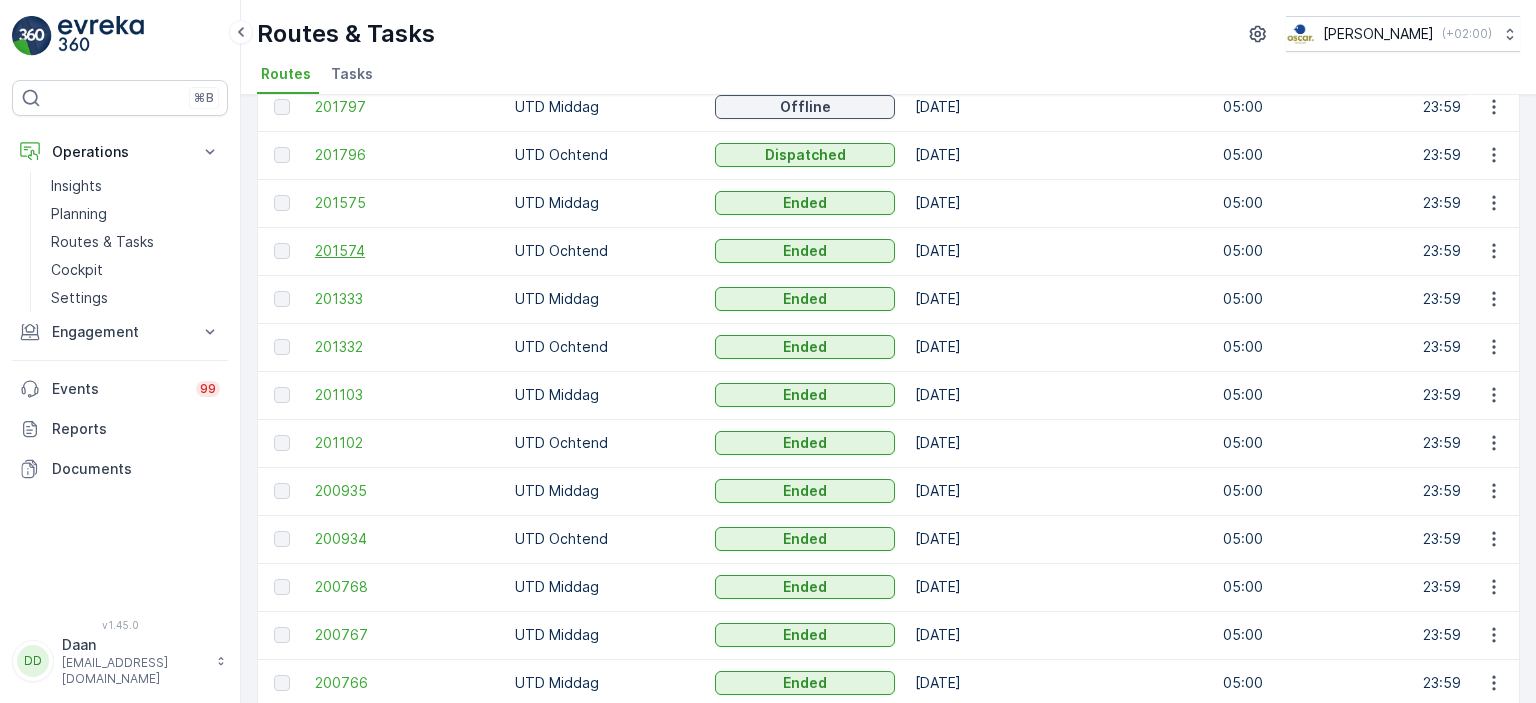 click on "201574" at bounding box center (405, 251) 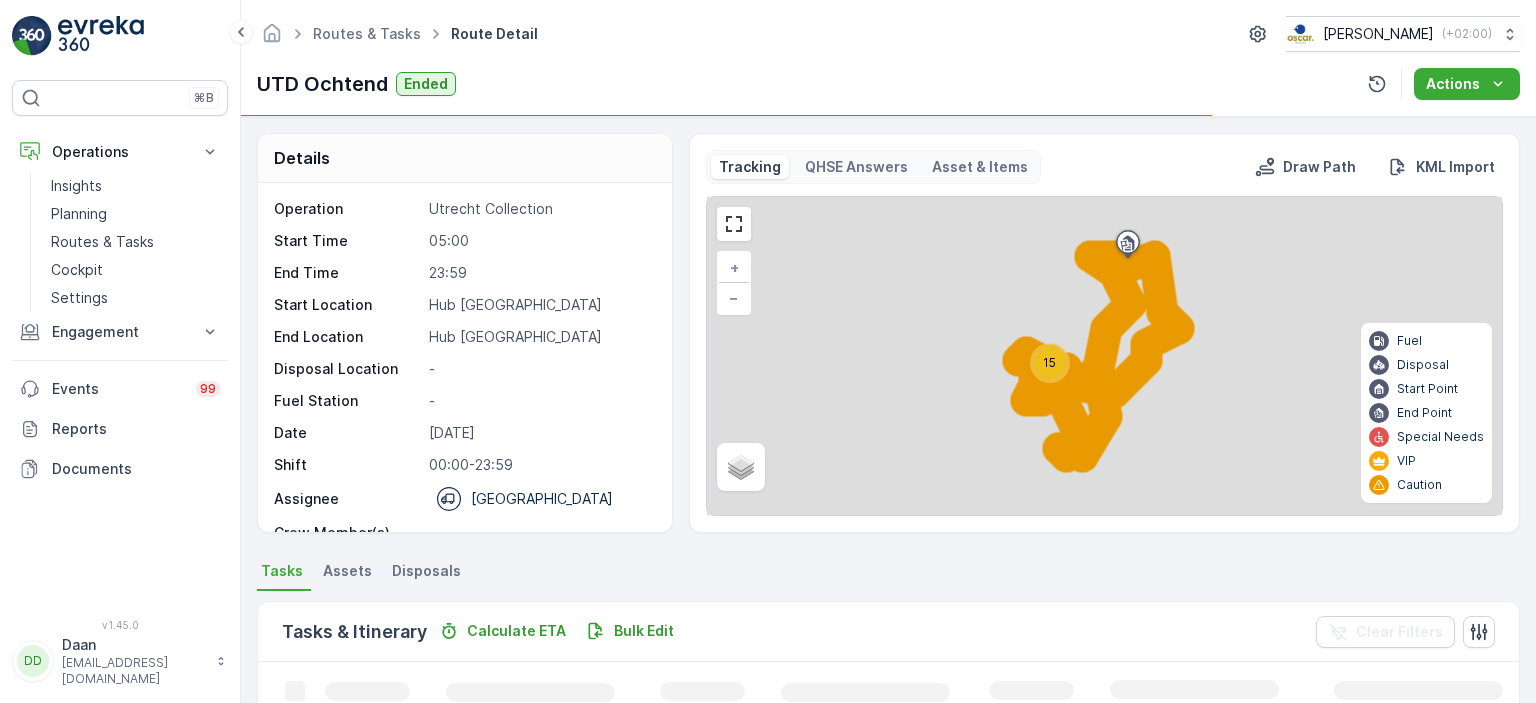 scroll, scrollTop: 62, scrollLeft: 0, axis: vertical 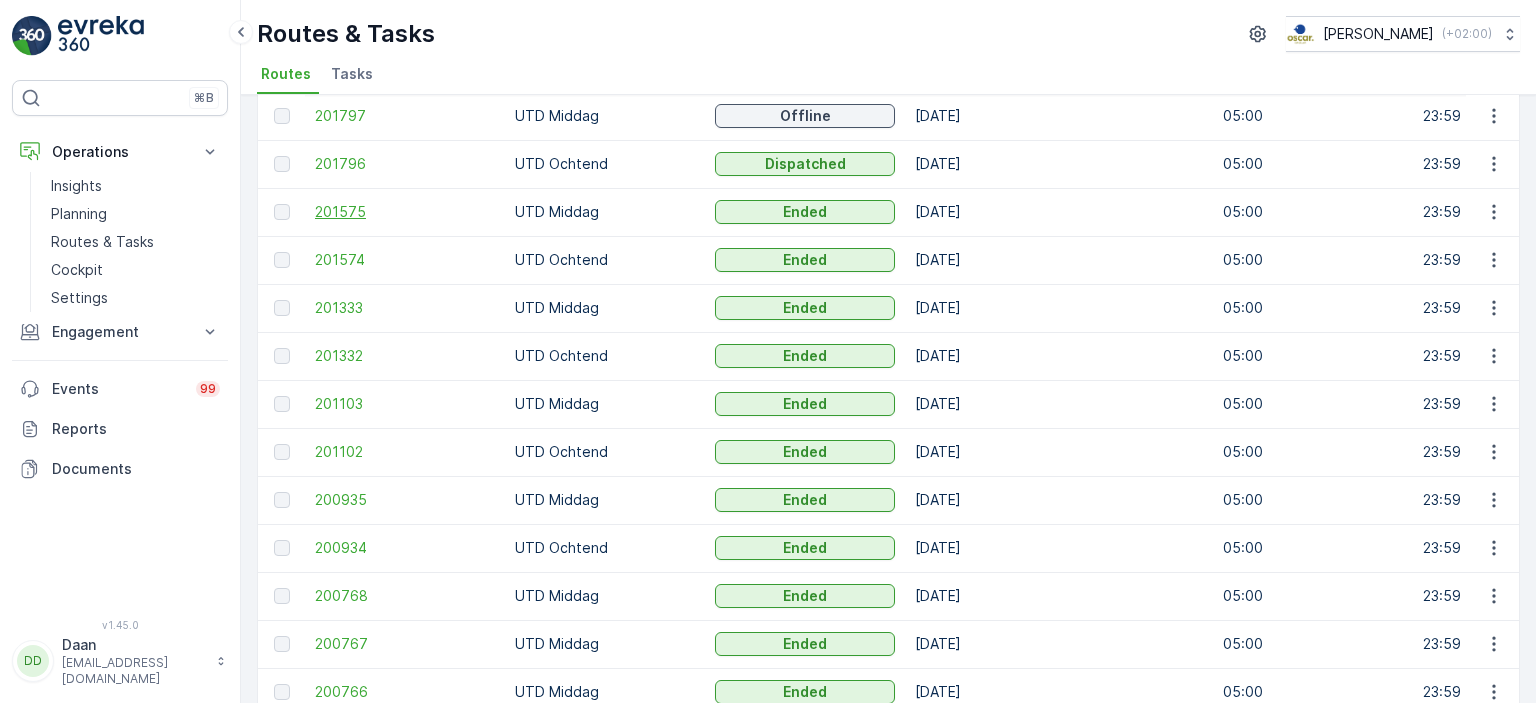 click on "201575" at bounding box center (405, 212) 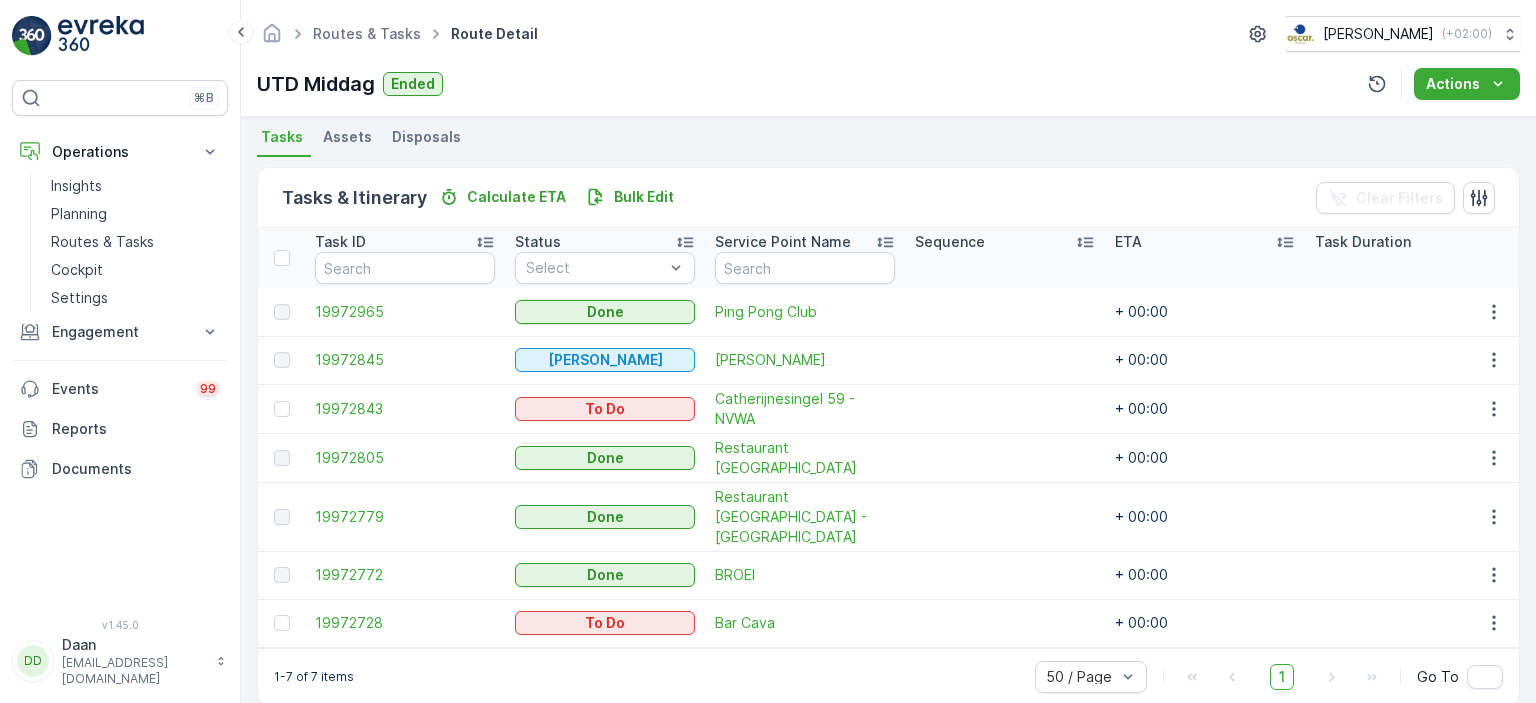 scroll, scrollTop: 448, scrollLeft: 0, axis: vertical 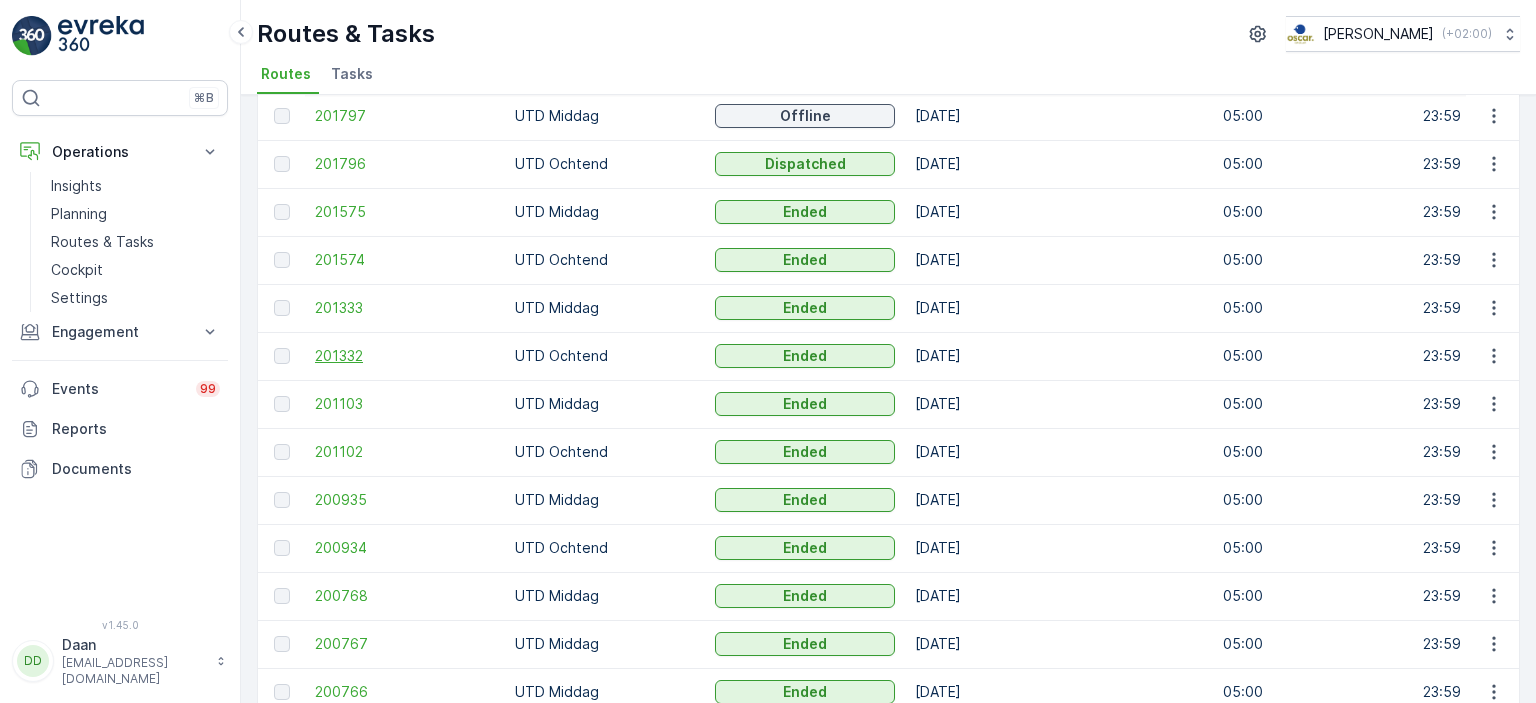 click on "201332" at bounding box center (405, 356) 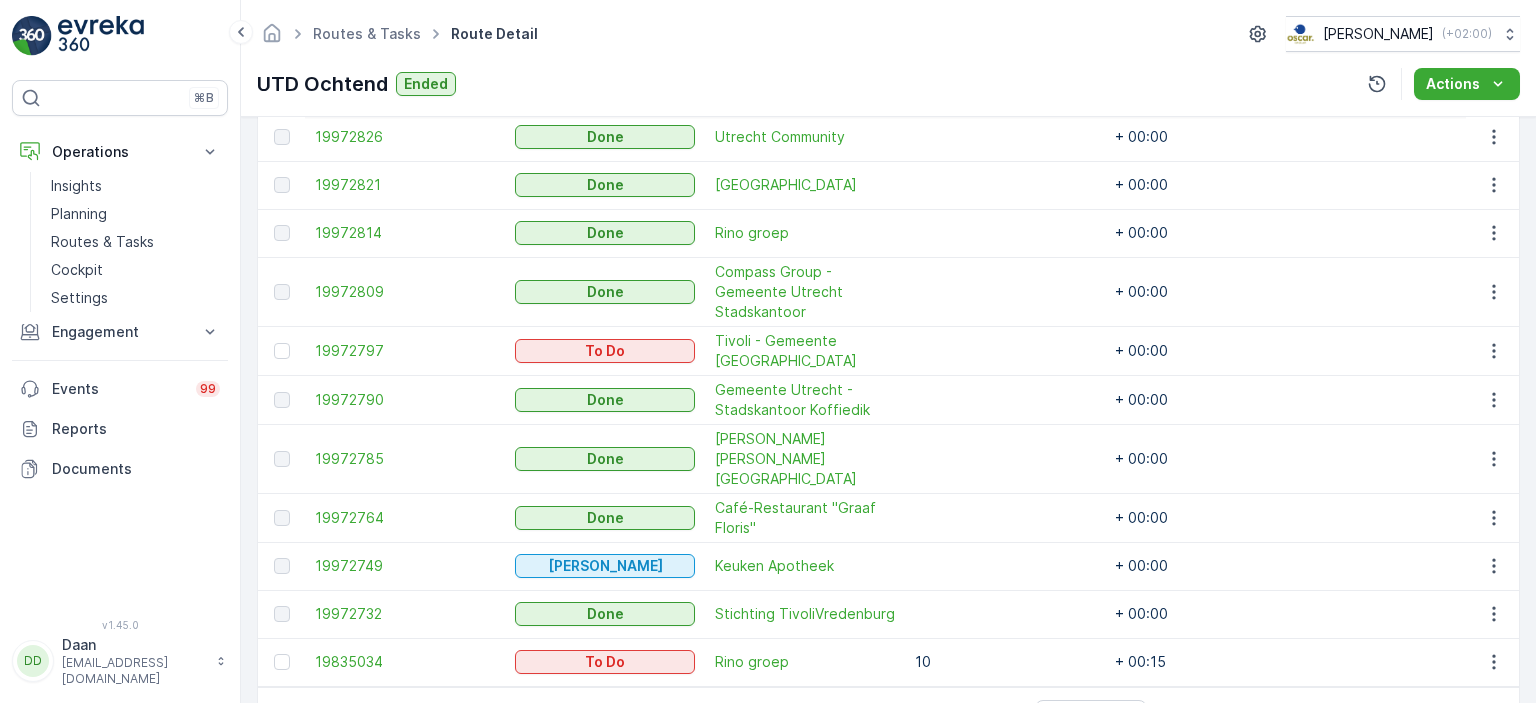 scroll, scrollTop: 1192, scrollLeft: 0, axis: vertical 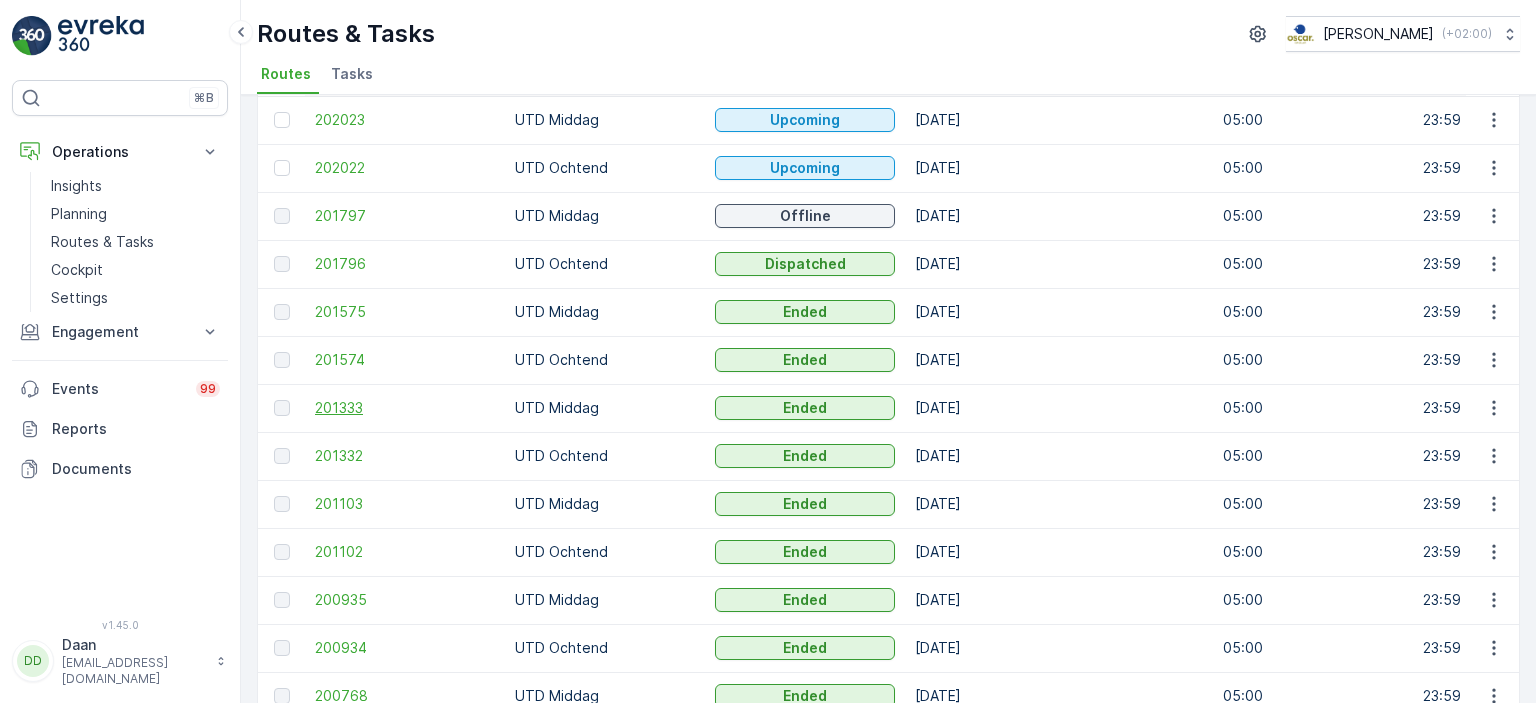 click on "201333" at bounding box center (405, 408) 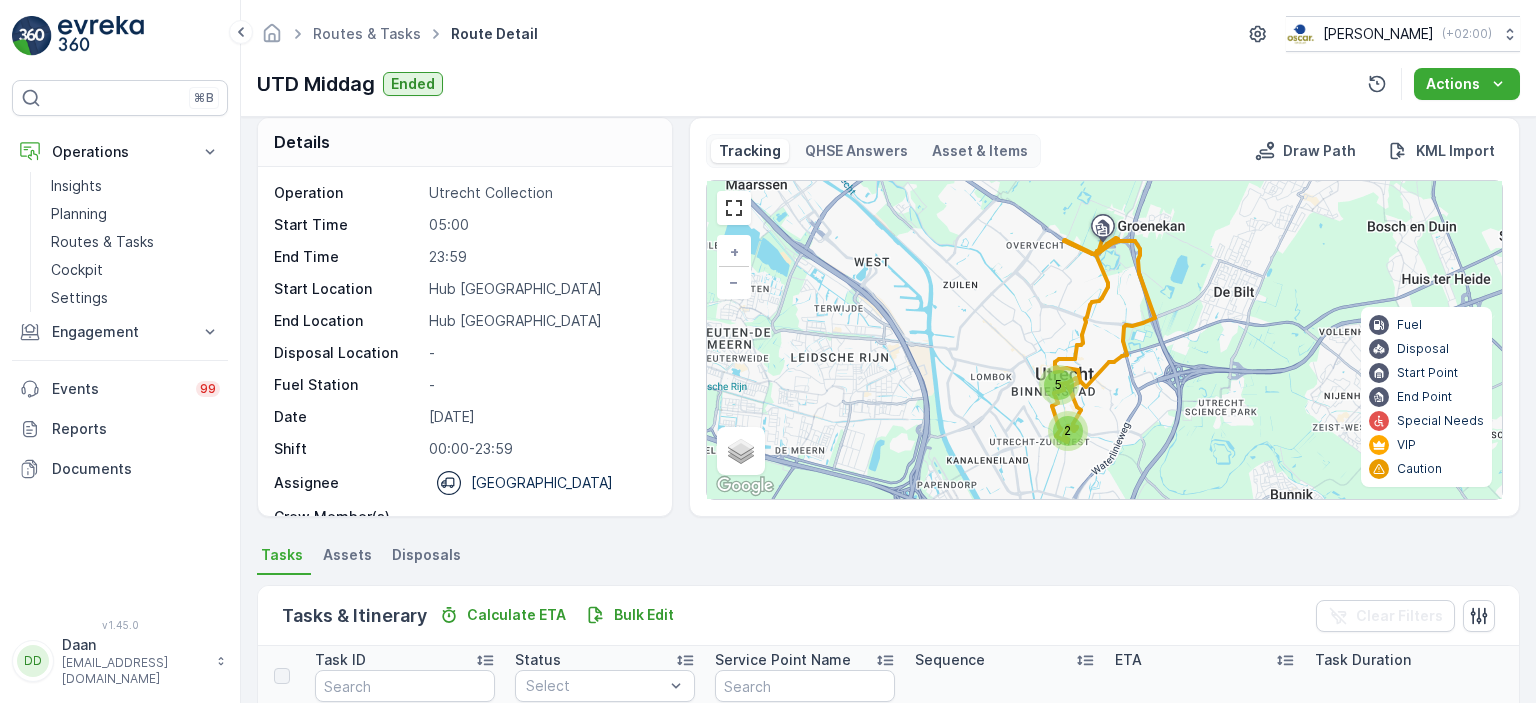 scroll, scrollTop: 0, scrollLeft: 0, axis: both 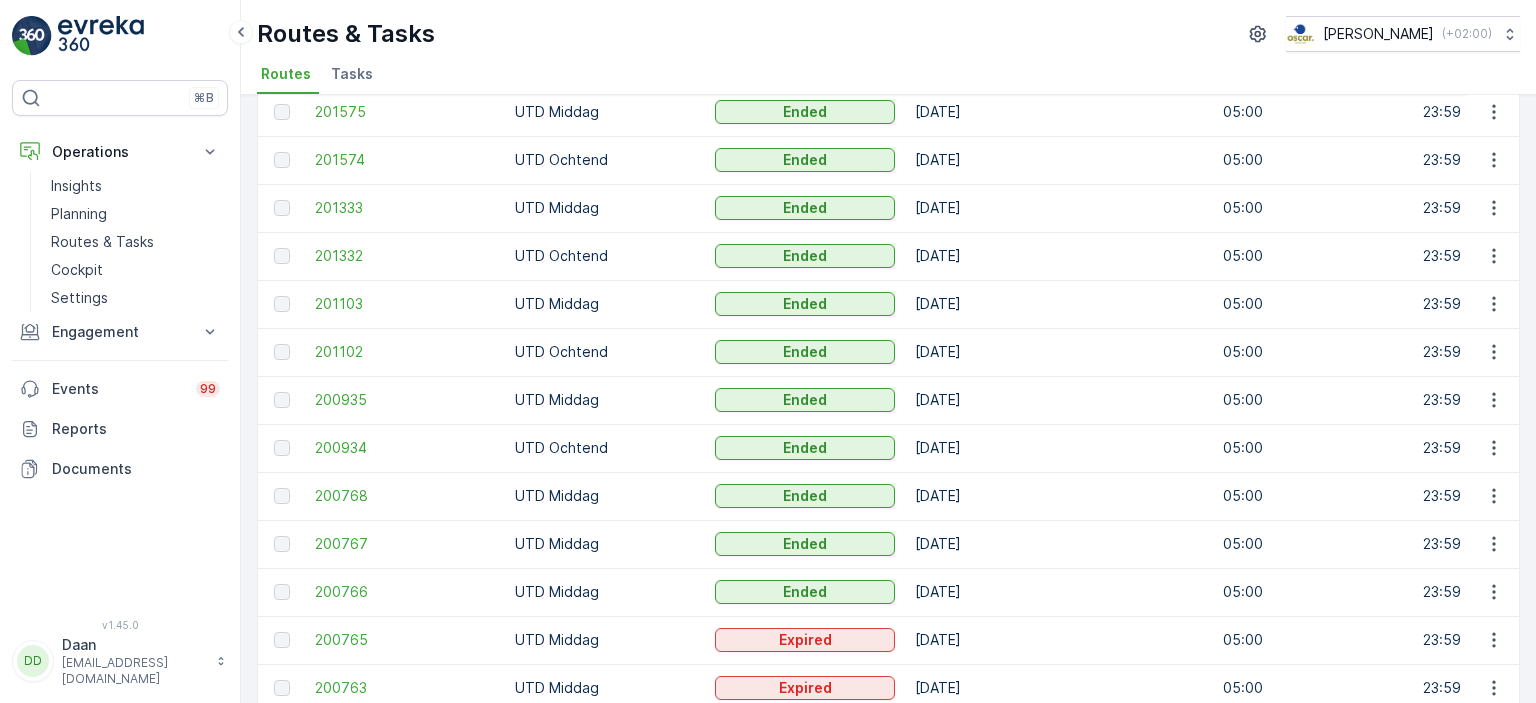 drag, startPoint x: 991, startPoint y: 534, endPoint x: 983, endPoint y: 526, distance: 11.313708 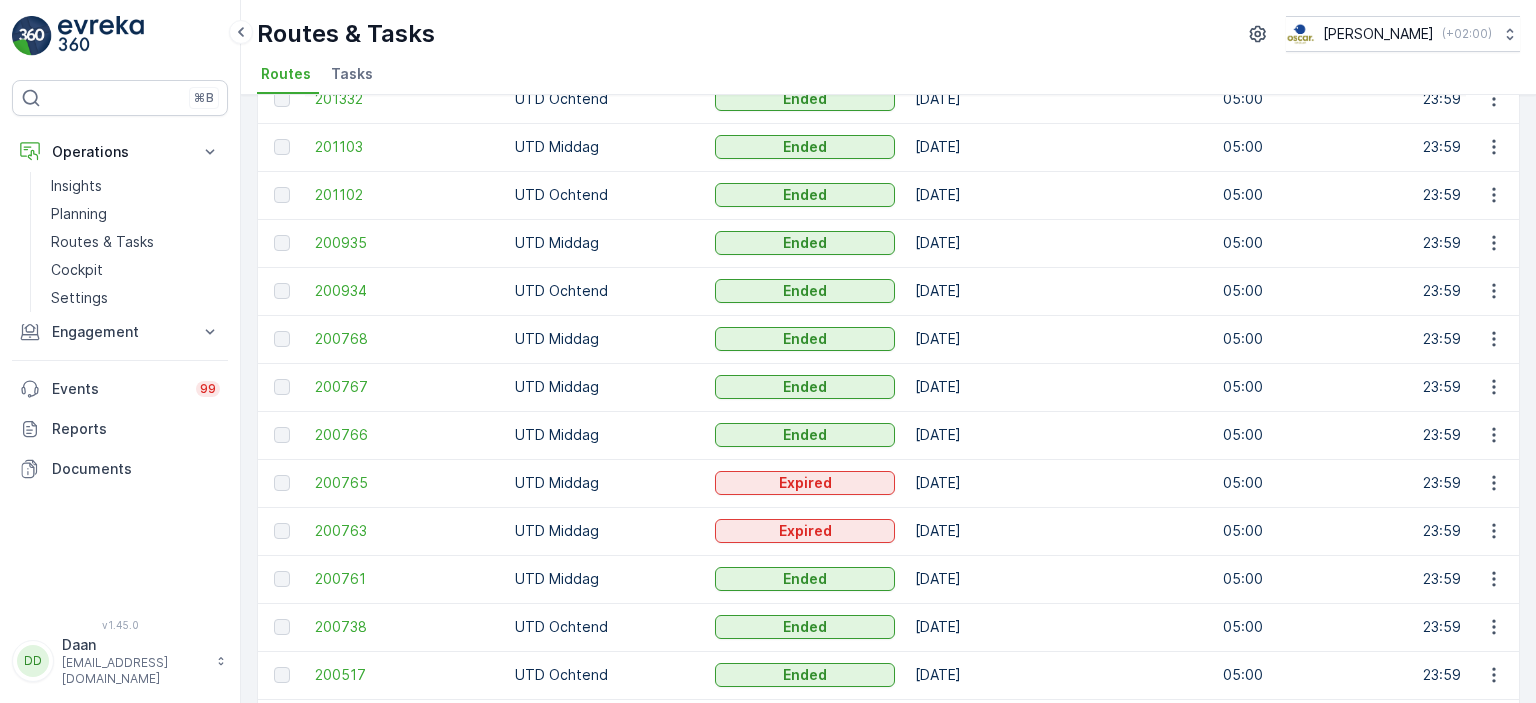 scroll, scrollTop: 1400, scrollLeft: 0, axis: vertical 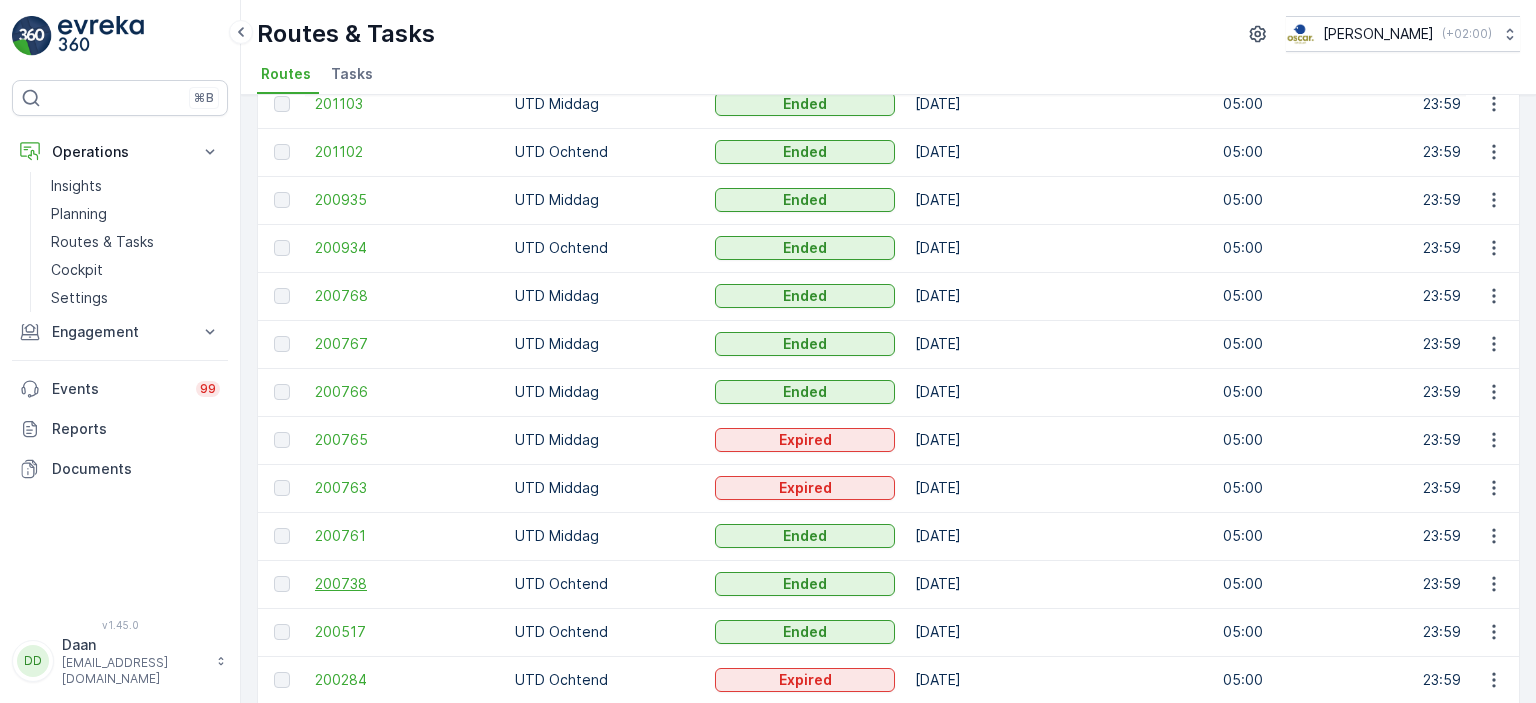 click on "200738" at bounding box center (405, 584) 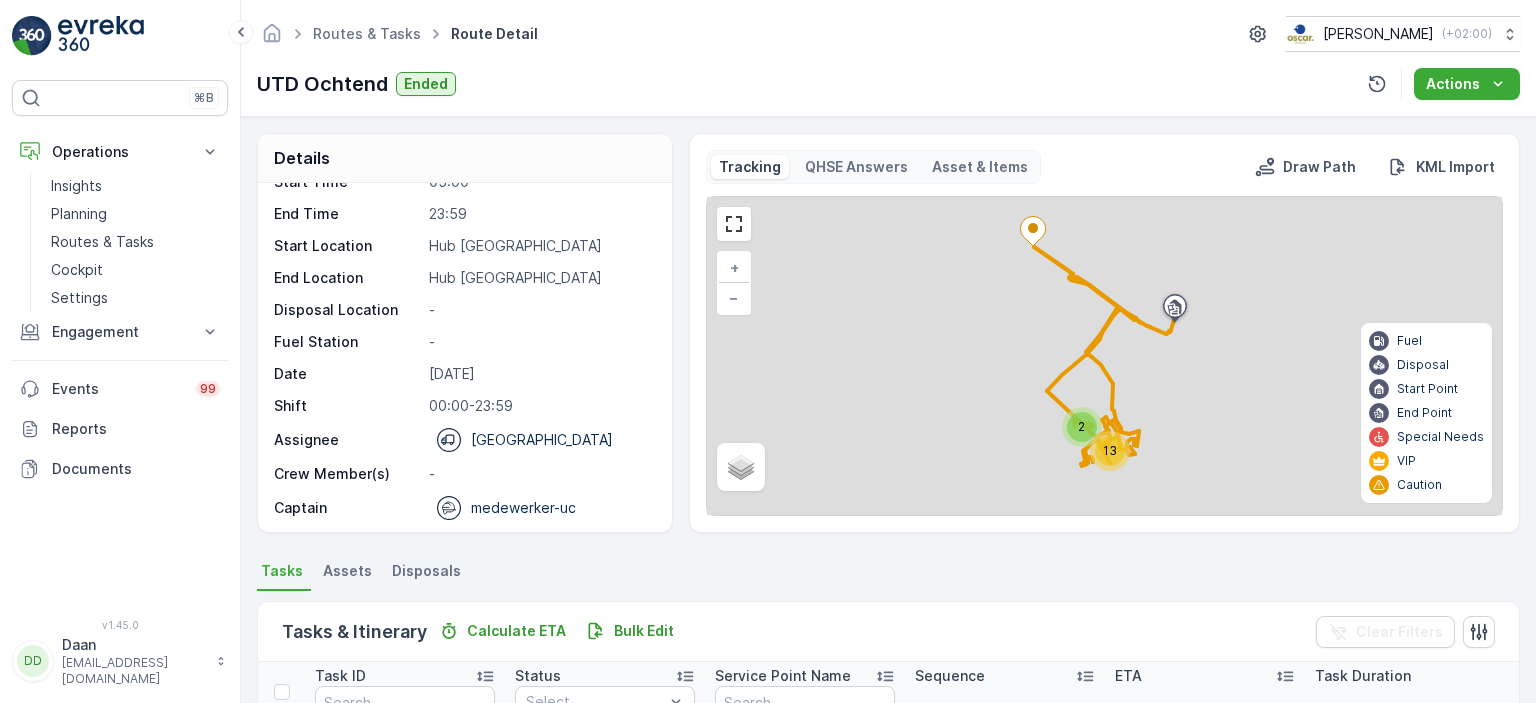 scroll, scrollTop: 62, scrollLeft: 0, axis: vertical 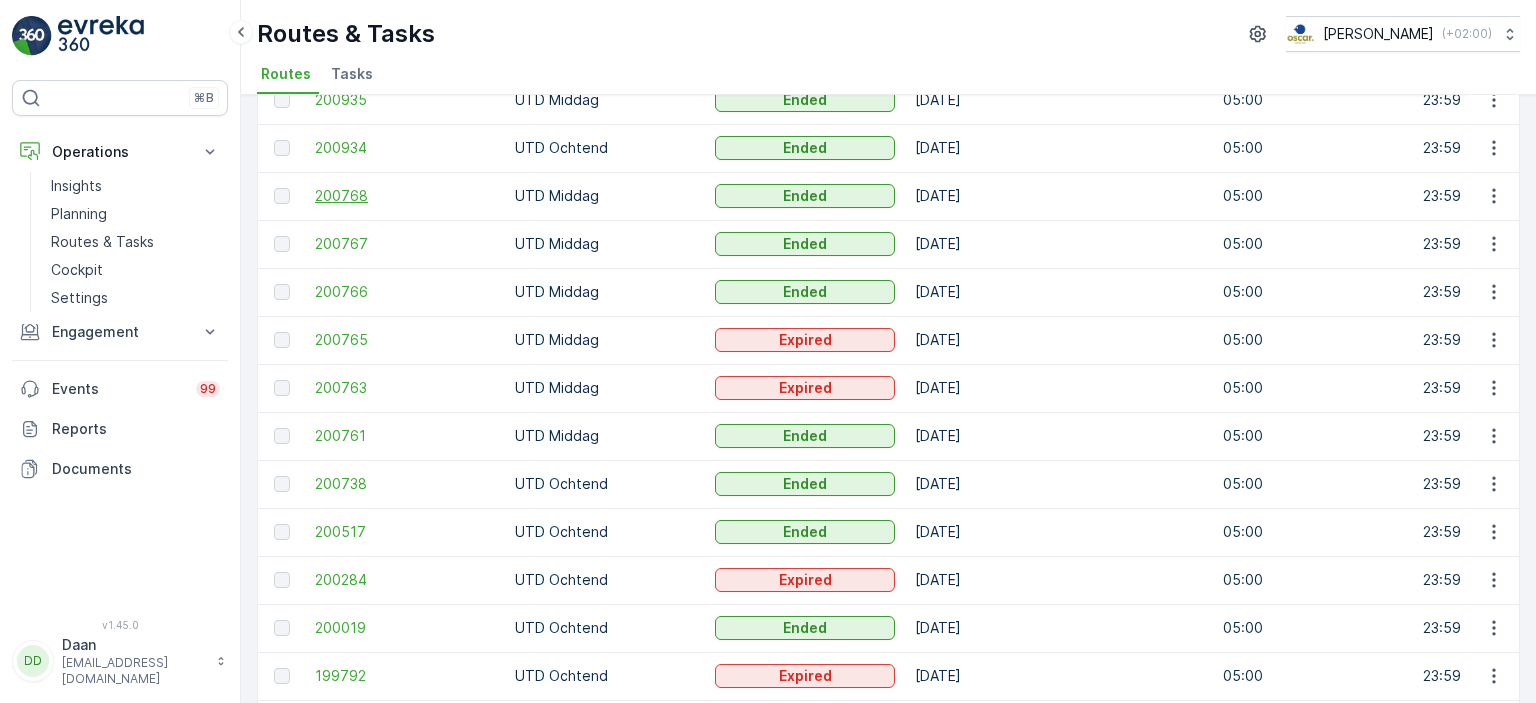 click on "200768" at bounding box center [405, 196] 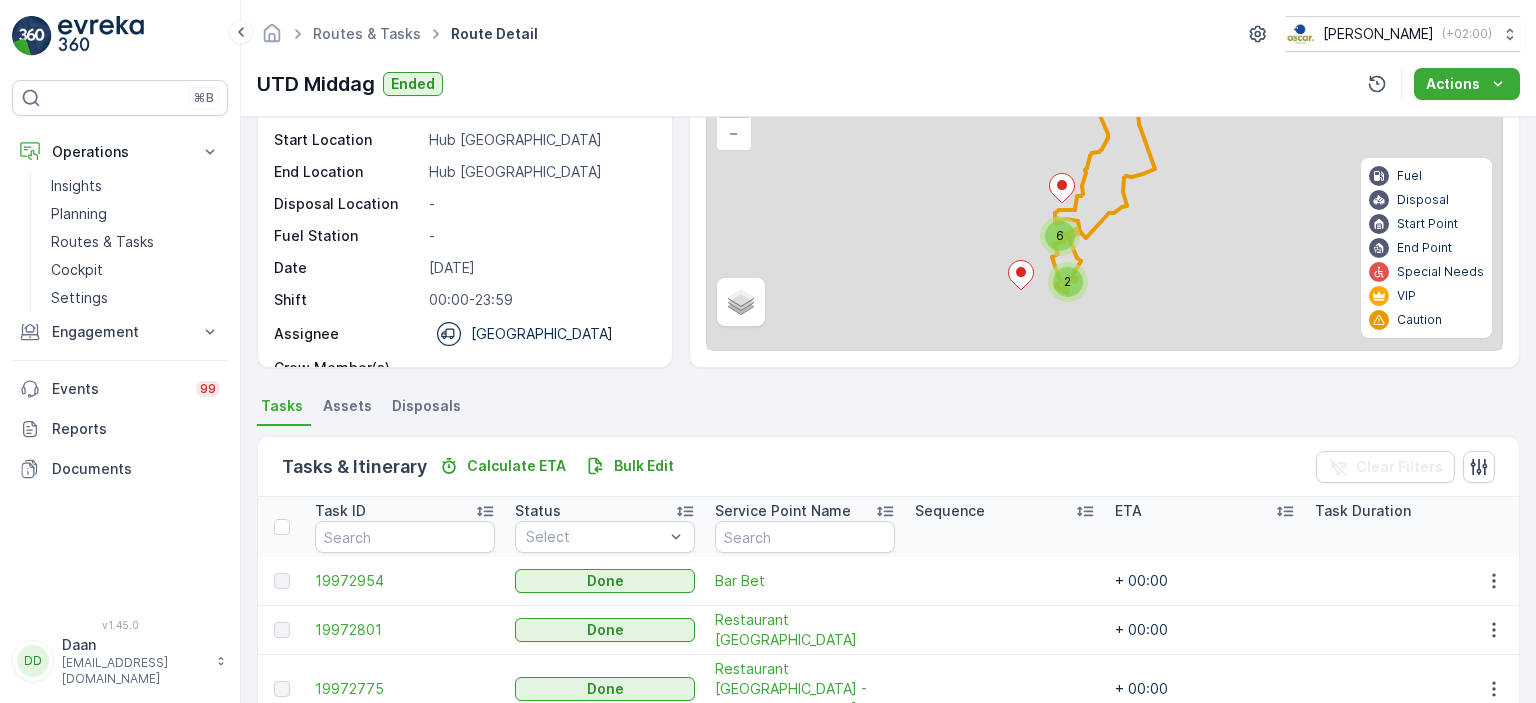 scroll, scrollTop: 0, scrollLeft: 0, axis: both 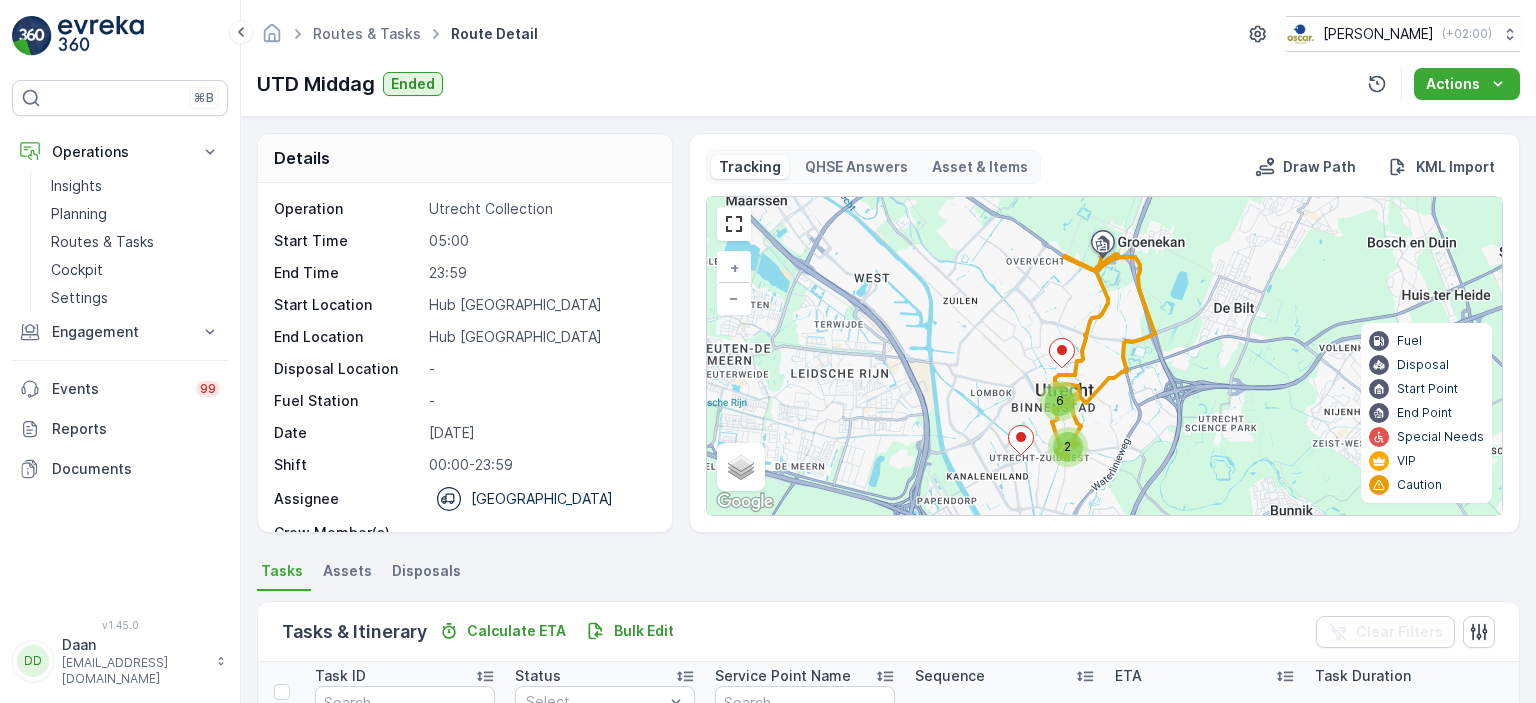 click at bounding box center (101, 36) 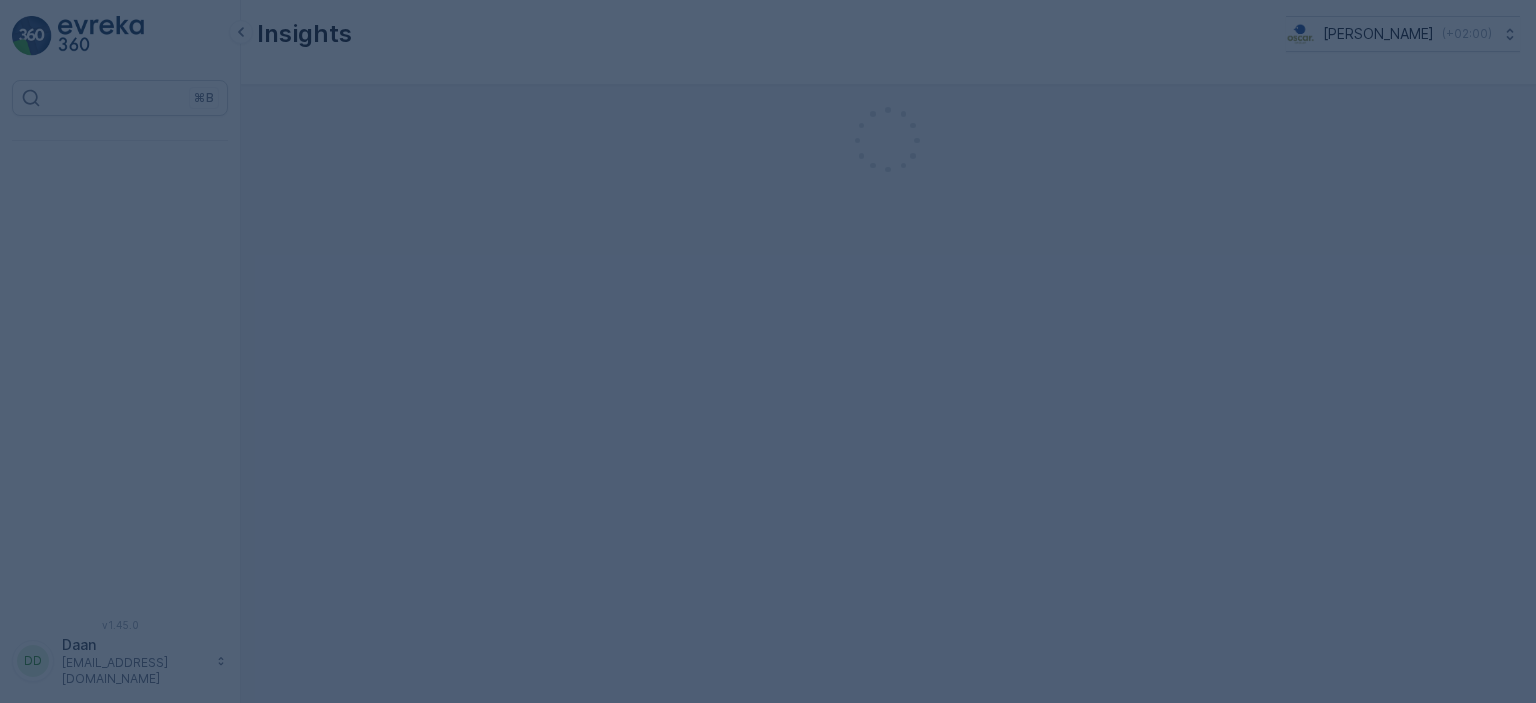 scroll, scrollTop: 0, scrollLeft: 0, axis: both 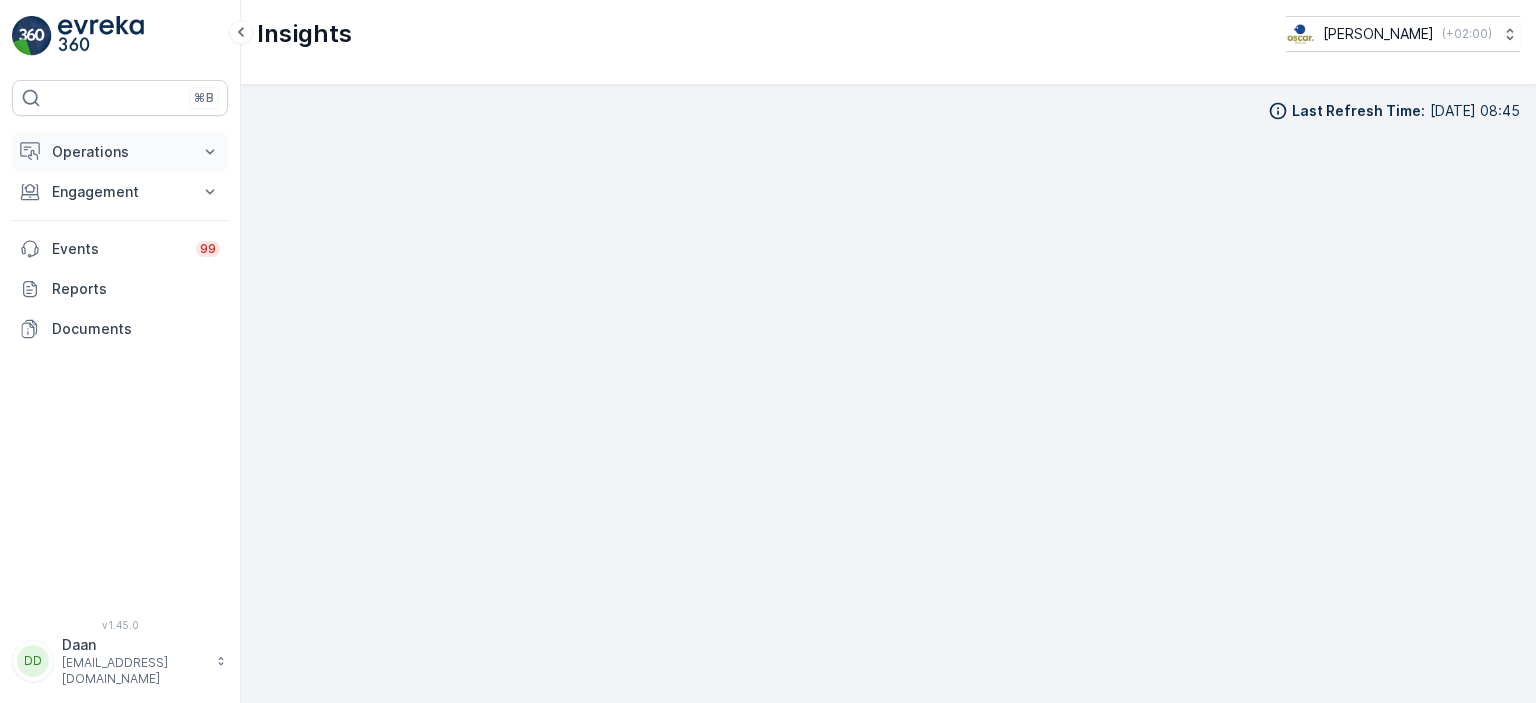 click on "Operations" at bounding box center [120, 152] 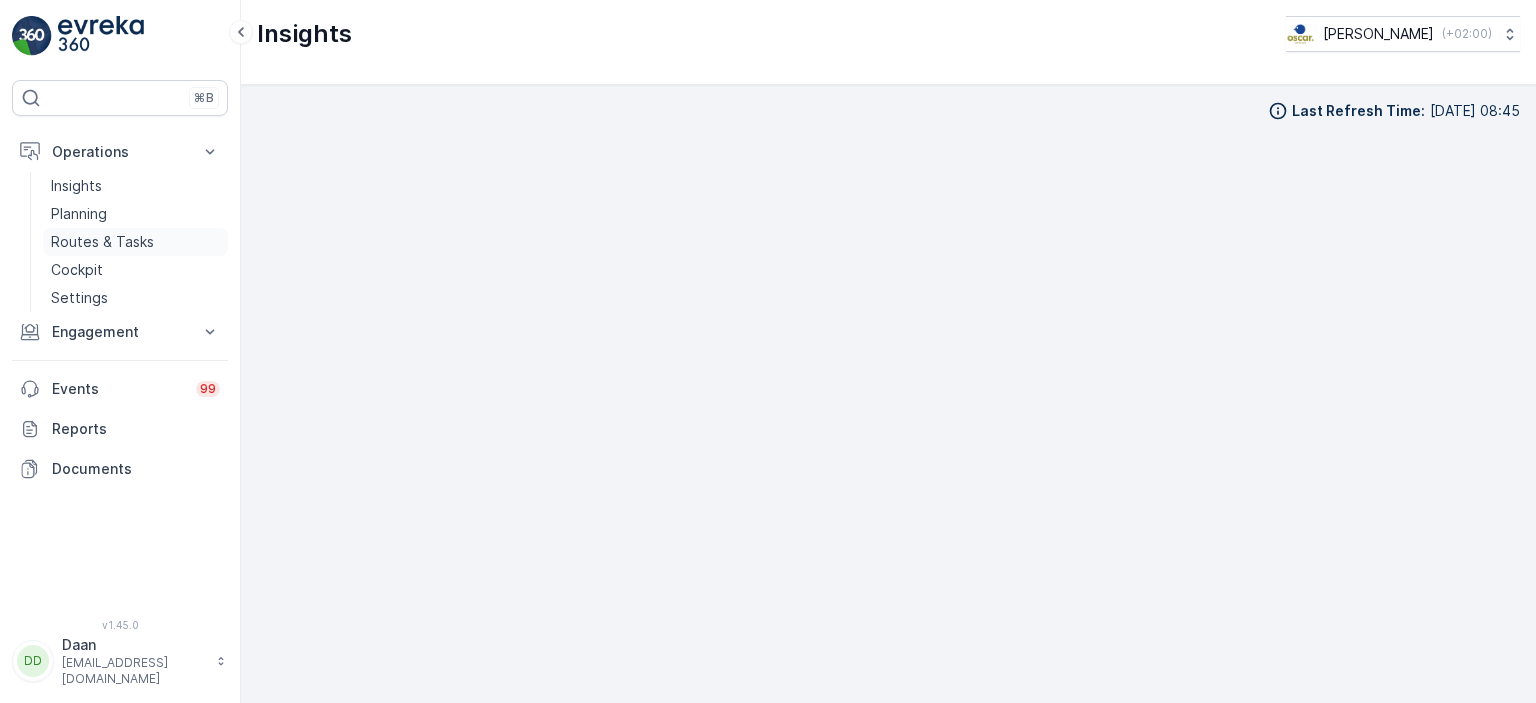 click on "Routes & Tasks" at bounding box center [102, 242] 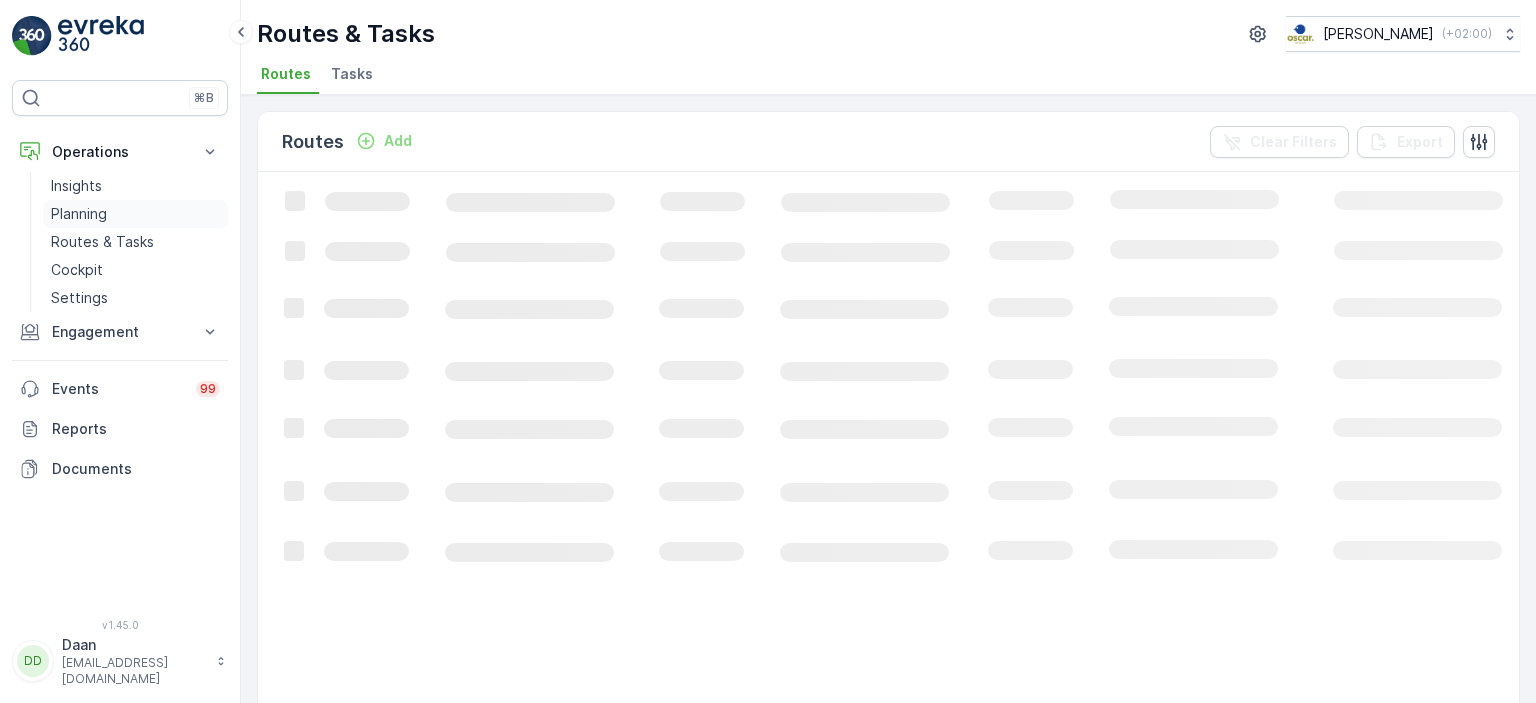 click on "Planning" at bounding box center (79, 214) 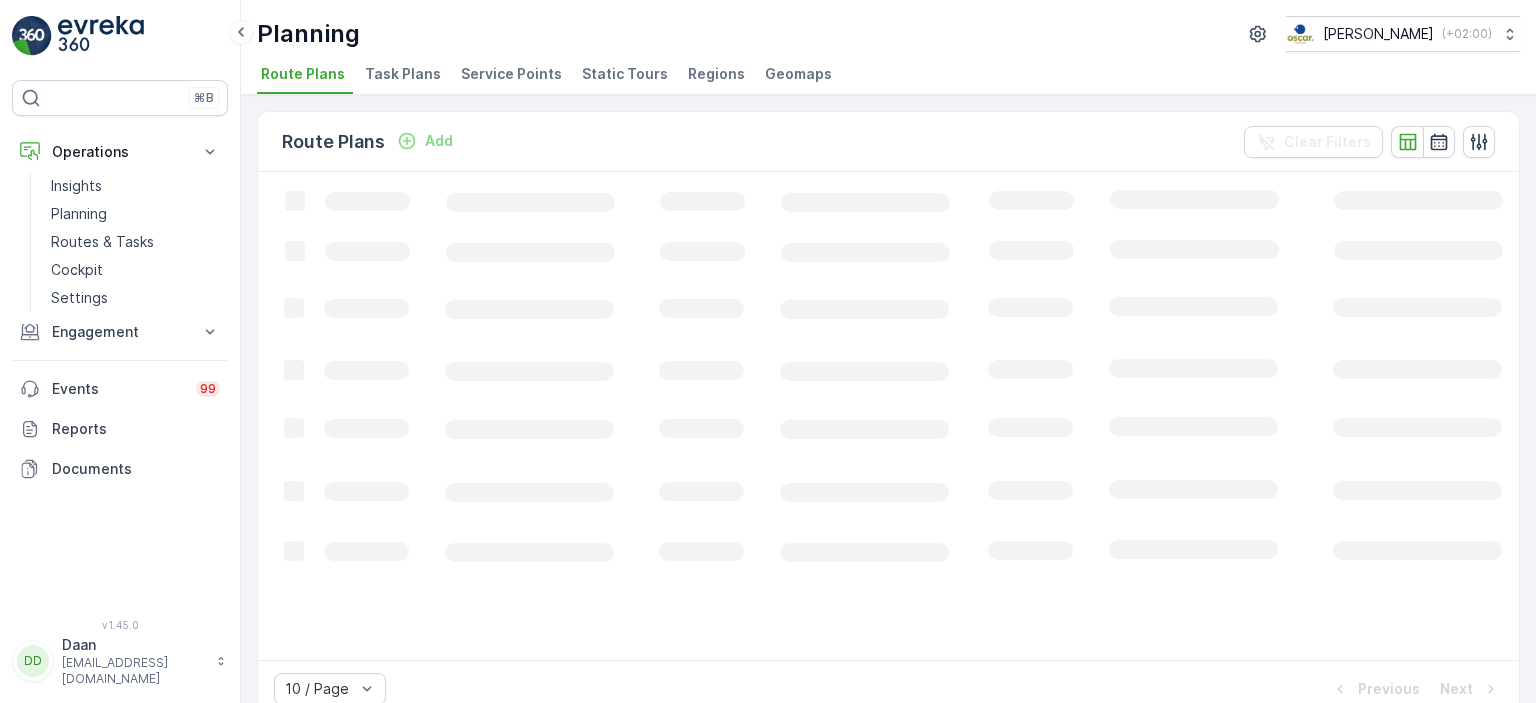 click on "Task Plans" at bounding box center [403, 74] 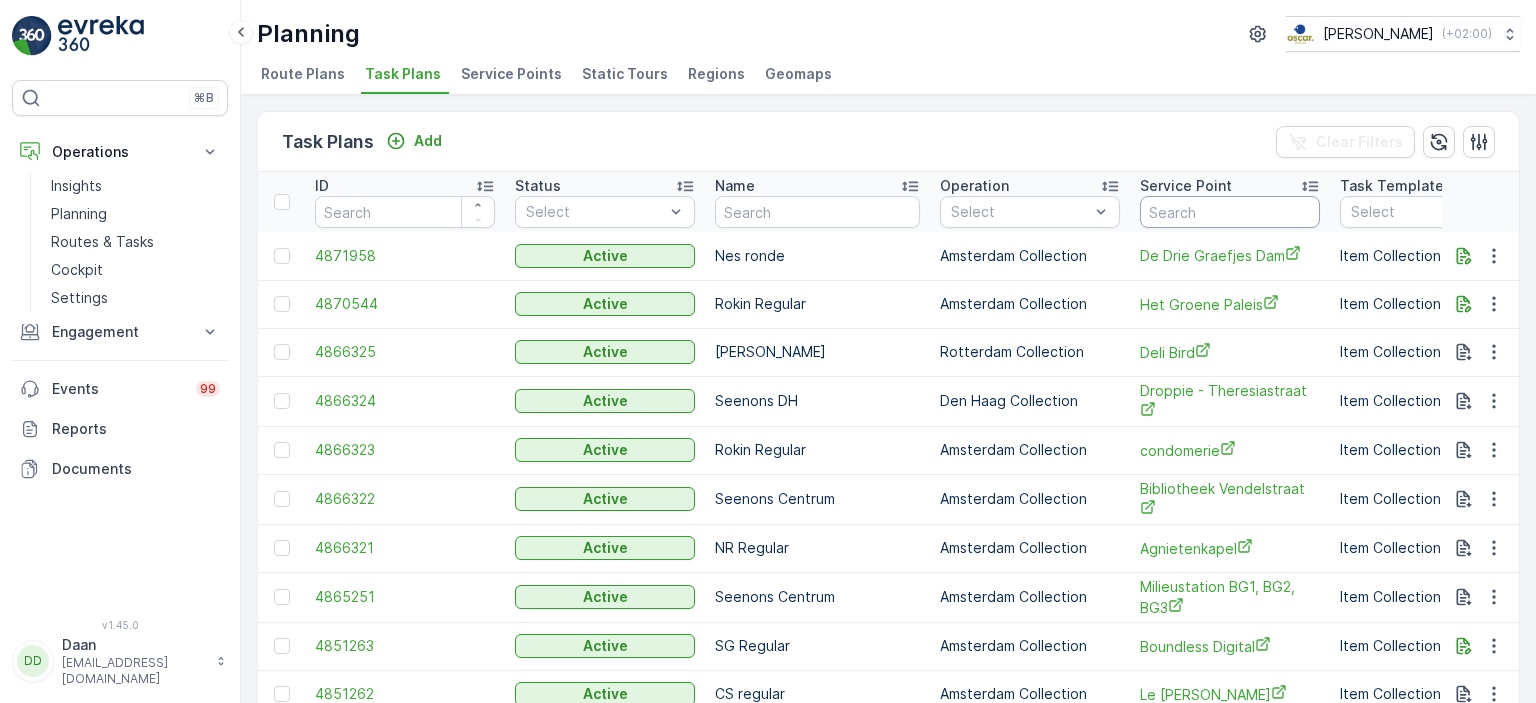 click at bounding box center [1230, 212] 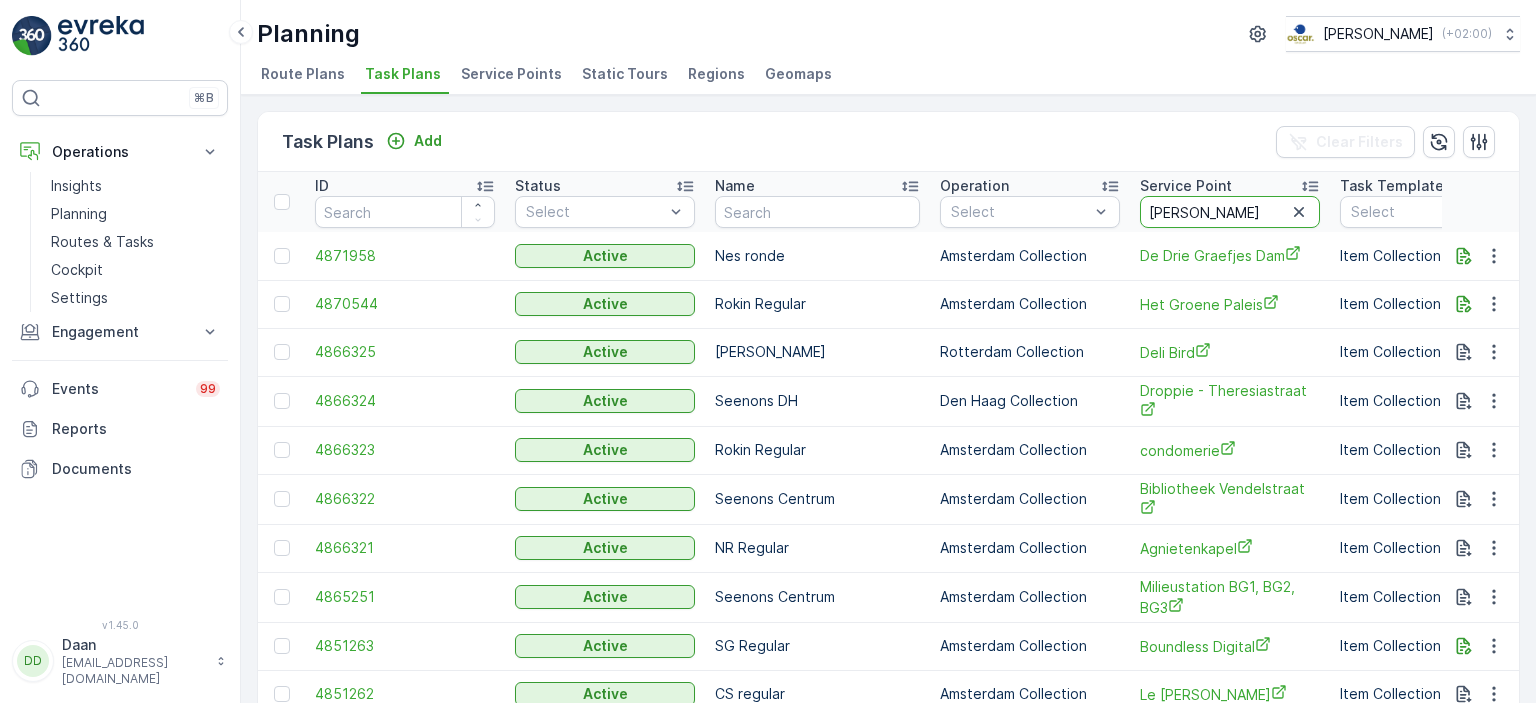 type on "Buurman" 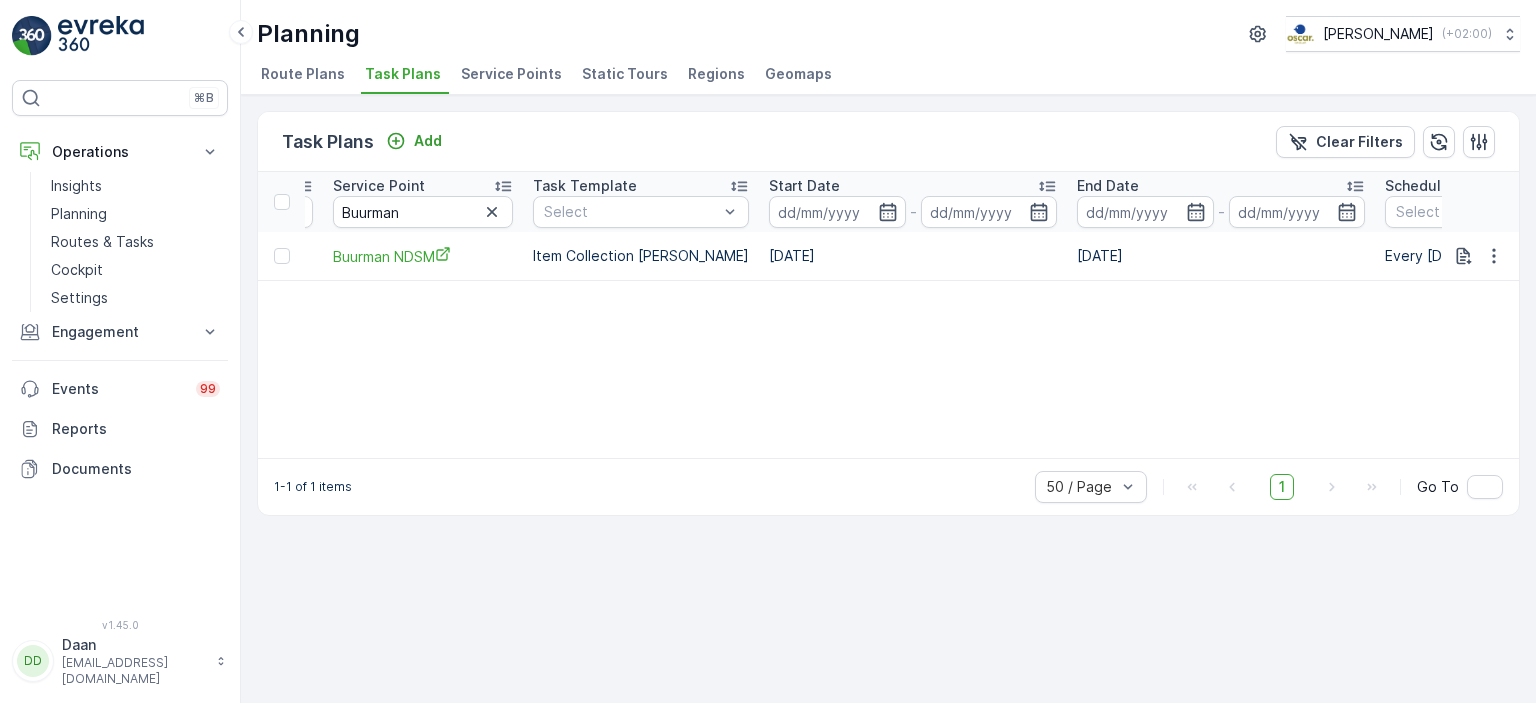 scroll, scrollTop: 0, scrollLeft: 287, axis: horizontal 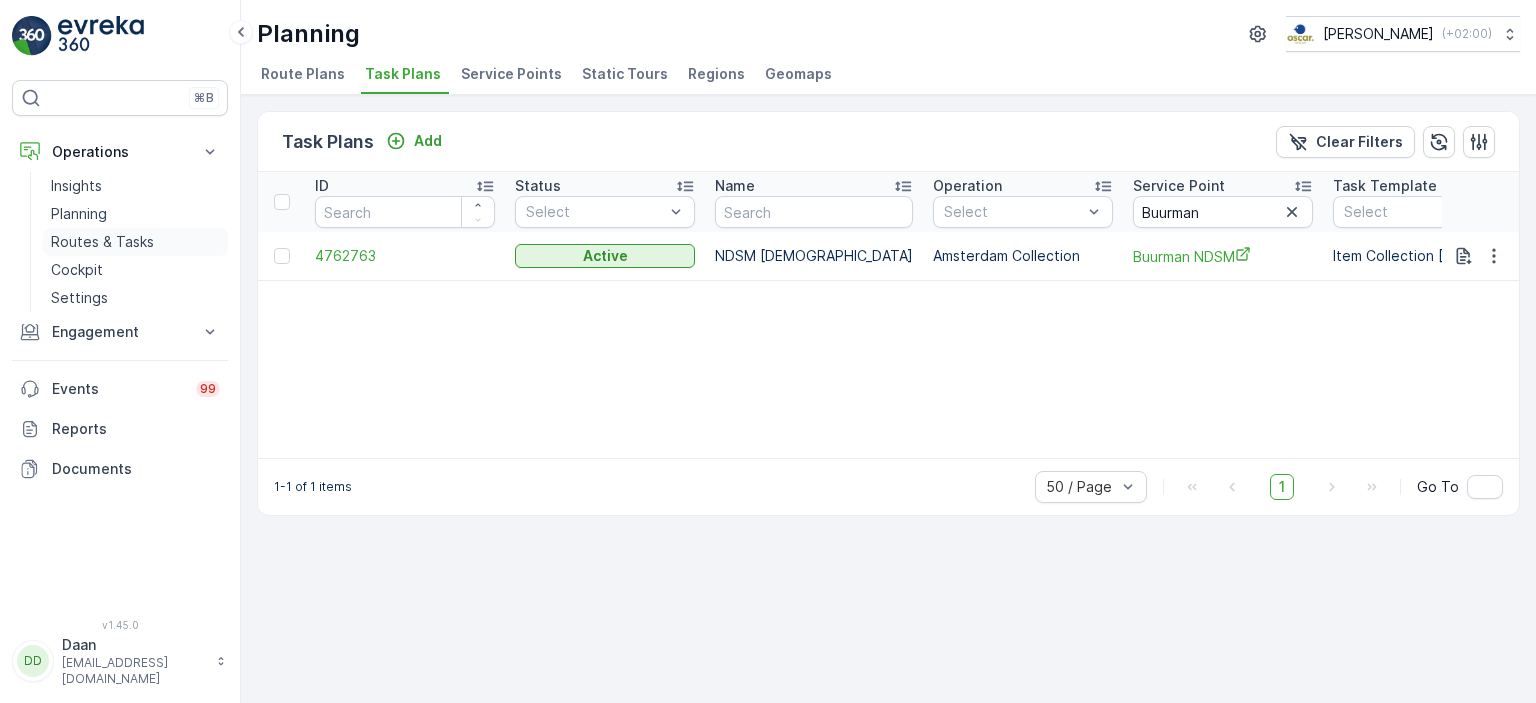 click on "Routes & Tasks" at bounding box center [102, 242] 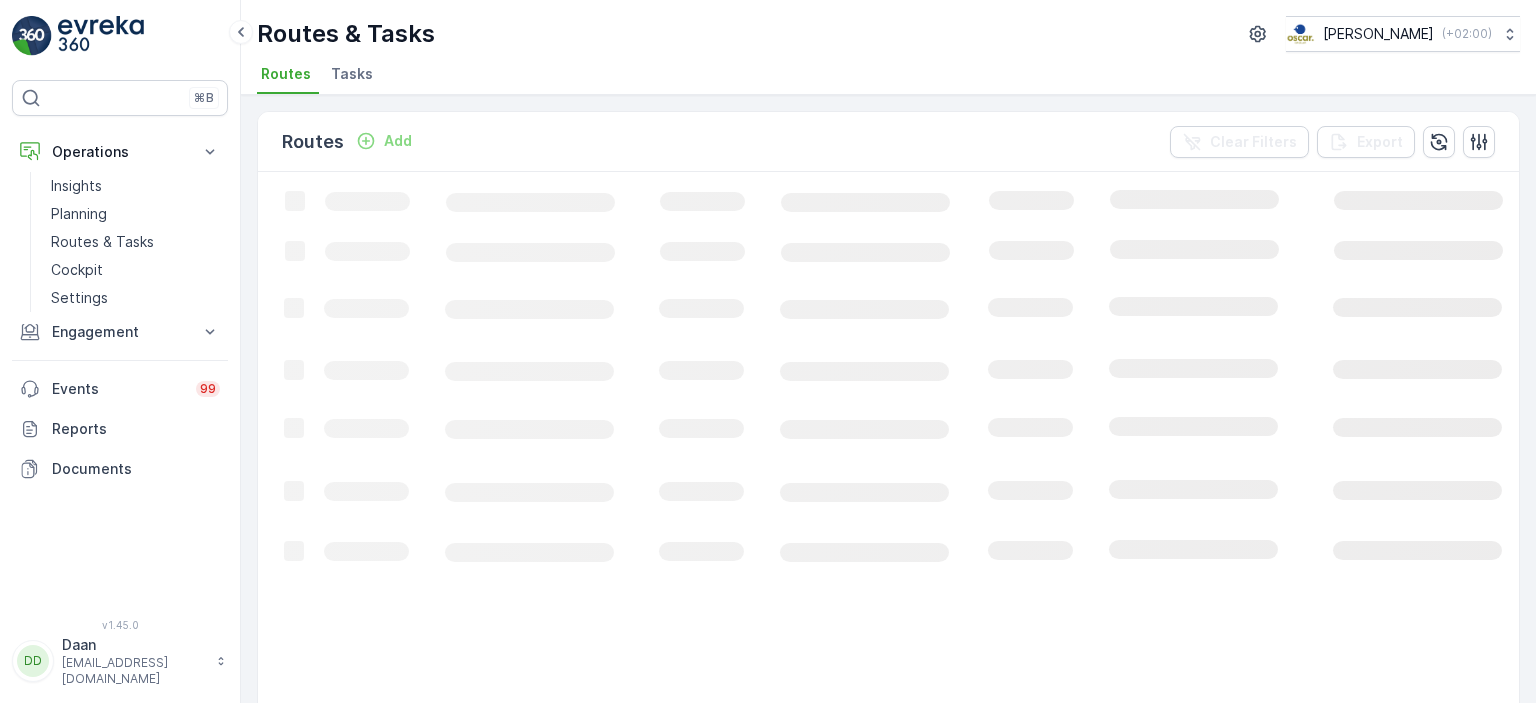 click on "Tasks" at bounding box center [352, 74] 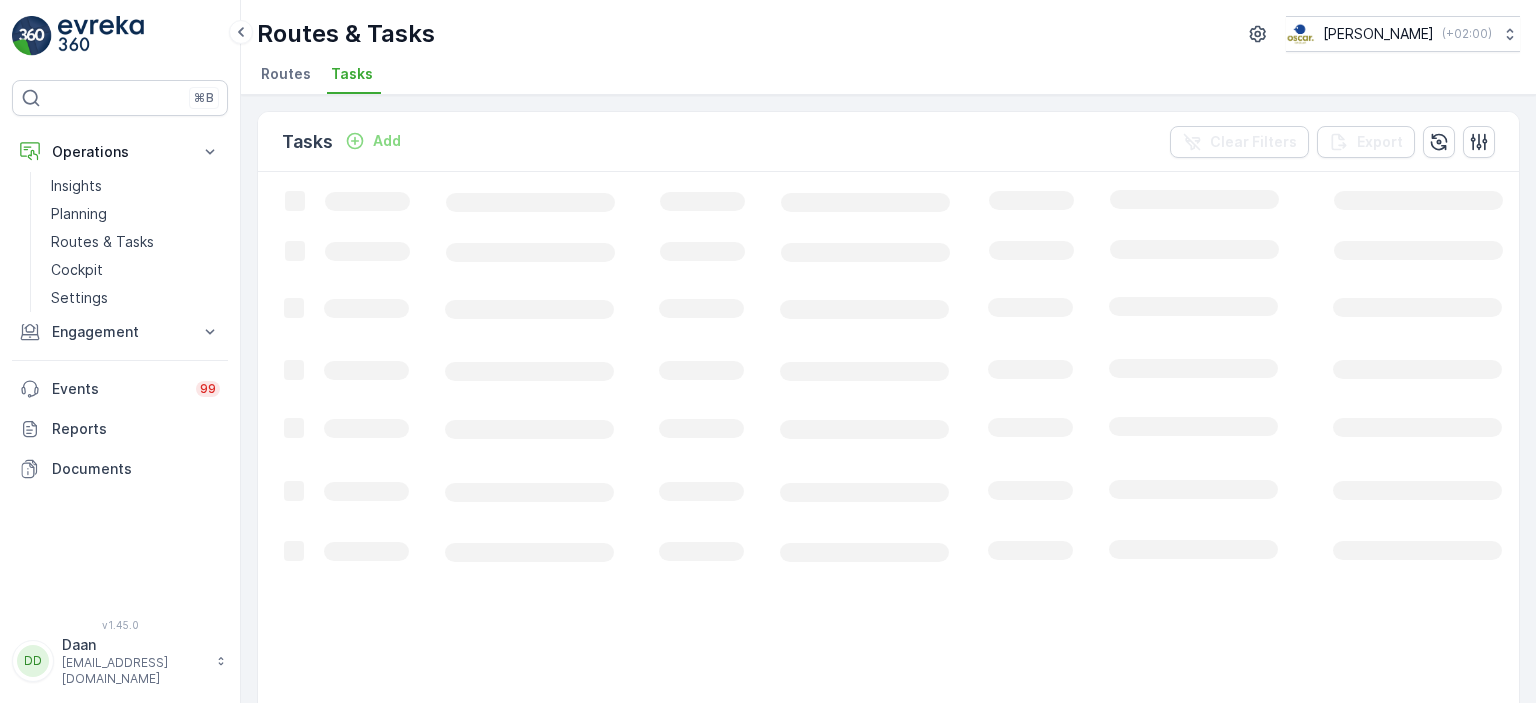 click 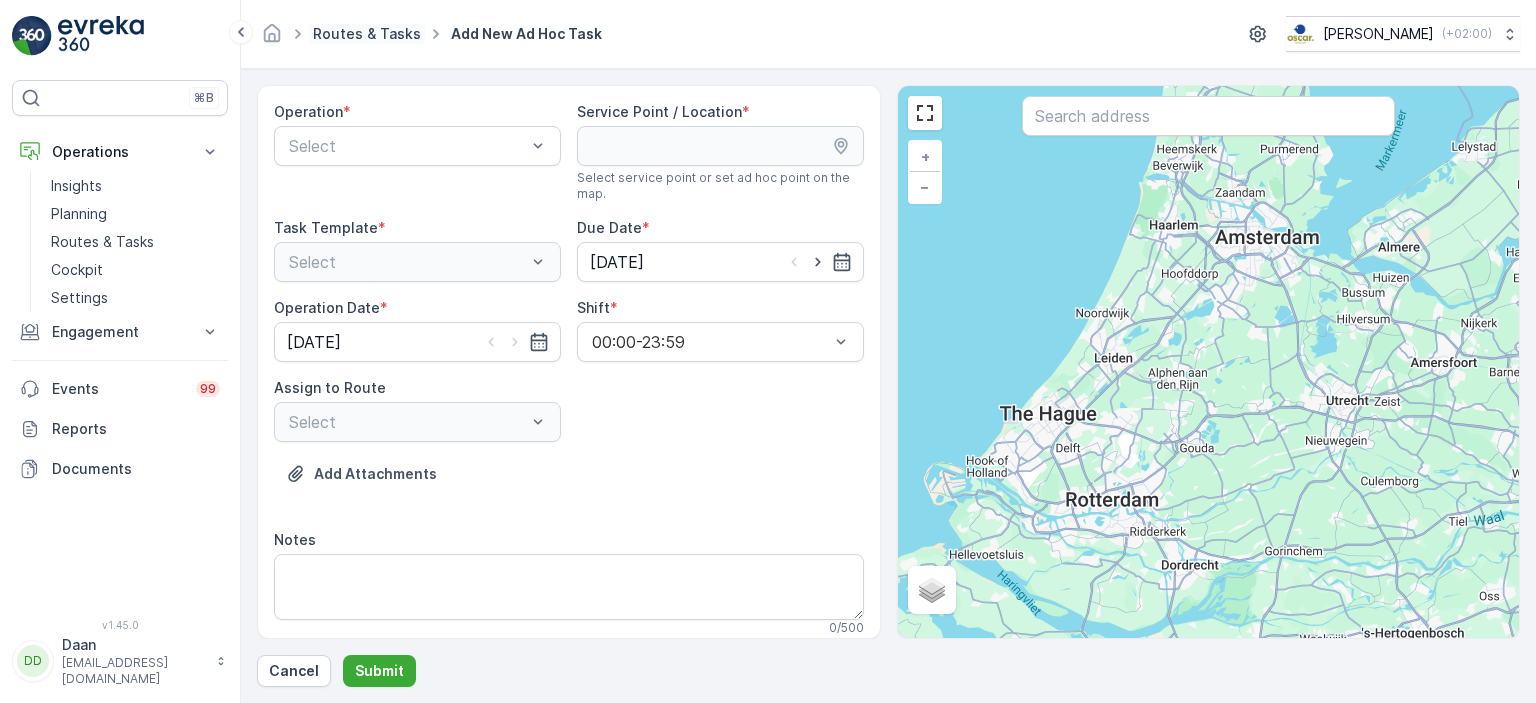 click on "Routes & Tasks" at bounding box center (367, 33) 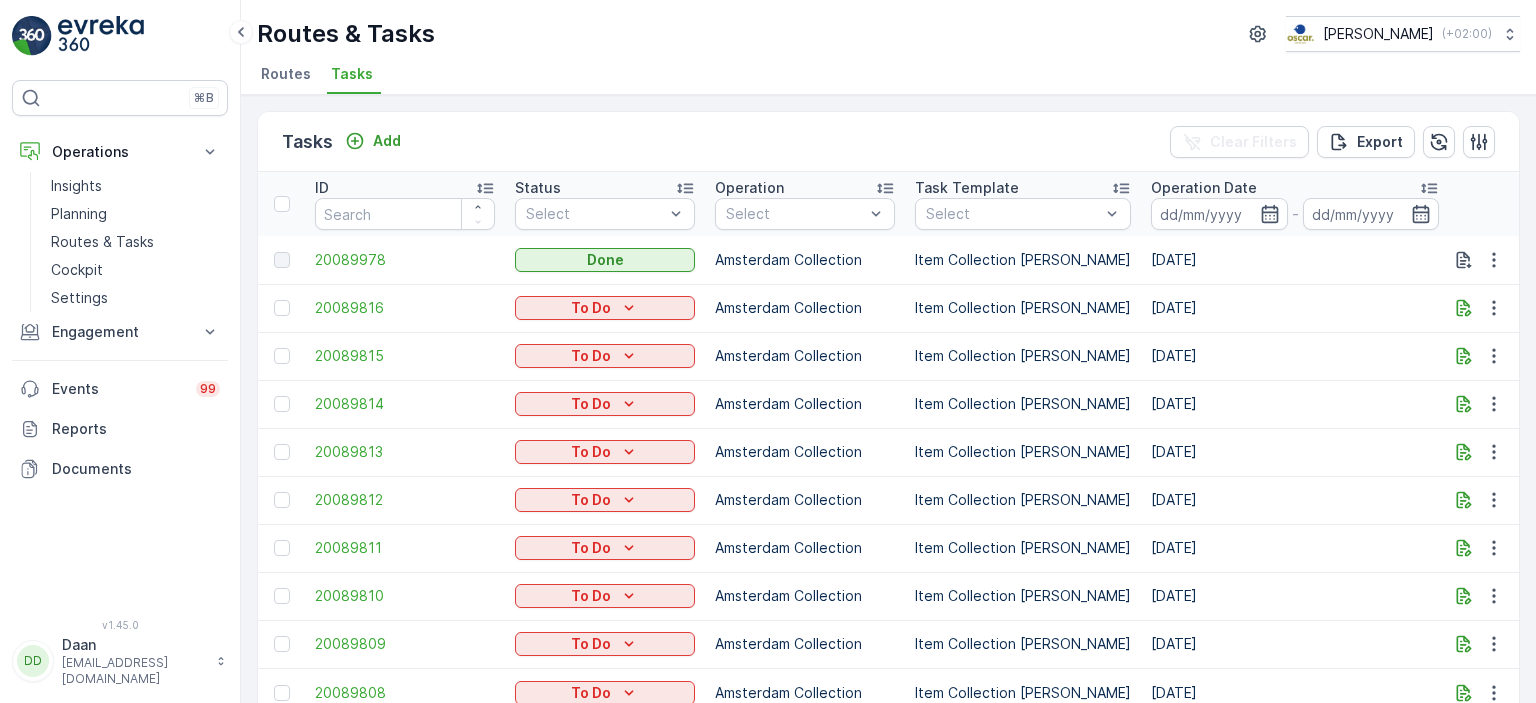 drag, startPoint x: 1063, startPoint y: 291, endPoint x: 1189, endPoint y: 301, distance: 126.3962 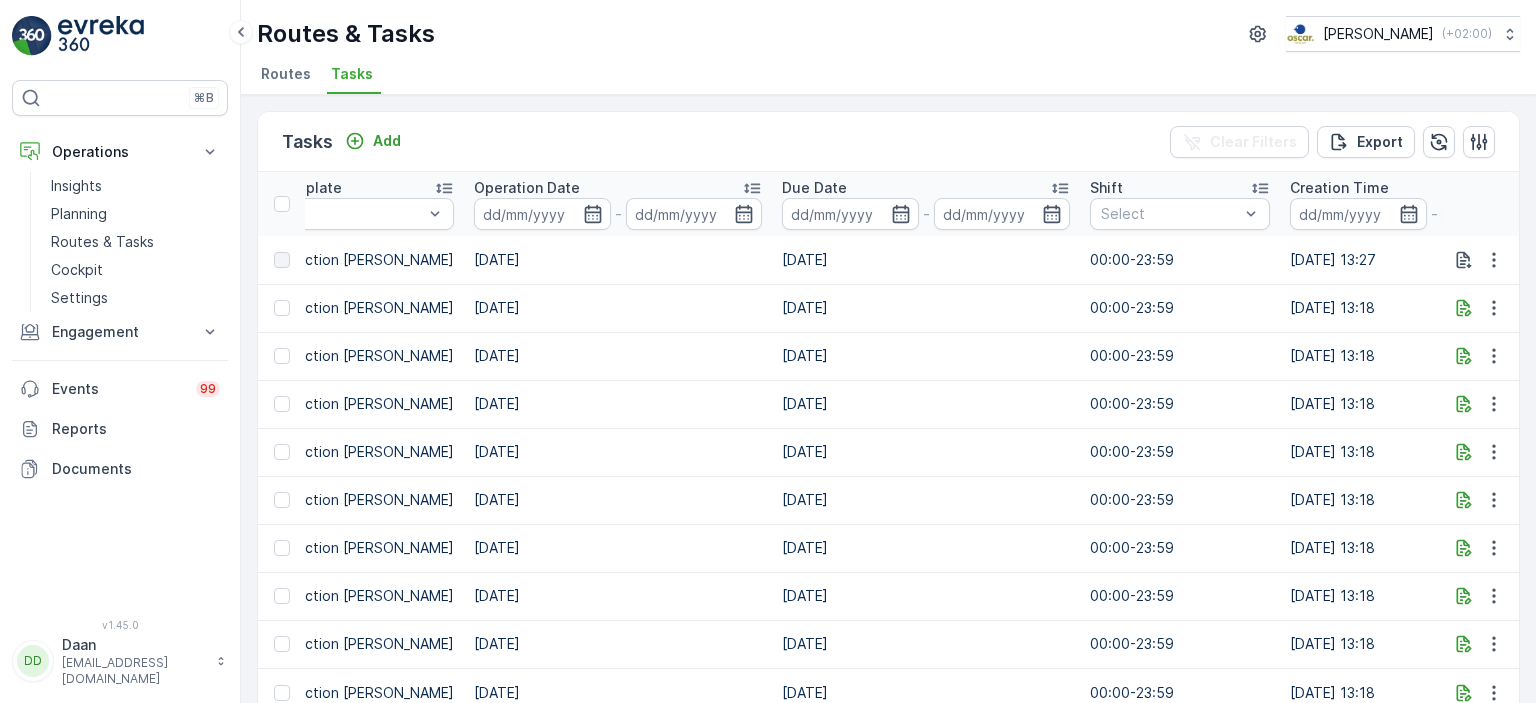 scroll, scrollTop: 0, scrollLeft: 878, axis: horizontal 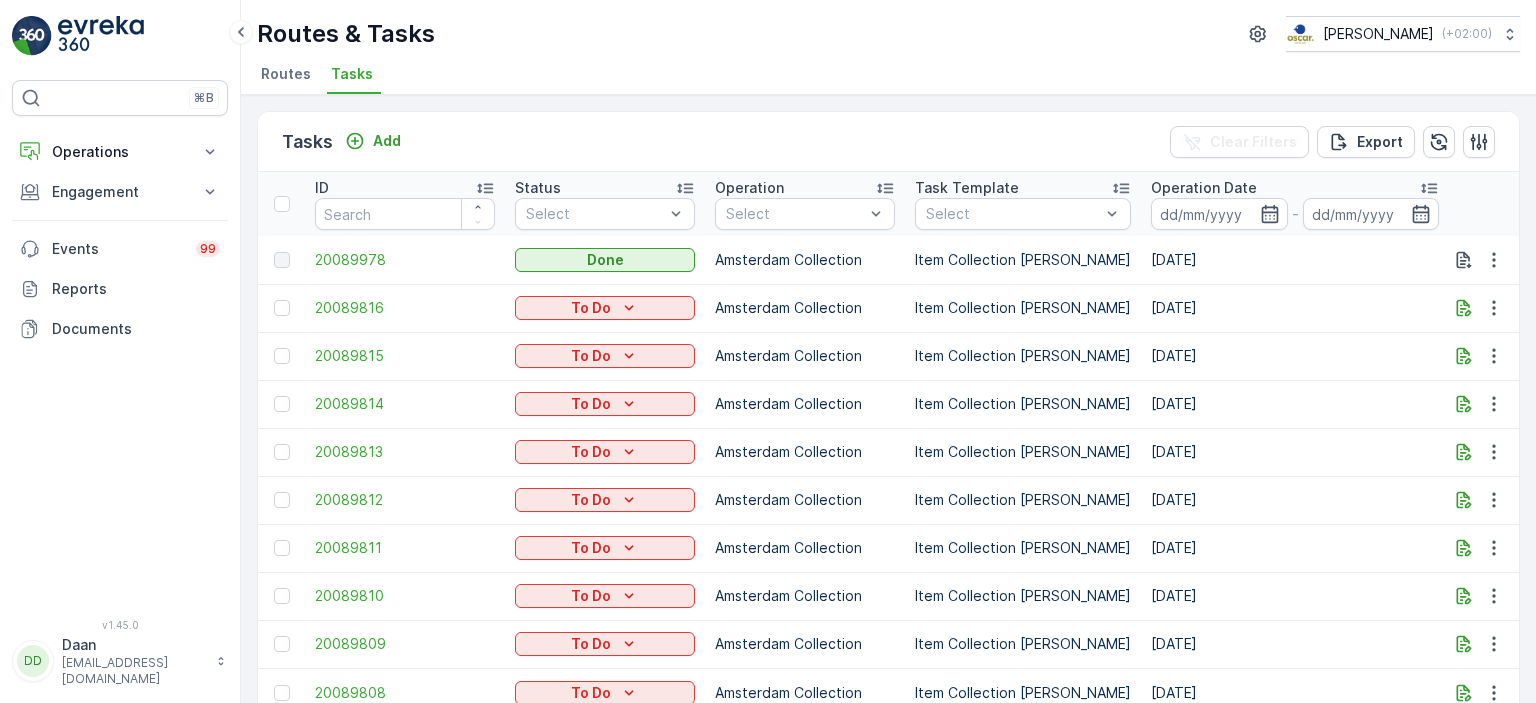 drag, startPoint x: 880, startPoint y: 325, endPoint x: 1014, endPoint y: 350, distance: 136.31215 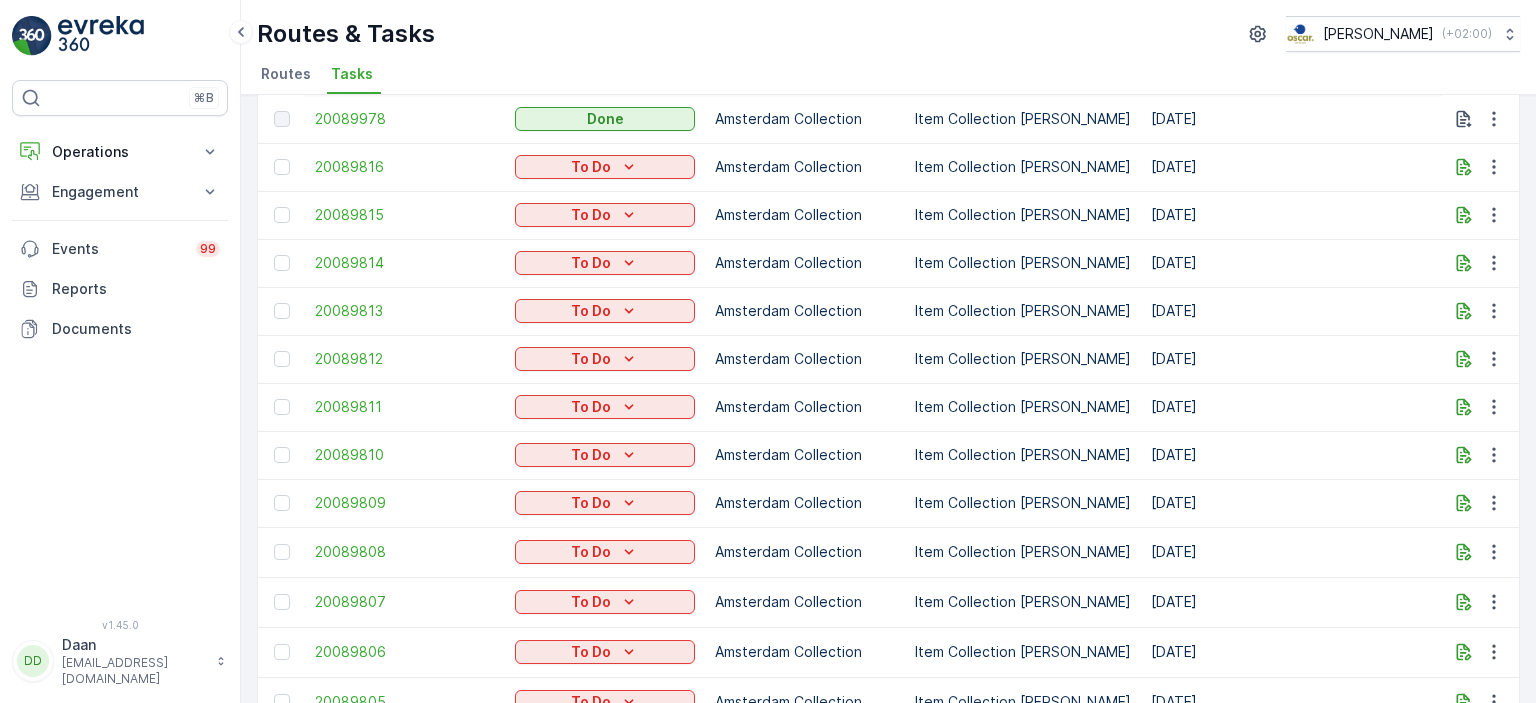 scroll, scrollTop: 191, scrollLeft: 0, axis: vertical 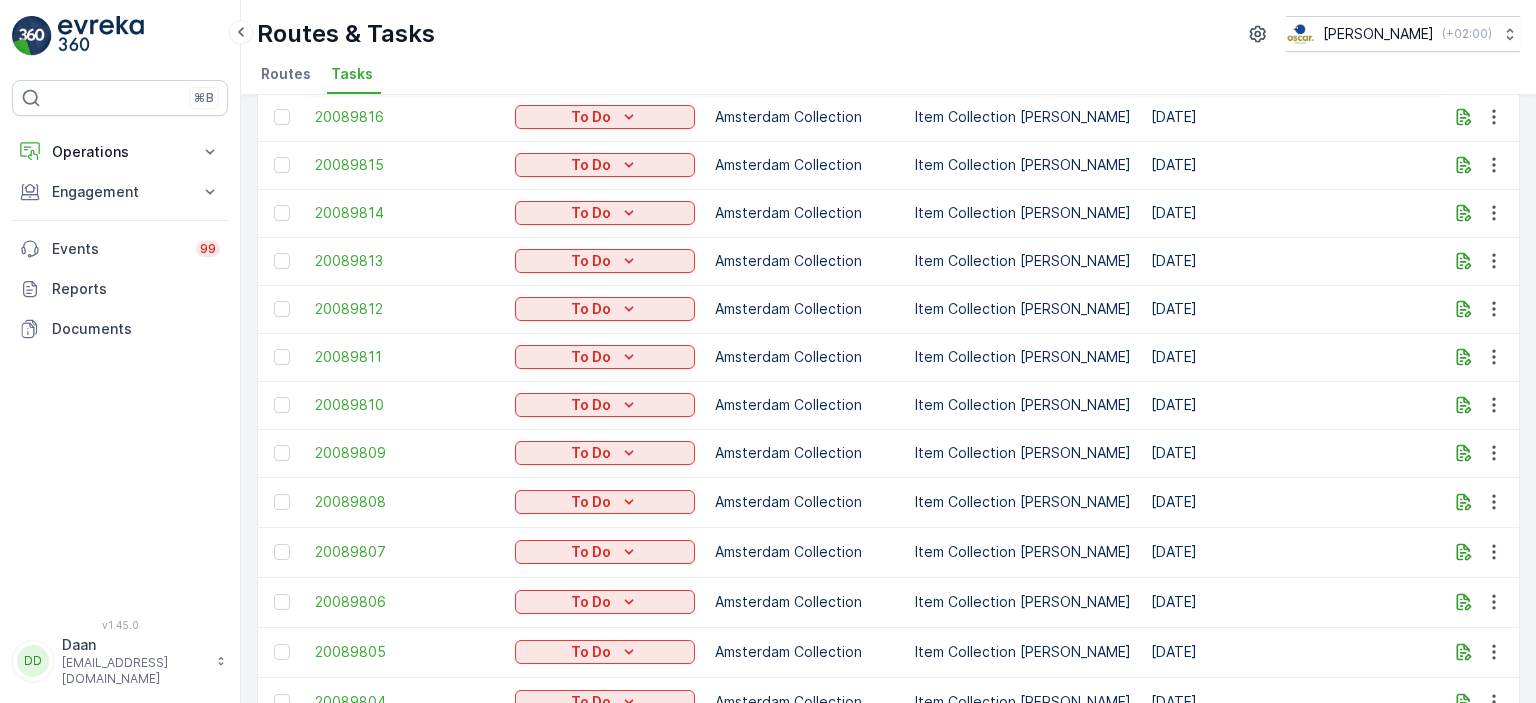 drag, startPoint x: 821, startPoint y: 302, endPoint x: 1132, endPoint y: 288, distance: 311.31494 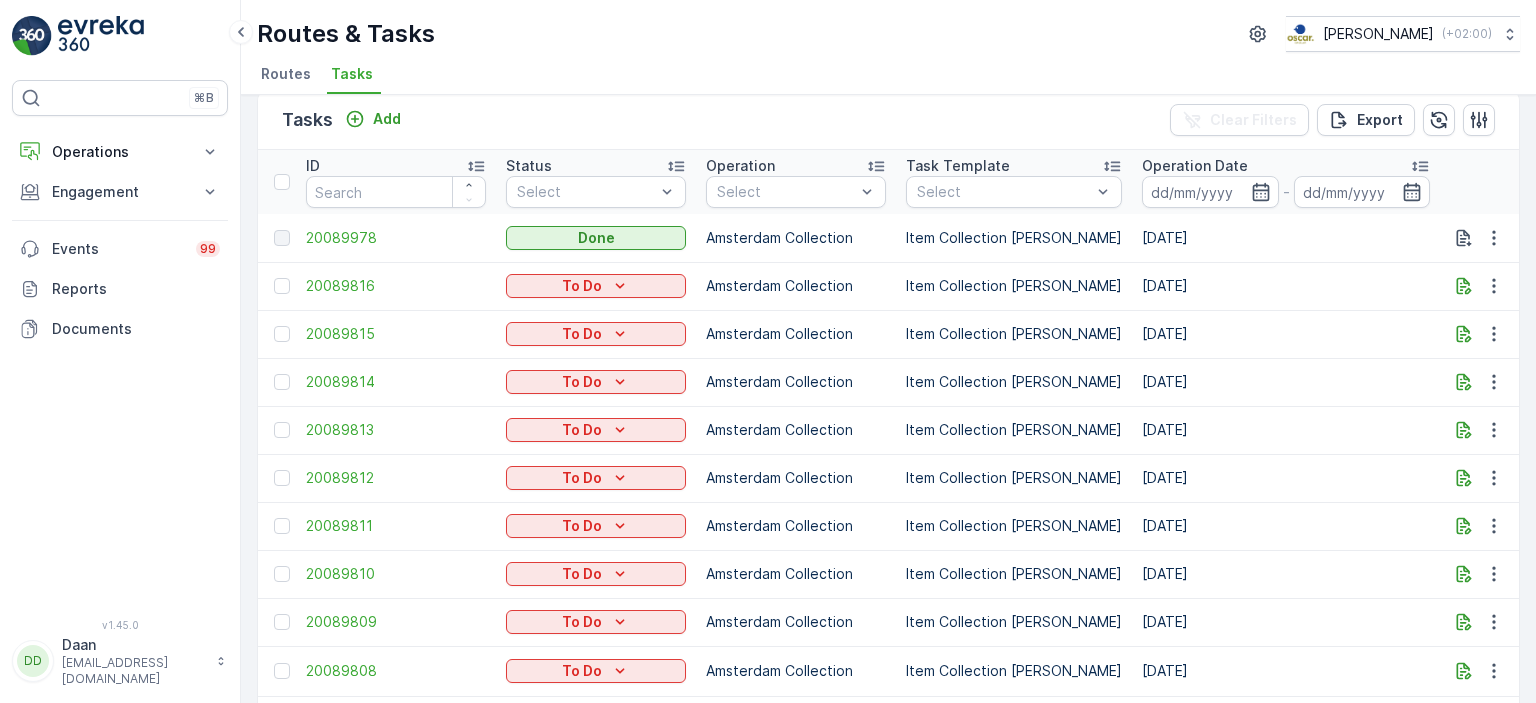 scroll, scrollTop: 0, scrollLeft: 0, axis: both 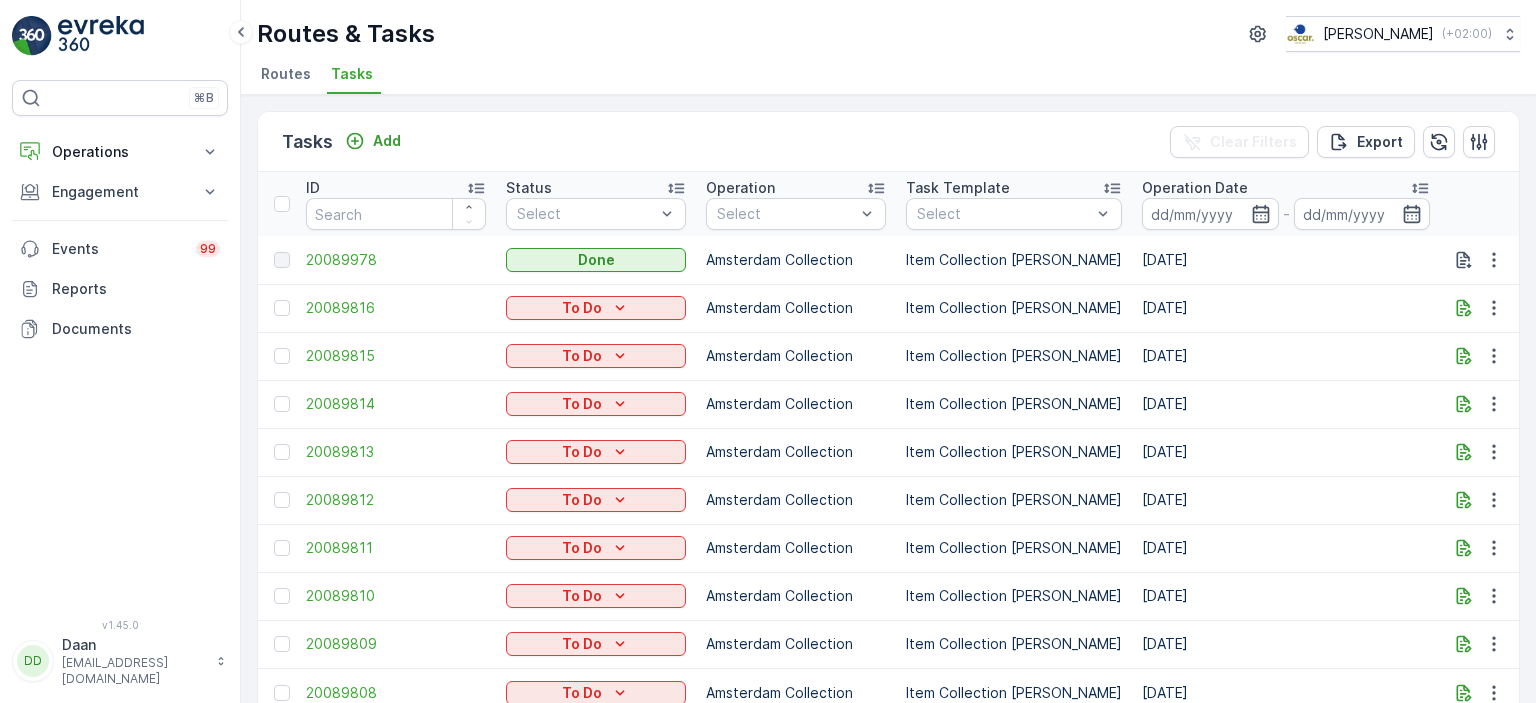 drag, startPoint x: 1028, startPoint y: 269, endPoint x: 1041, endPoint y: 275, distance: 14.3178215 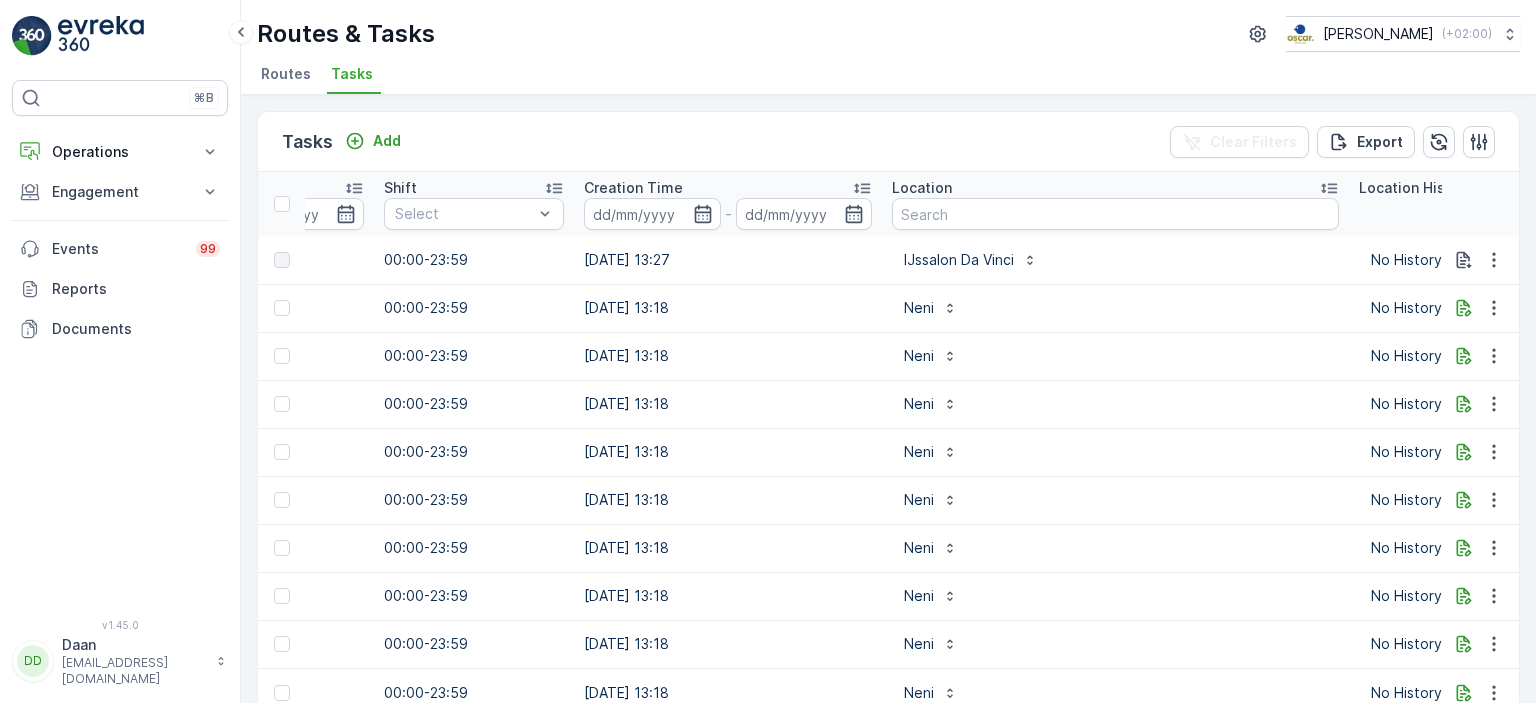 scroll, scrollTop: 0, scrollLeft: 1680, axis: horizontal 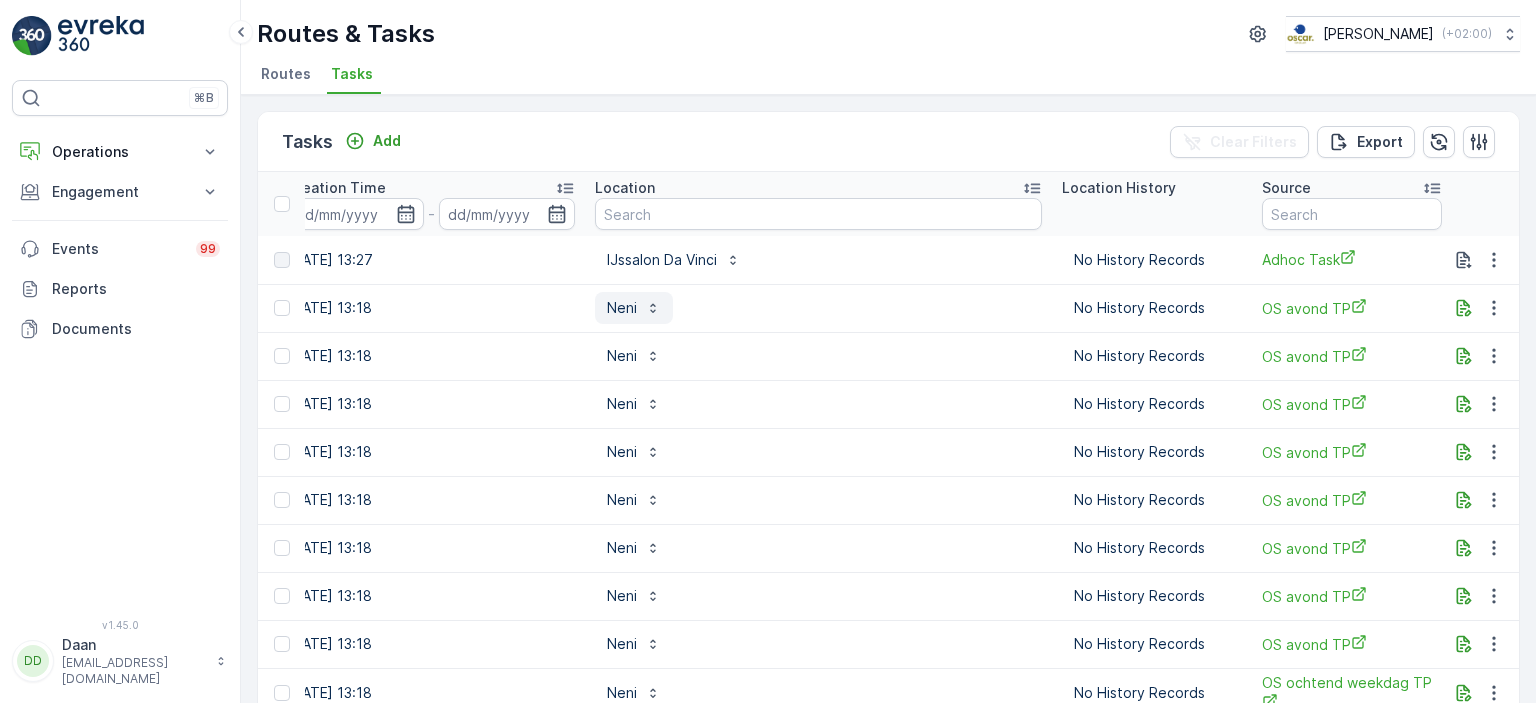 drag, startPoint x: 644, startPoint y: 308, endPoint x: 628, endPoint y: 316, distance: 17.888544 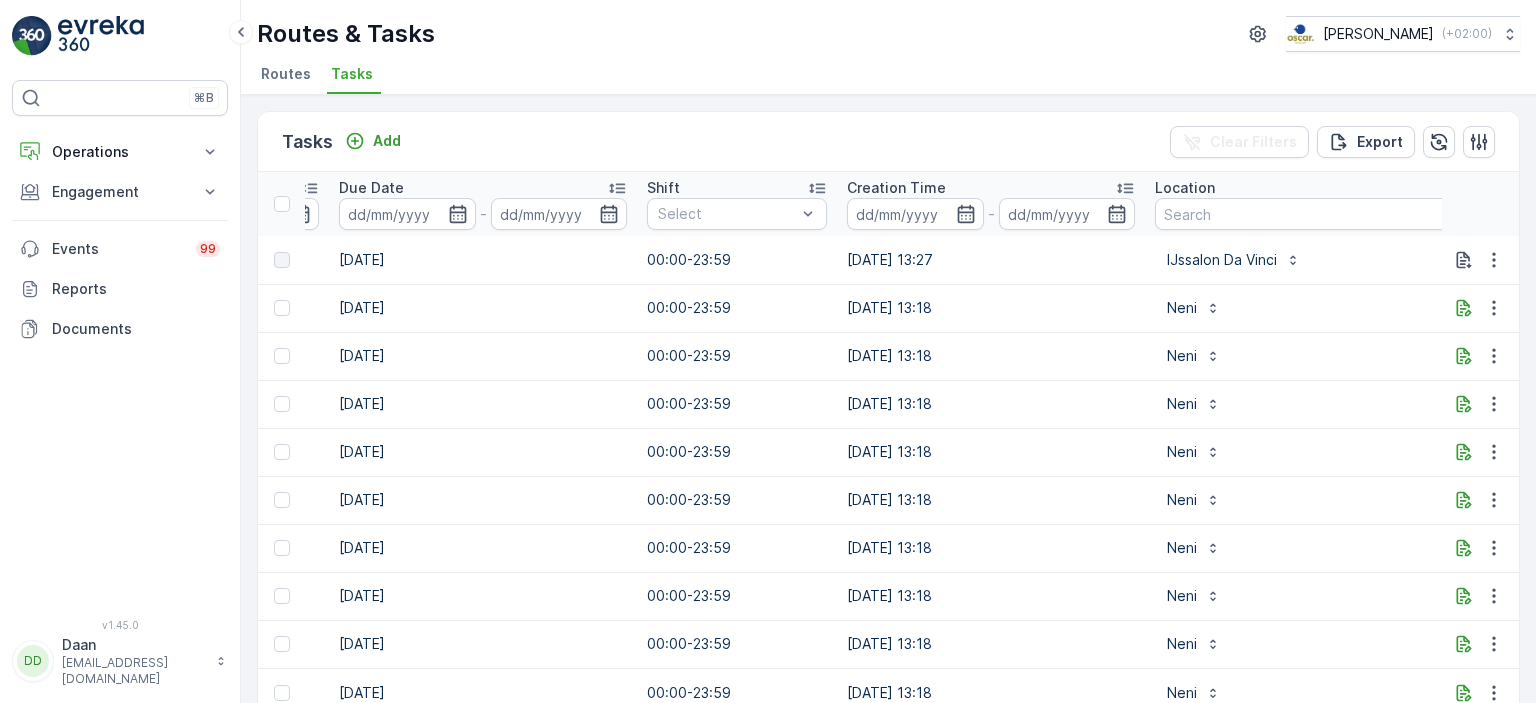 scroll, scrollTop: 0, scrollLeft: 1052, axis: horizontal 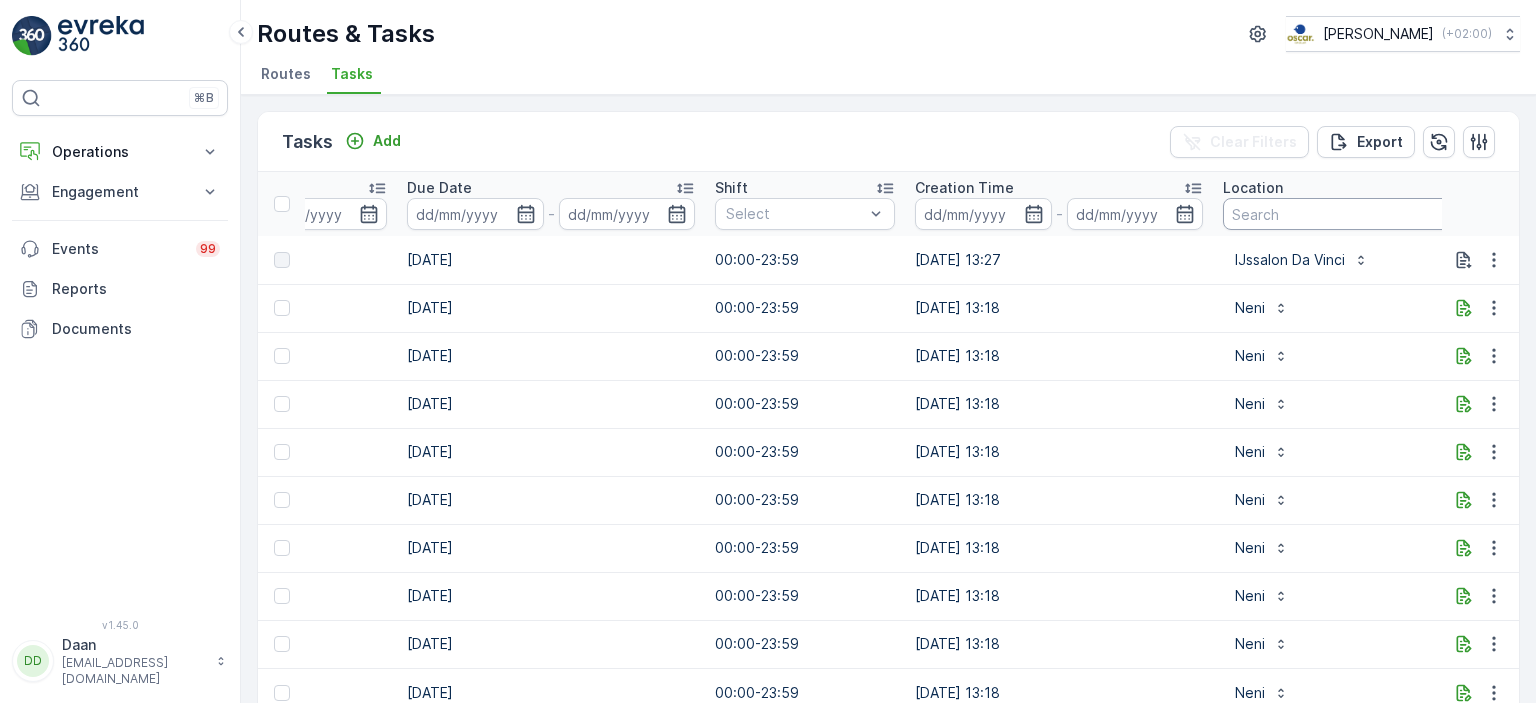 click at bounding box center [1446, 214] 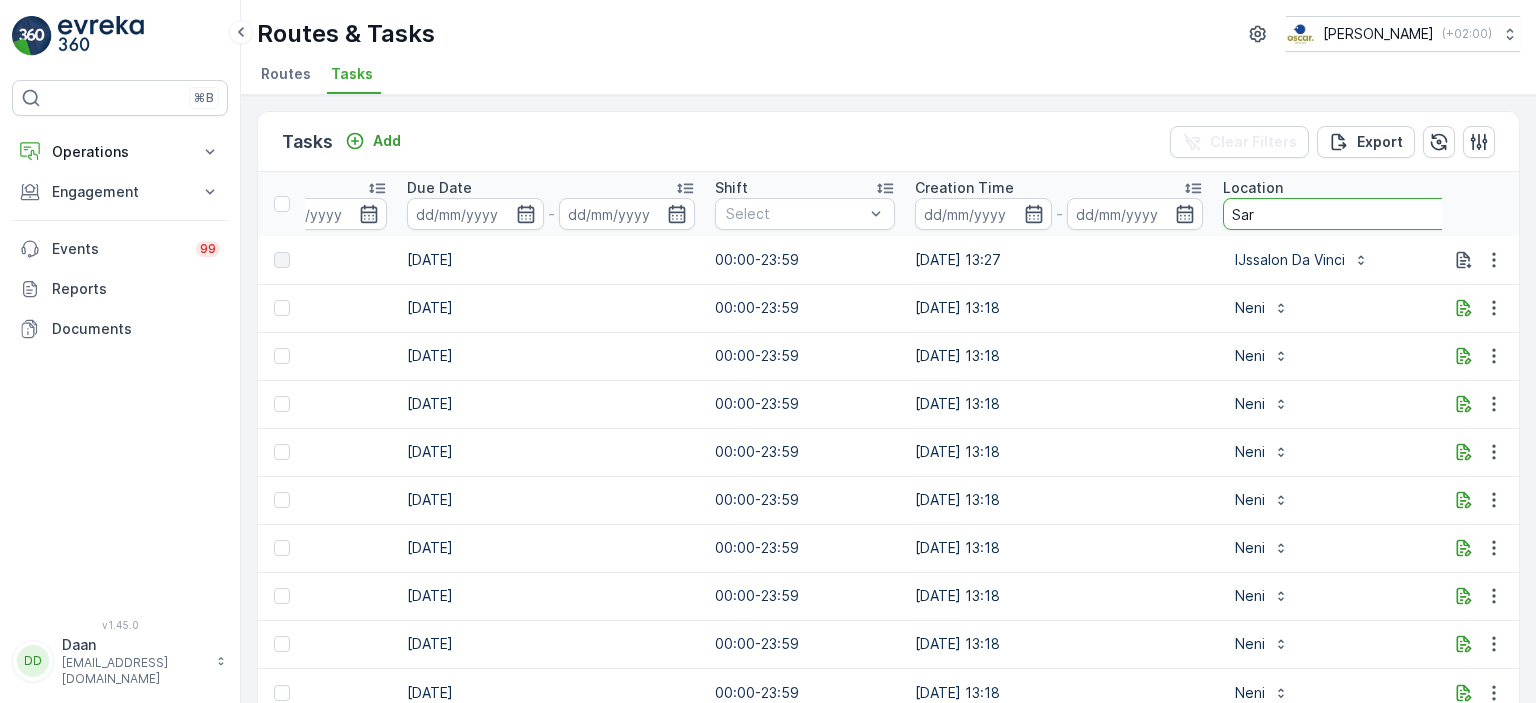 type on "Saru" 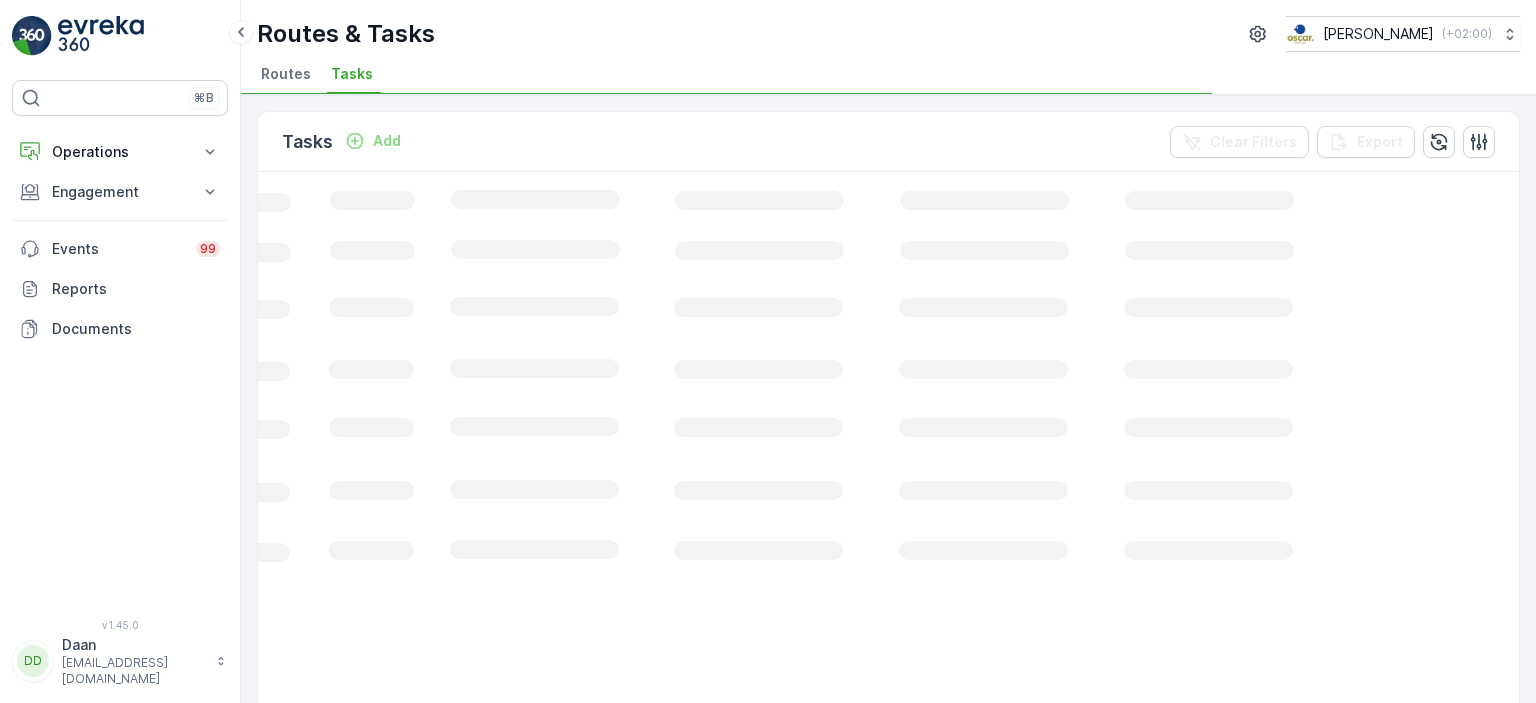 scroll, scrollTop: 0, scrollLeft: 663, axis: horizontal 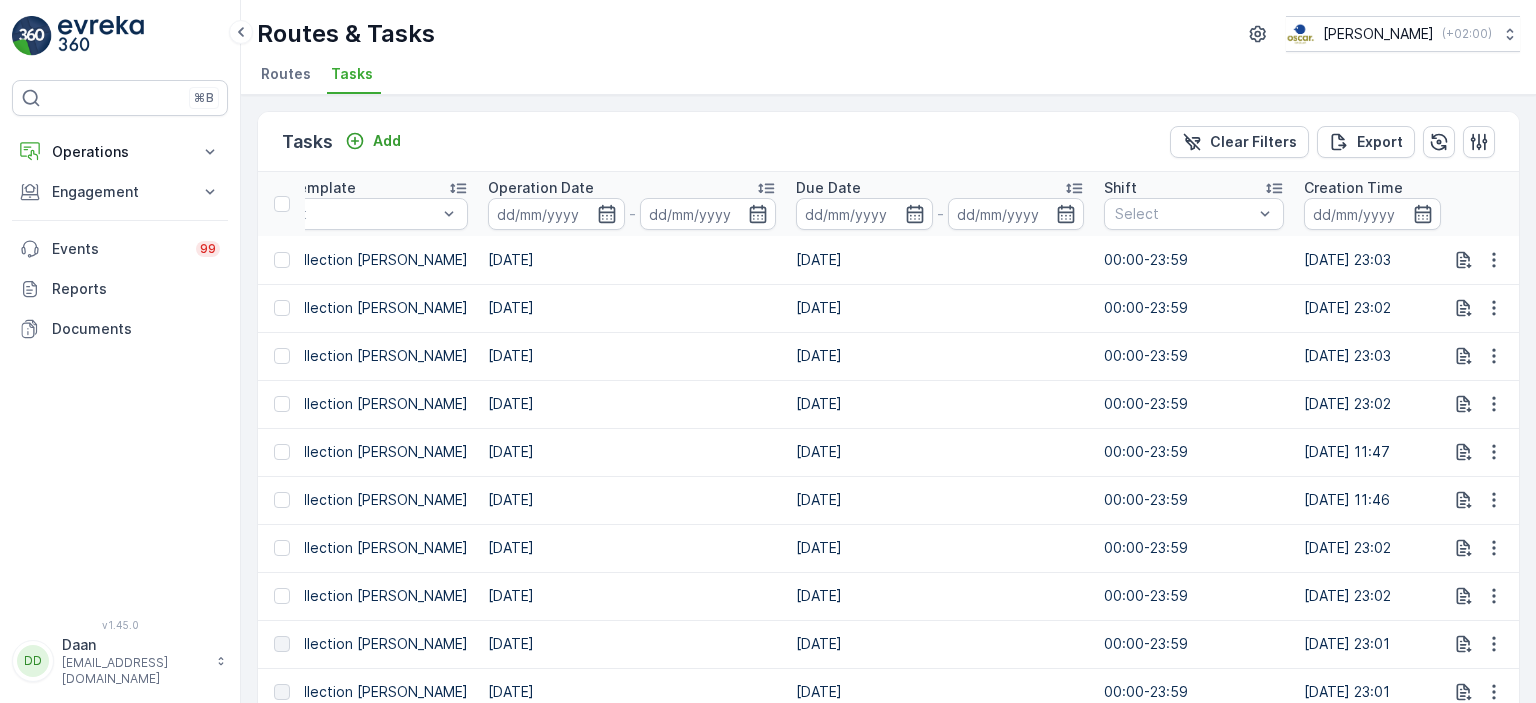 drag, startPoint x: 1376, startPoint y: 353, endPoint x: 1086, endPoint y: 412, distance: 295.9409 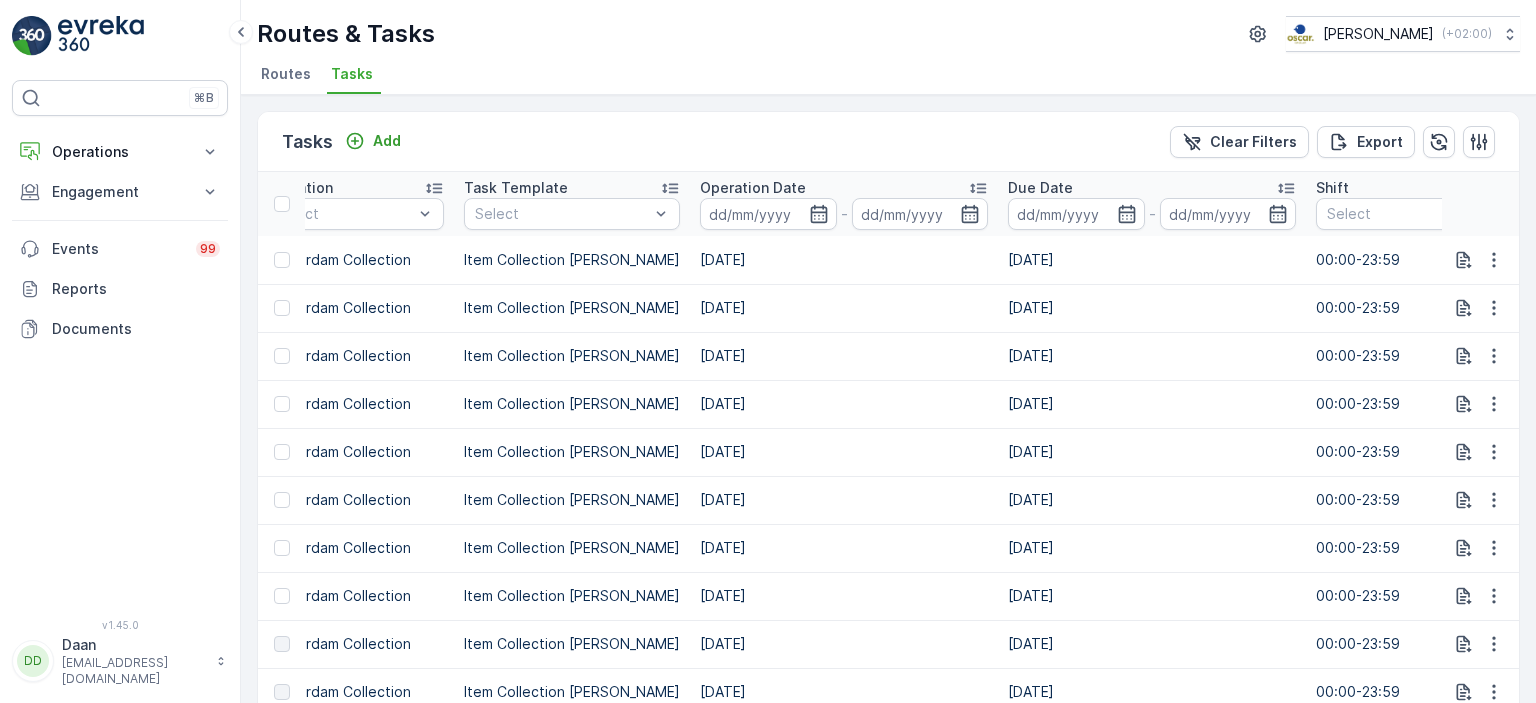 scroll, scrollTop: 0, scrollLeft: 243, axis: horizontal 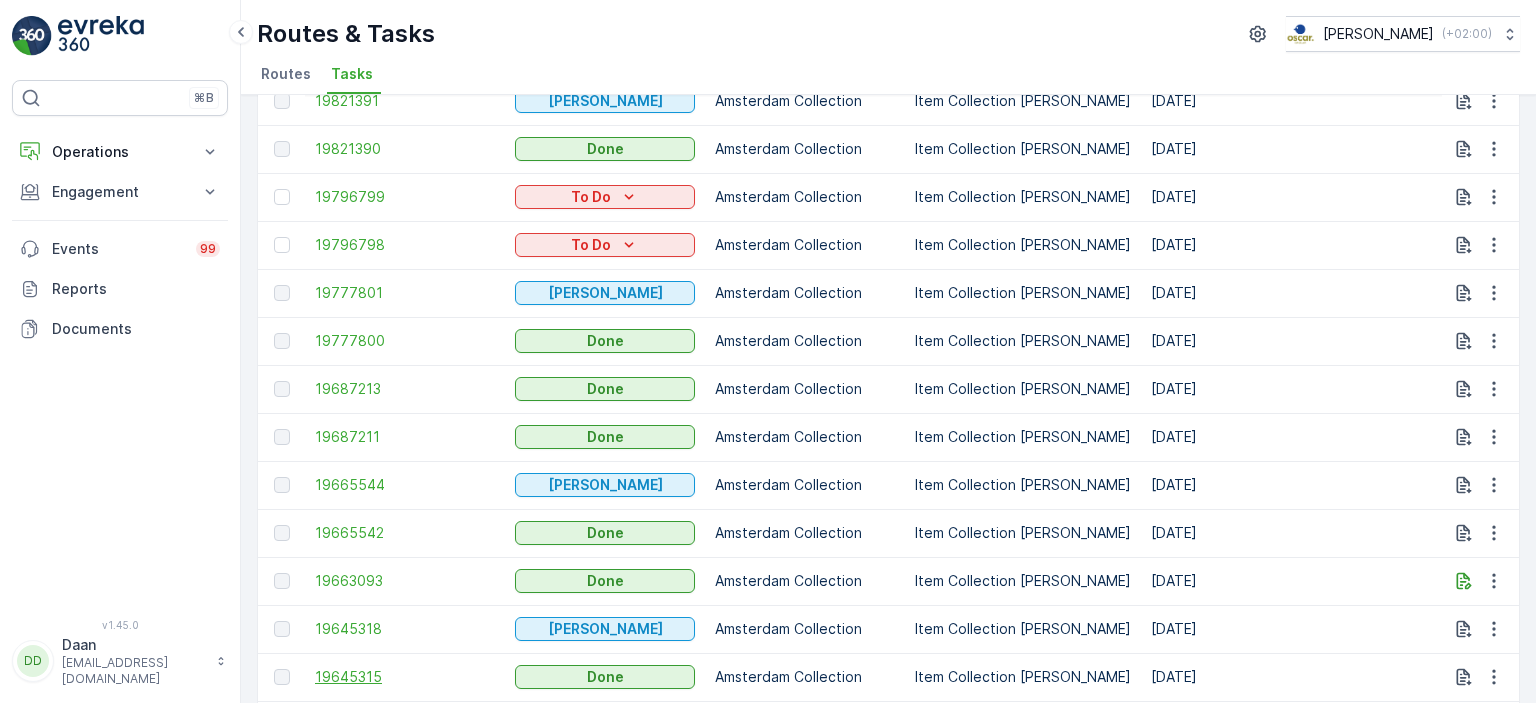 click on "19645315" at bounding box center [405, 677] 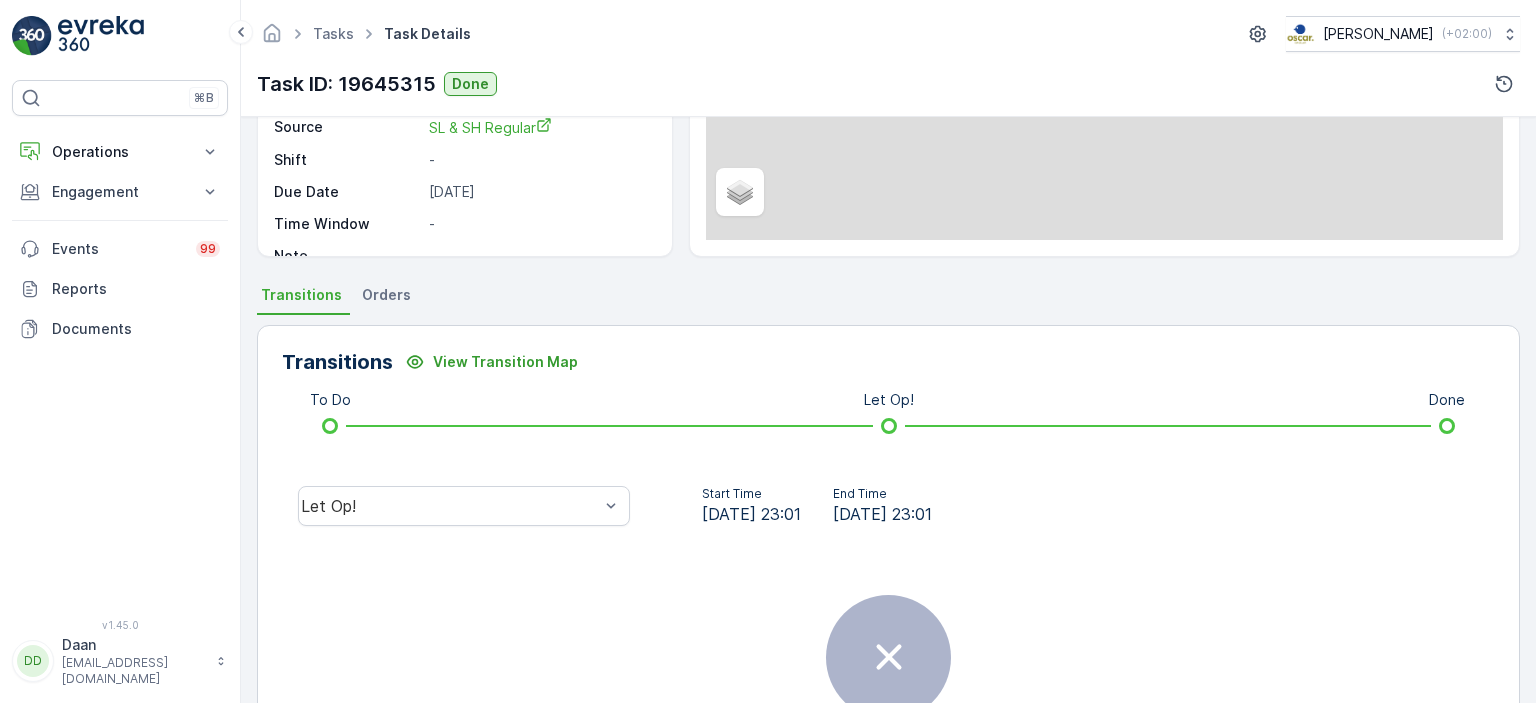 scroll, scrollTop: 400, scrollLeft: 0, axis: vertical 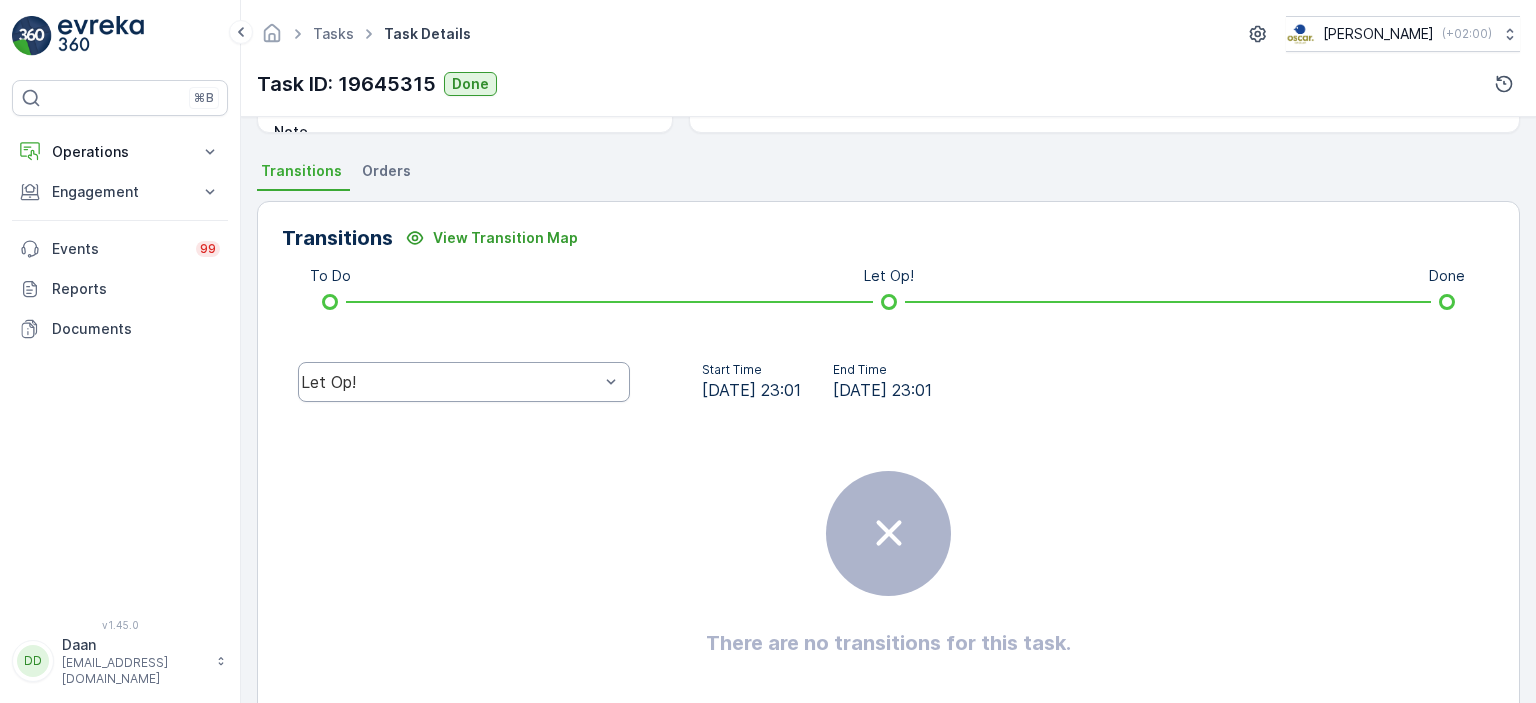 click on "Let Op!" at bounding box center [450, 382] 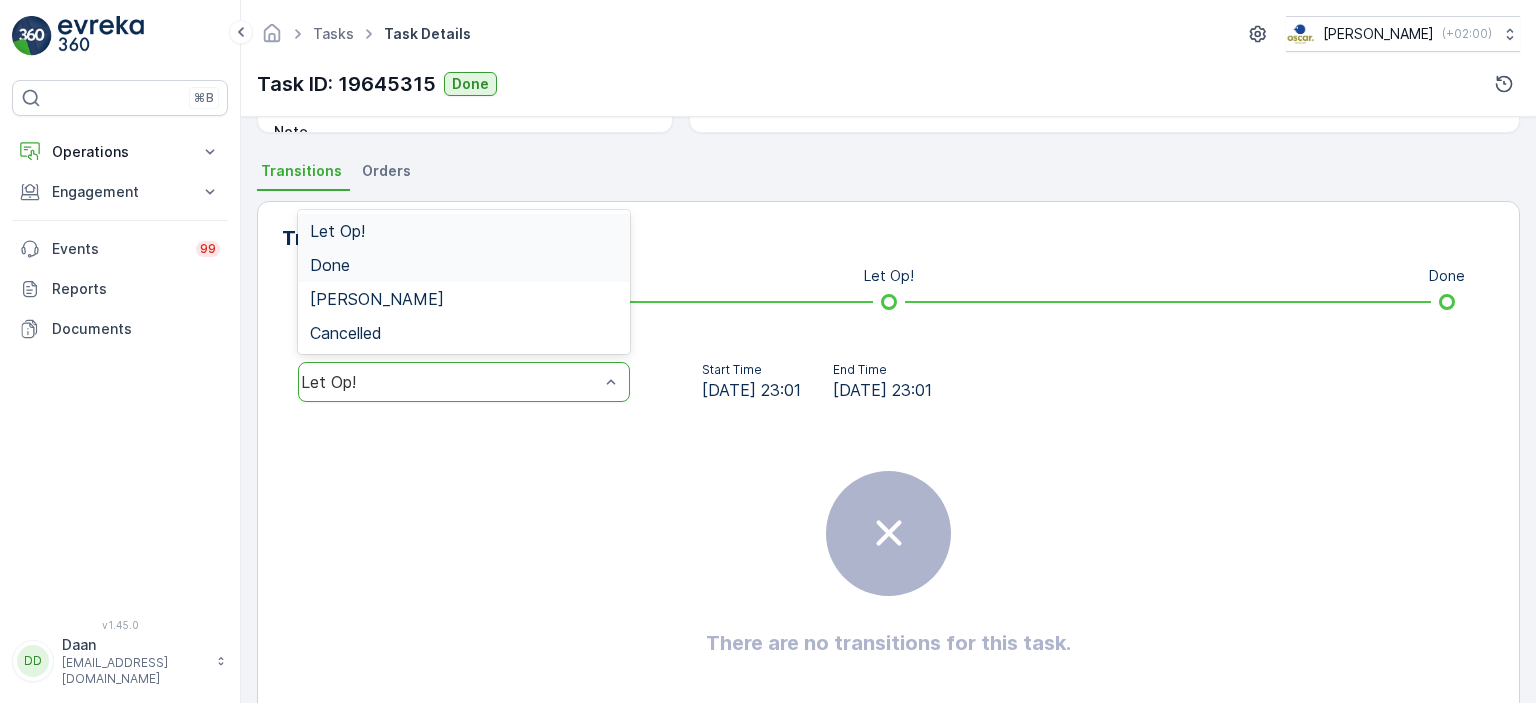 click on "Done" at bounding box center (464, 265) 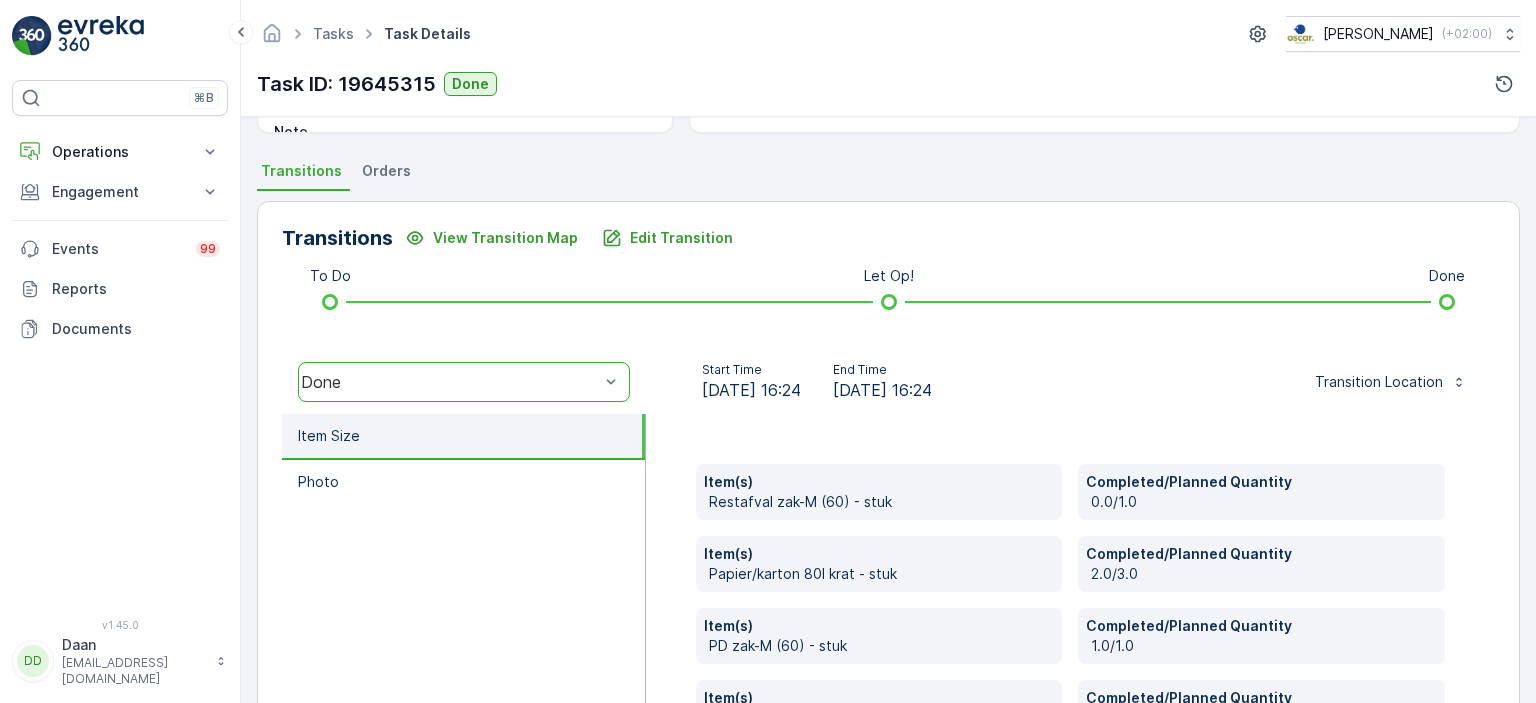 scroll, scrollTop: 556, scrollLeft: 0, axis: vertical 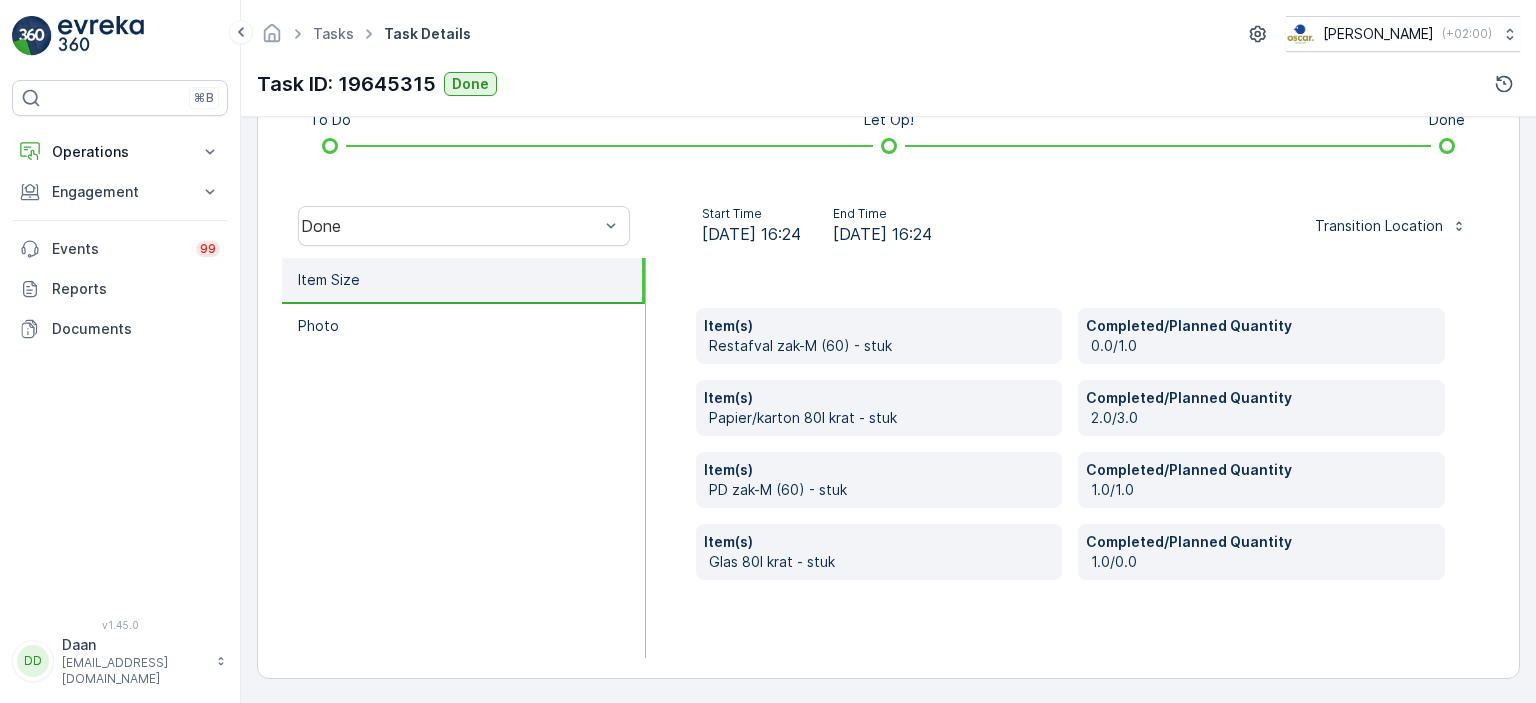 click at bounding box center (101, 36) 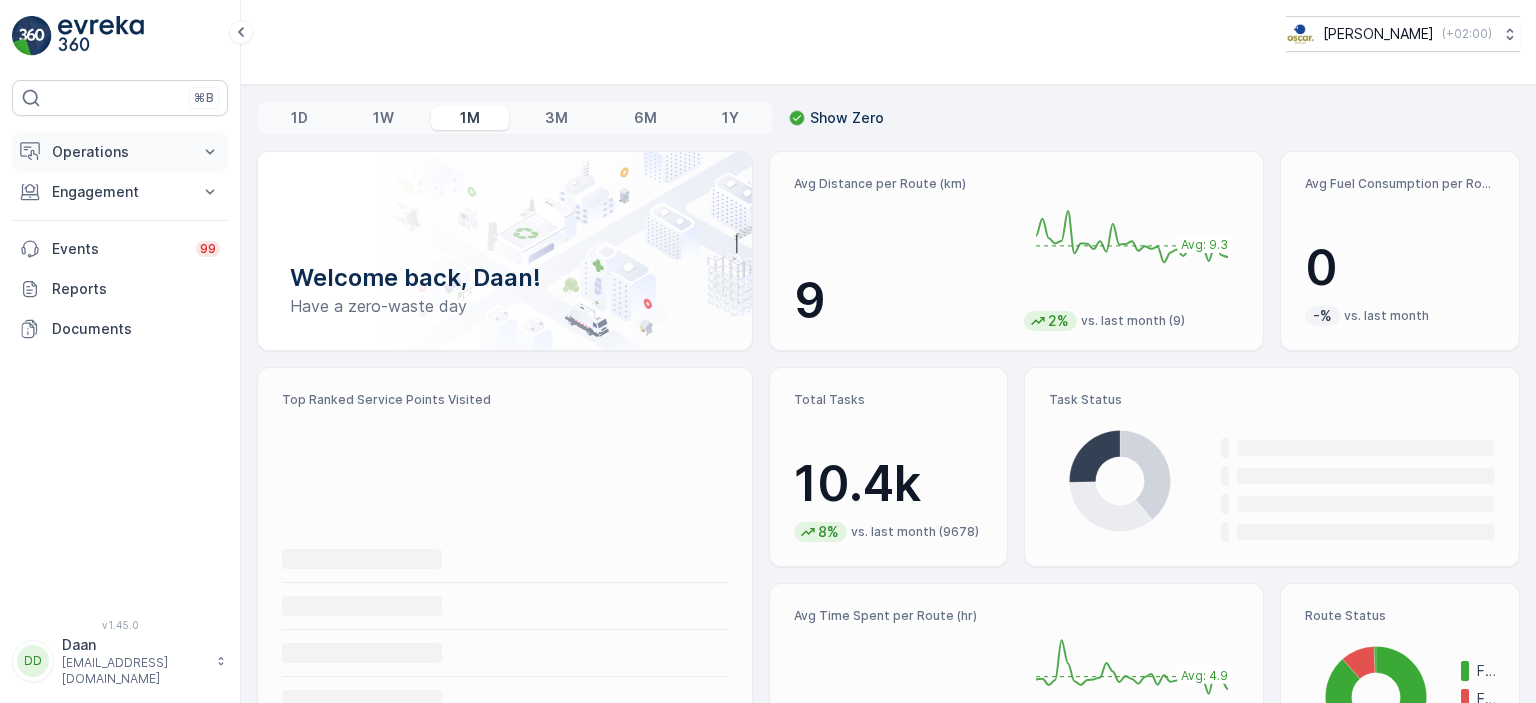 click on "Operations" at bounding box center [120, 152] 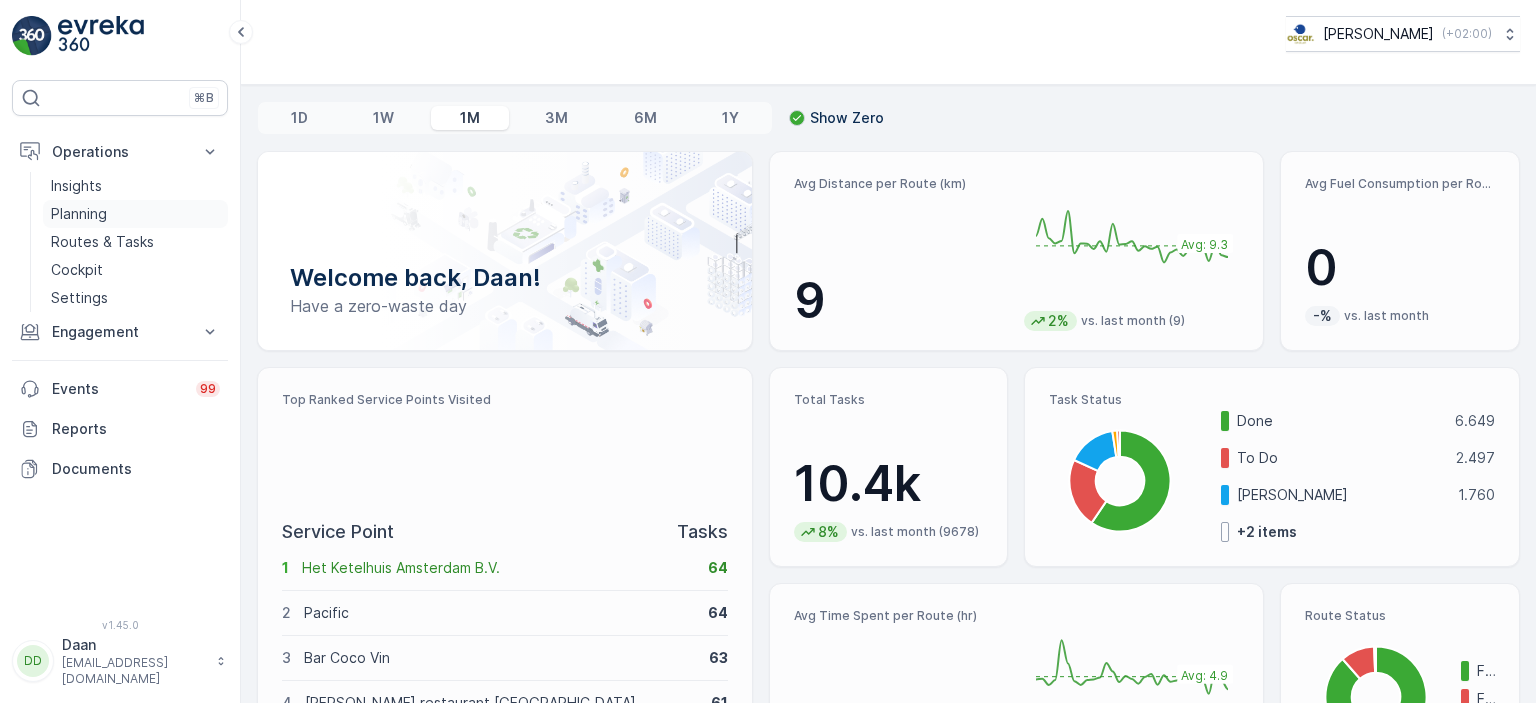 click on "Planning" at bounding box center (79, 214) 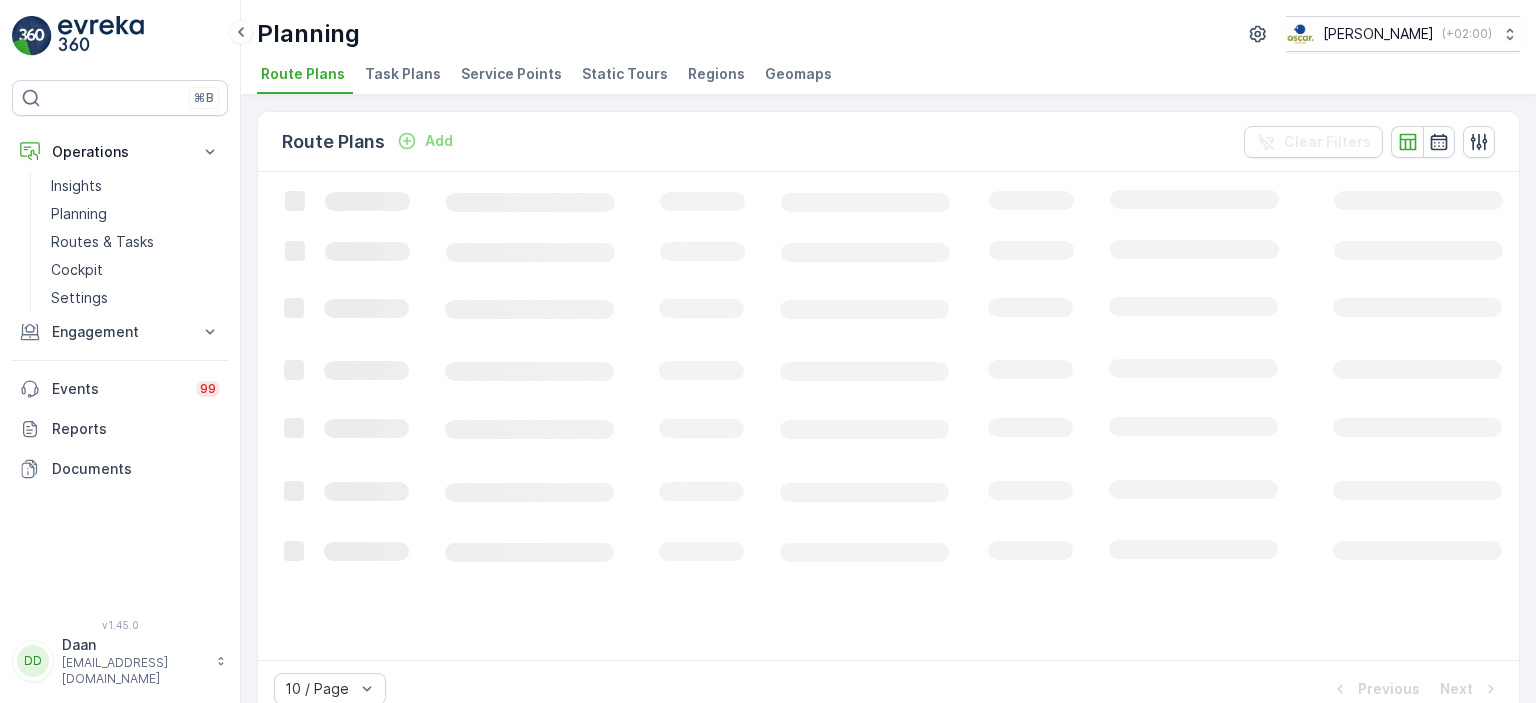 click on "Task Plans" at bounding box center (405, 77) 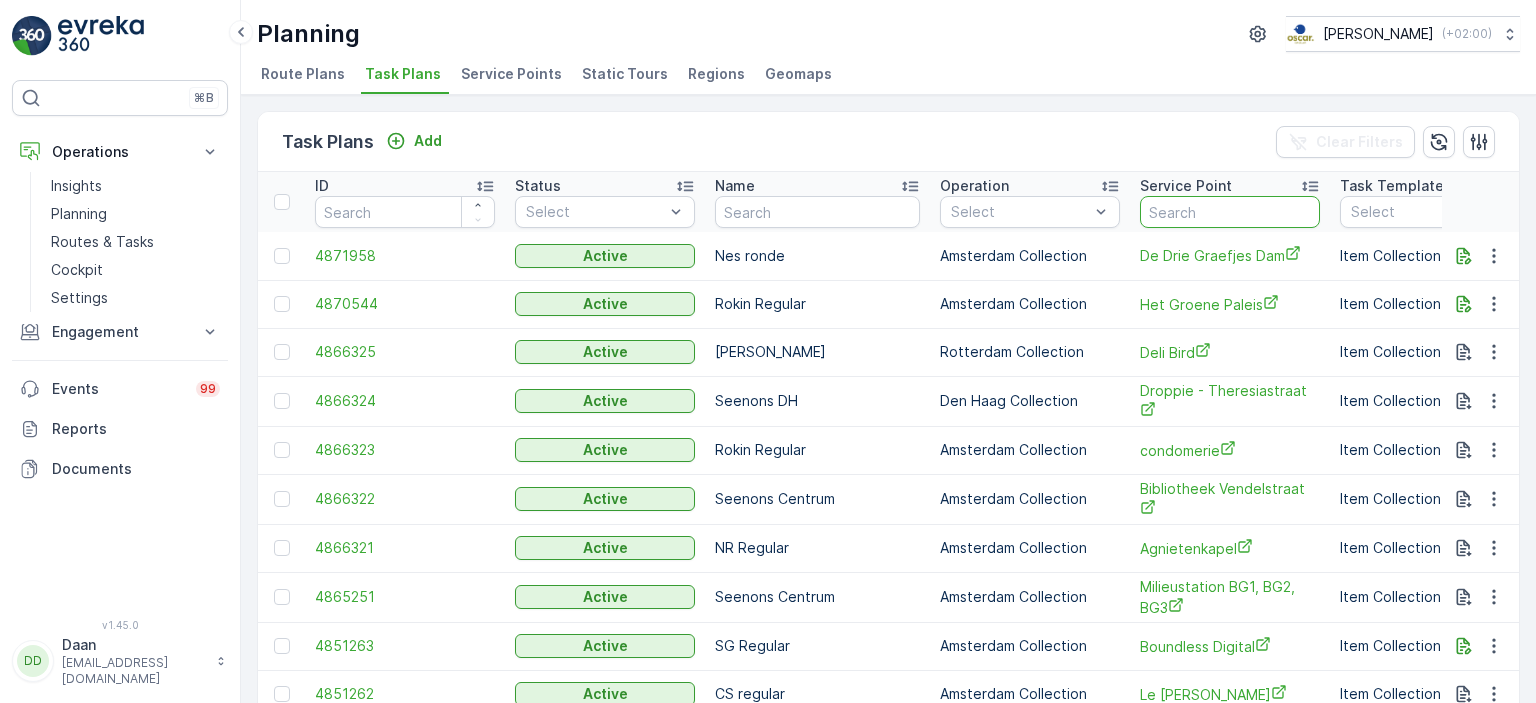 click at bounding box center (1230, 212) 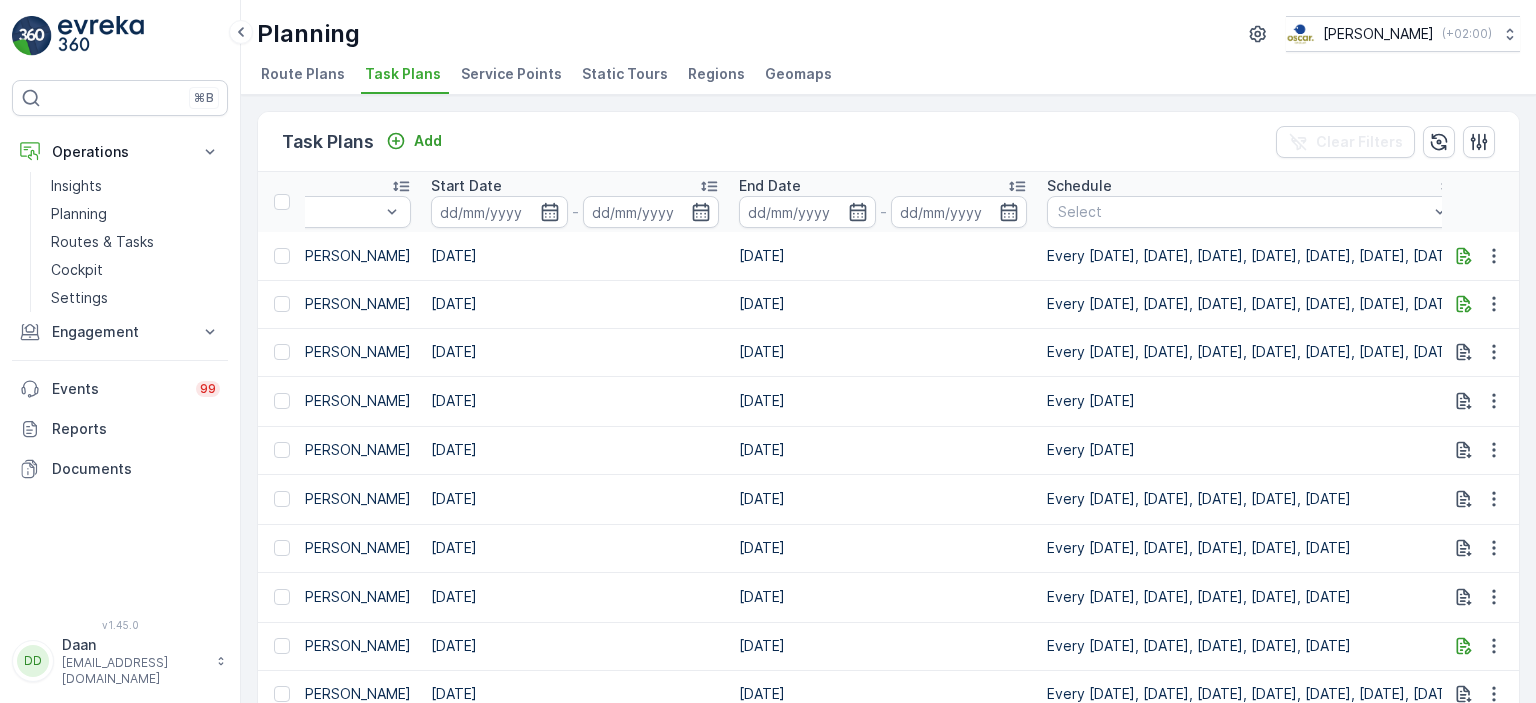 scroll, scrollTop: 0, scrollLeft: 1211, axis: horizontal 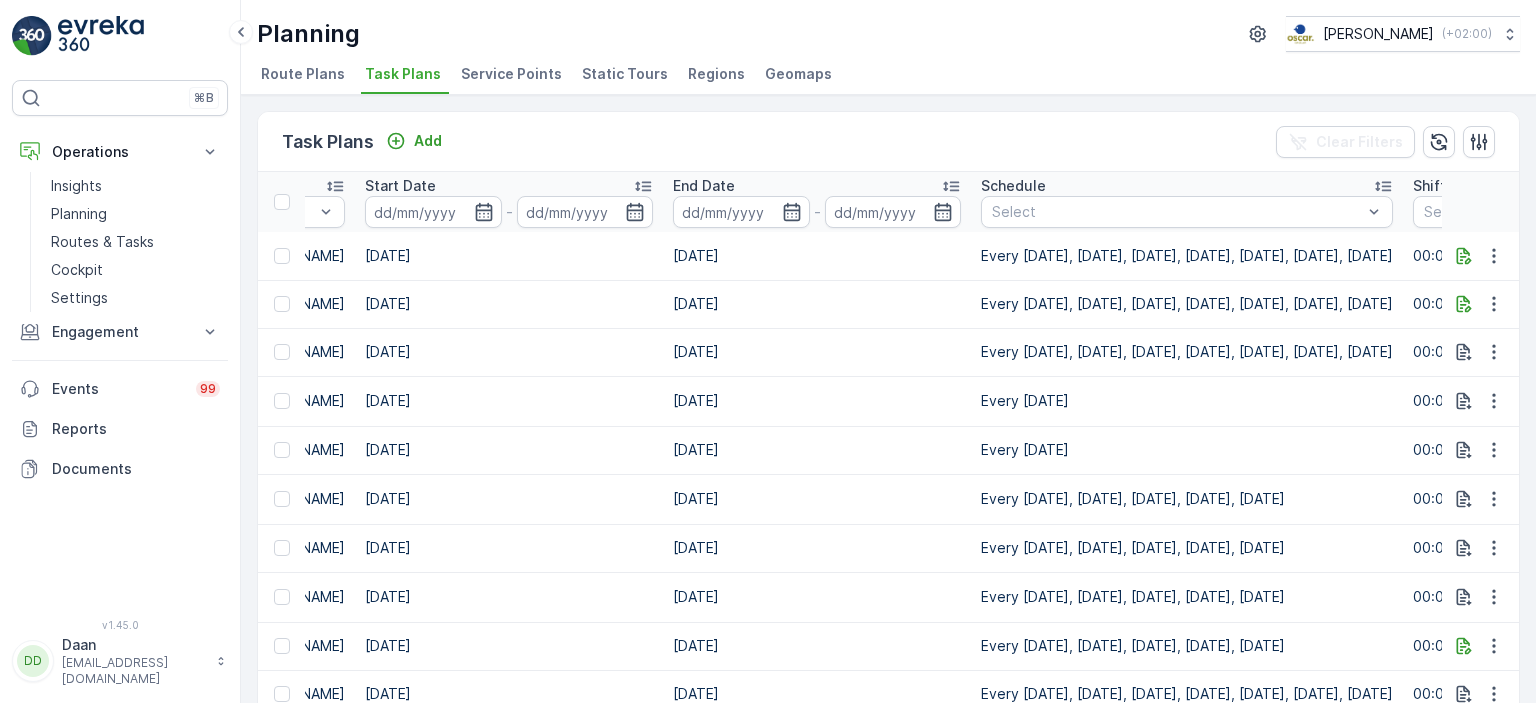drag, startPoint x: 1012, startPoint y: 343, endPoint x: 1109, endPoint y: 353, distance: 97.5141 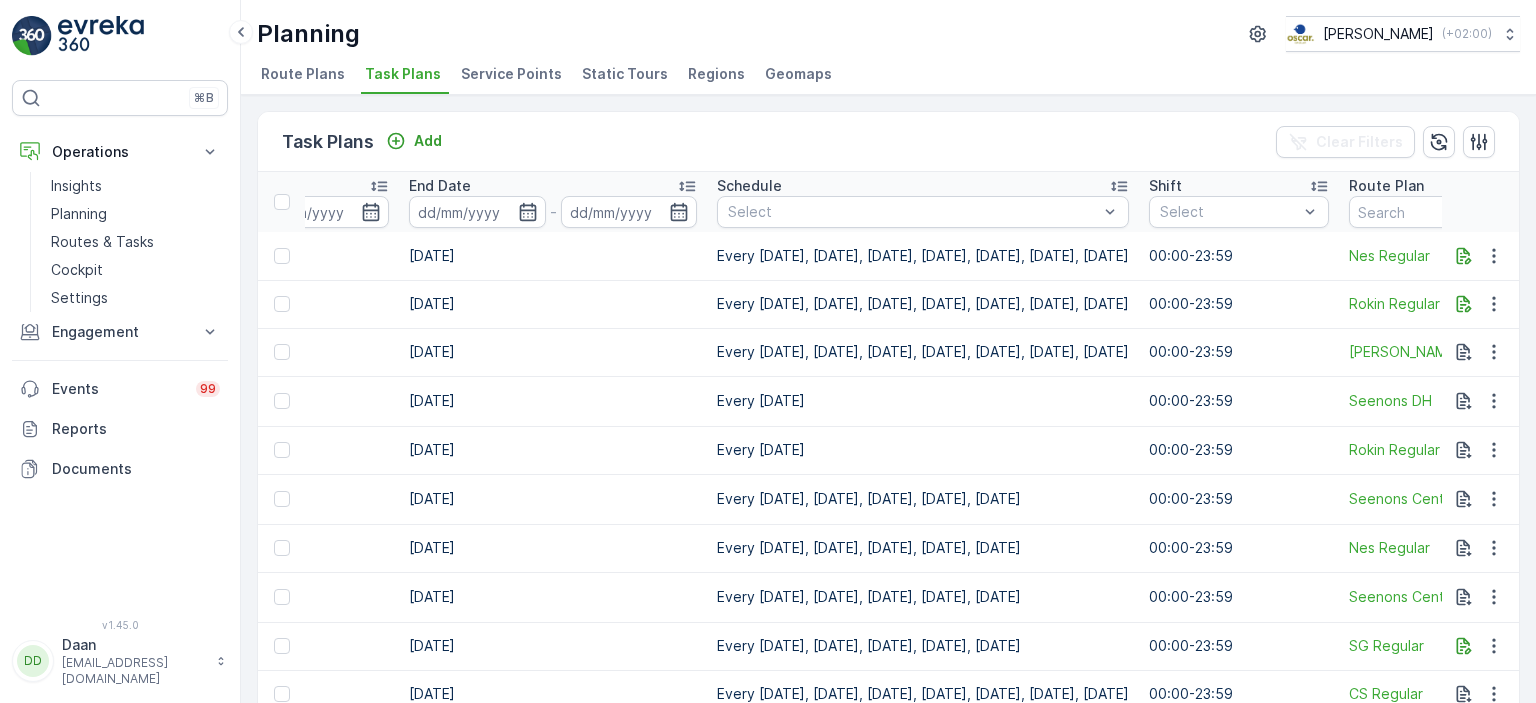 scroll, scrollTop: 0, scrollLeft: 1606, axis: horizontal 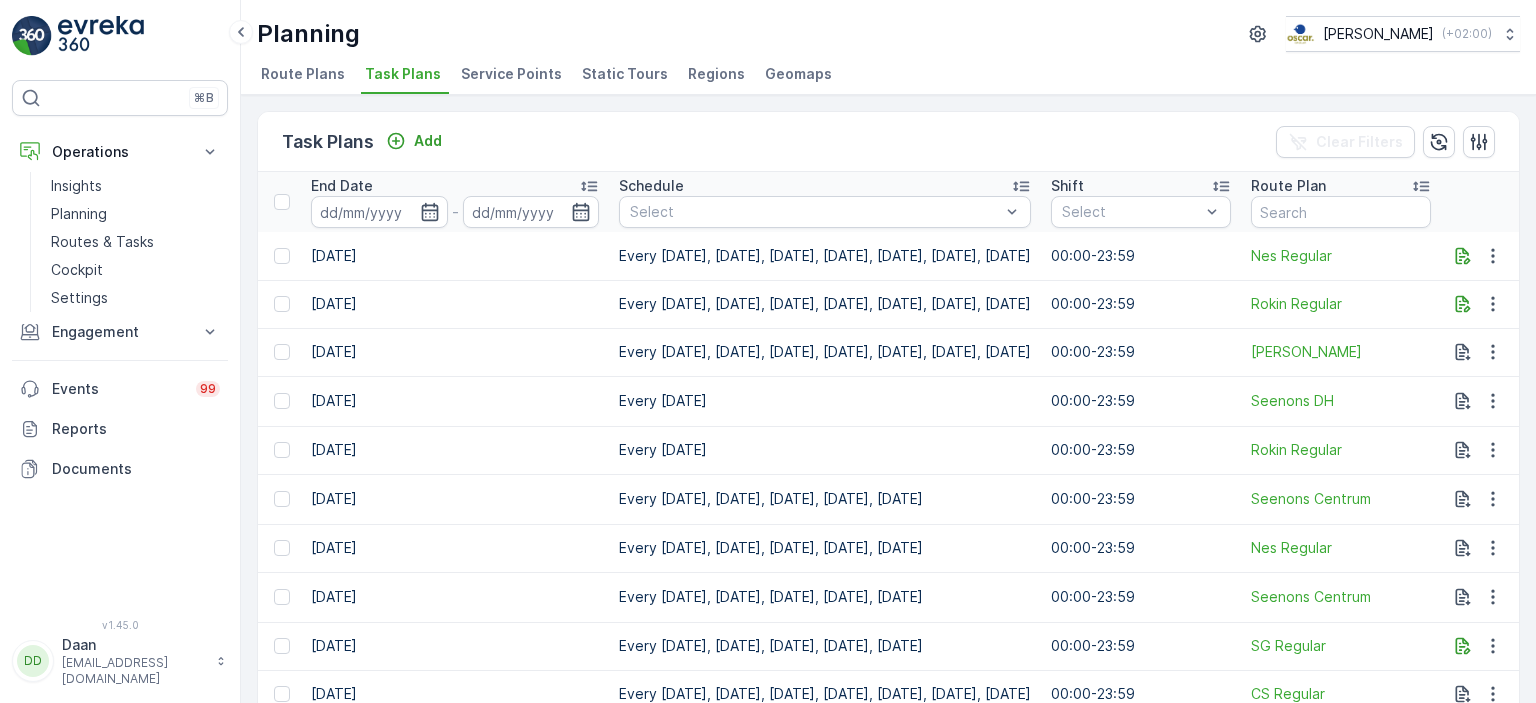 drag, startPoint x: 1157, startPoint y: 353, endPoint x: 1010, endPoint y: 364, distance: 147.411 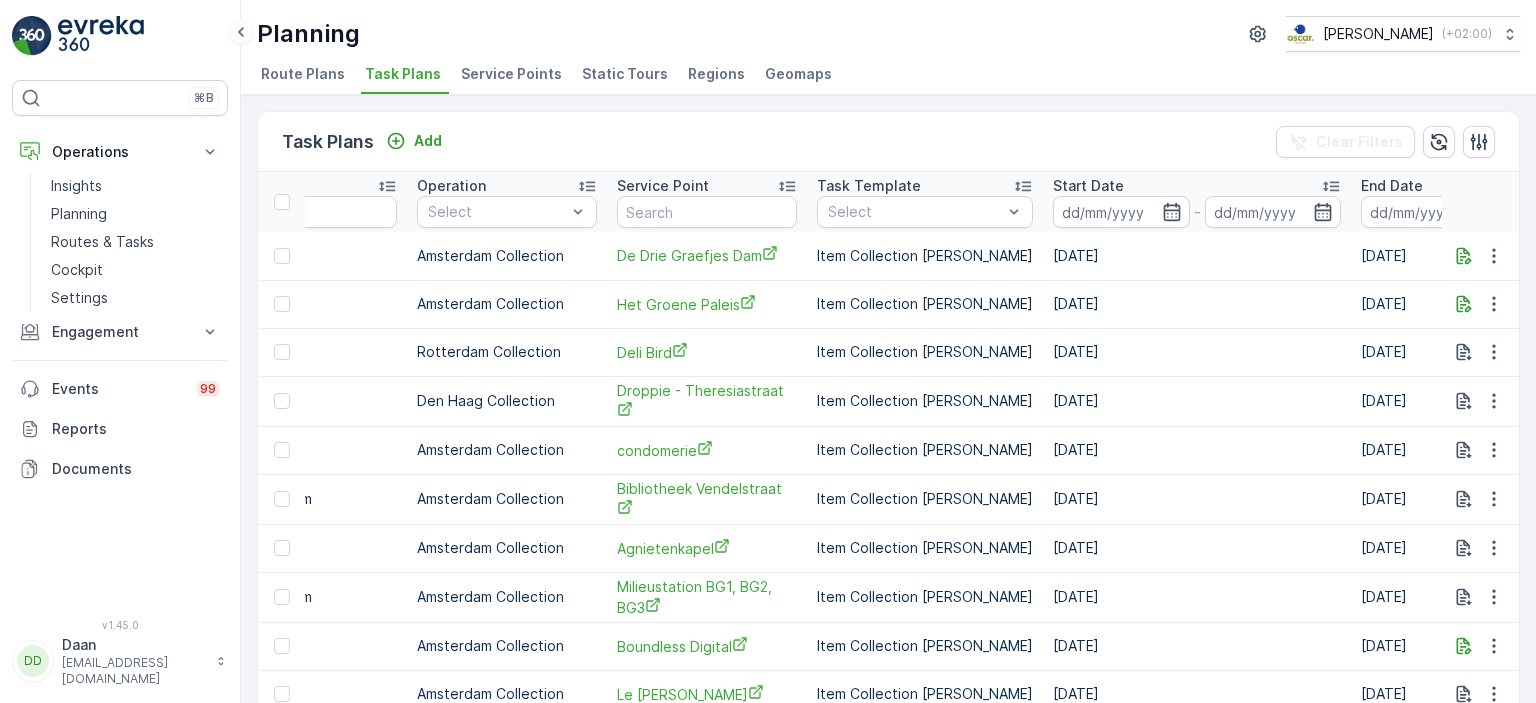 scroll, scrollTop: 0, scrollLeft: 0, axis: both 